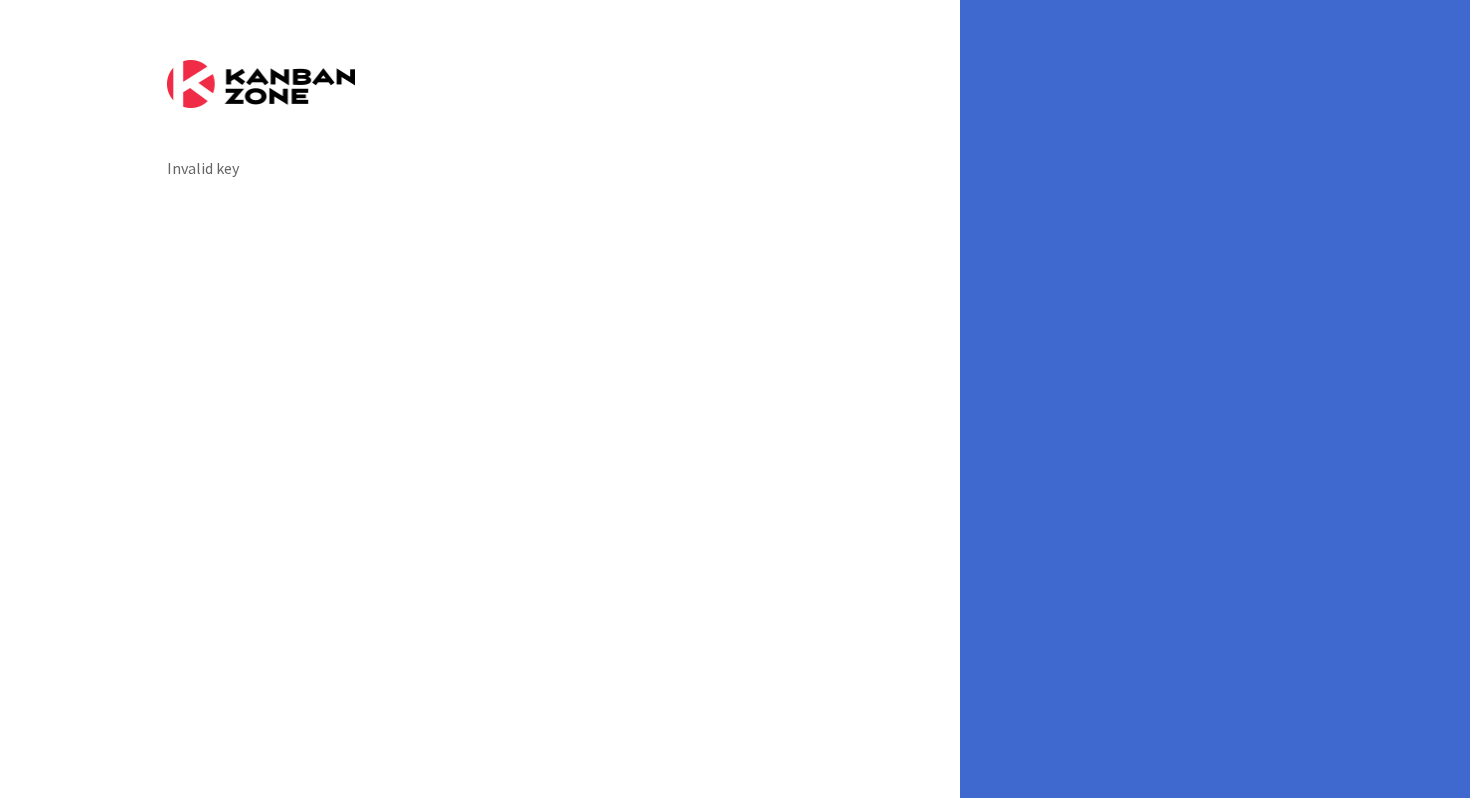 scroll, scrollTop: 0, scrollLeft: 0, axis: both 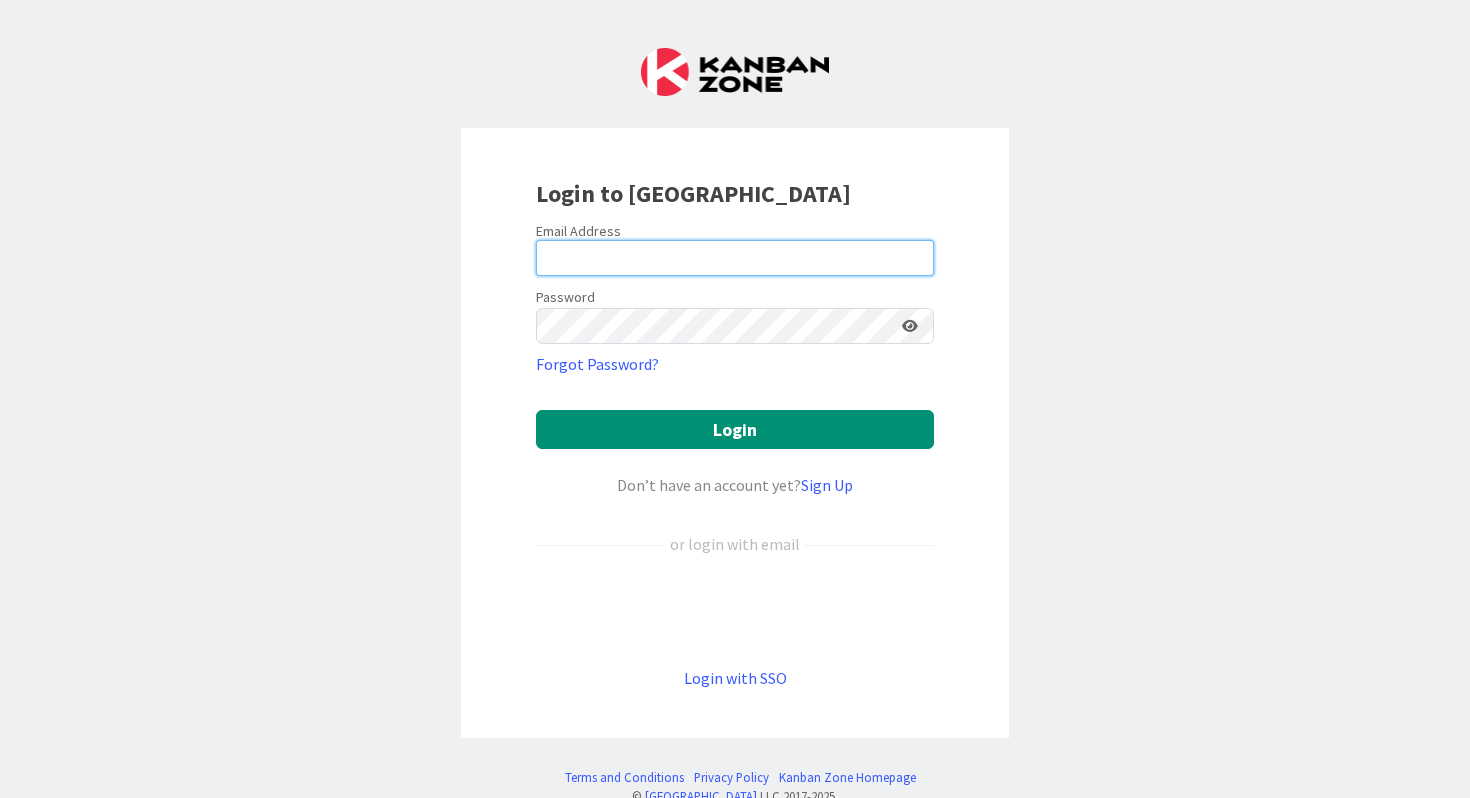 click at bounding box center [735, 258] 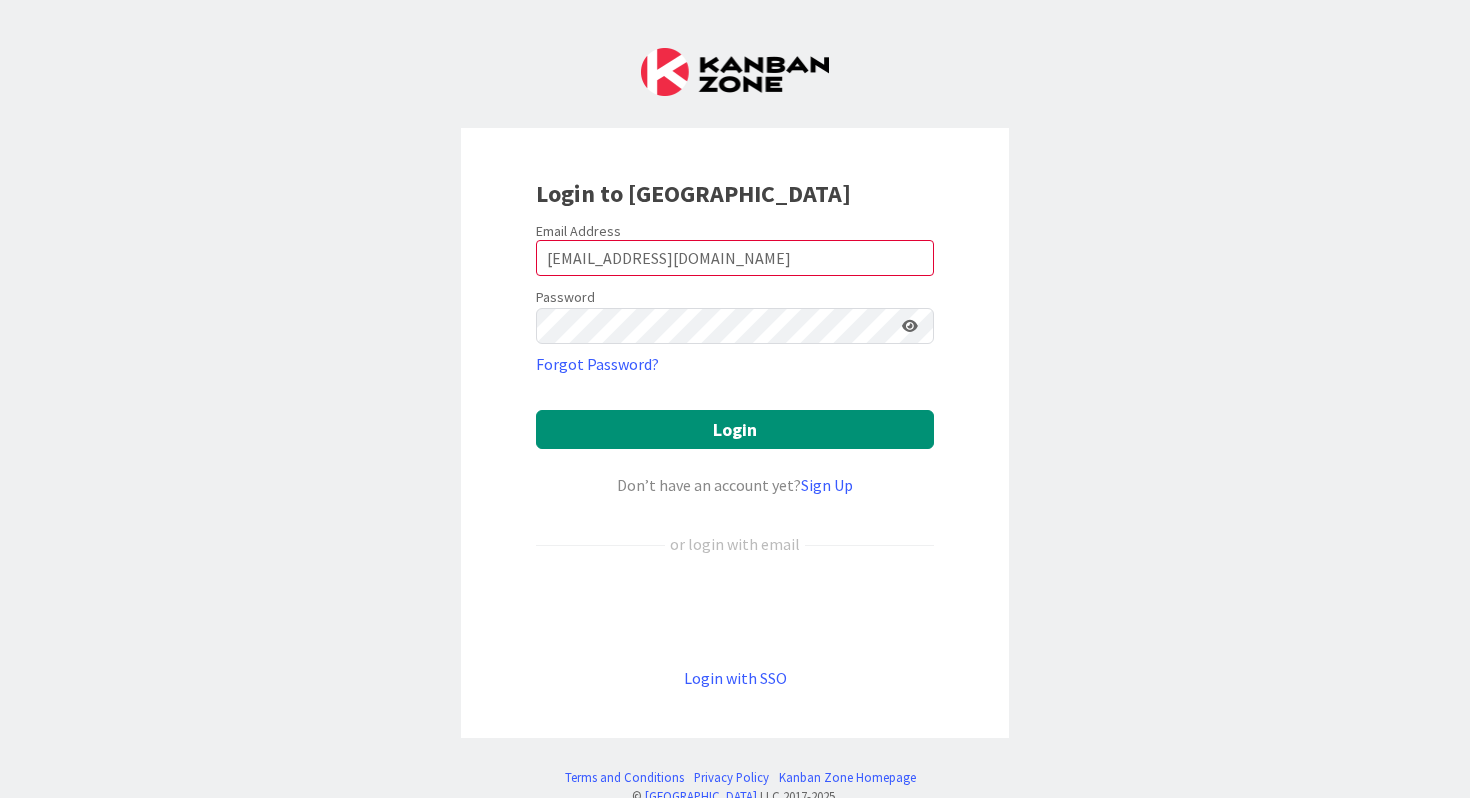 click at bounding box center (910, 326) 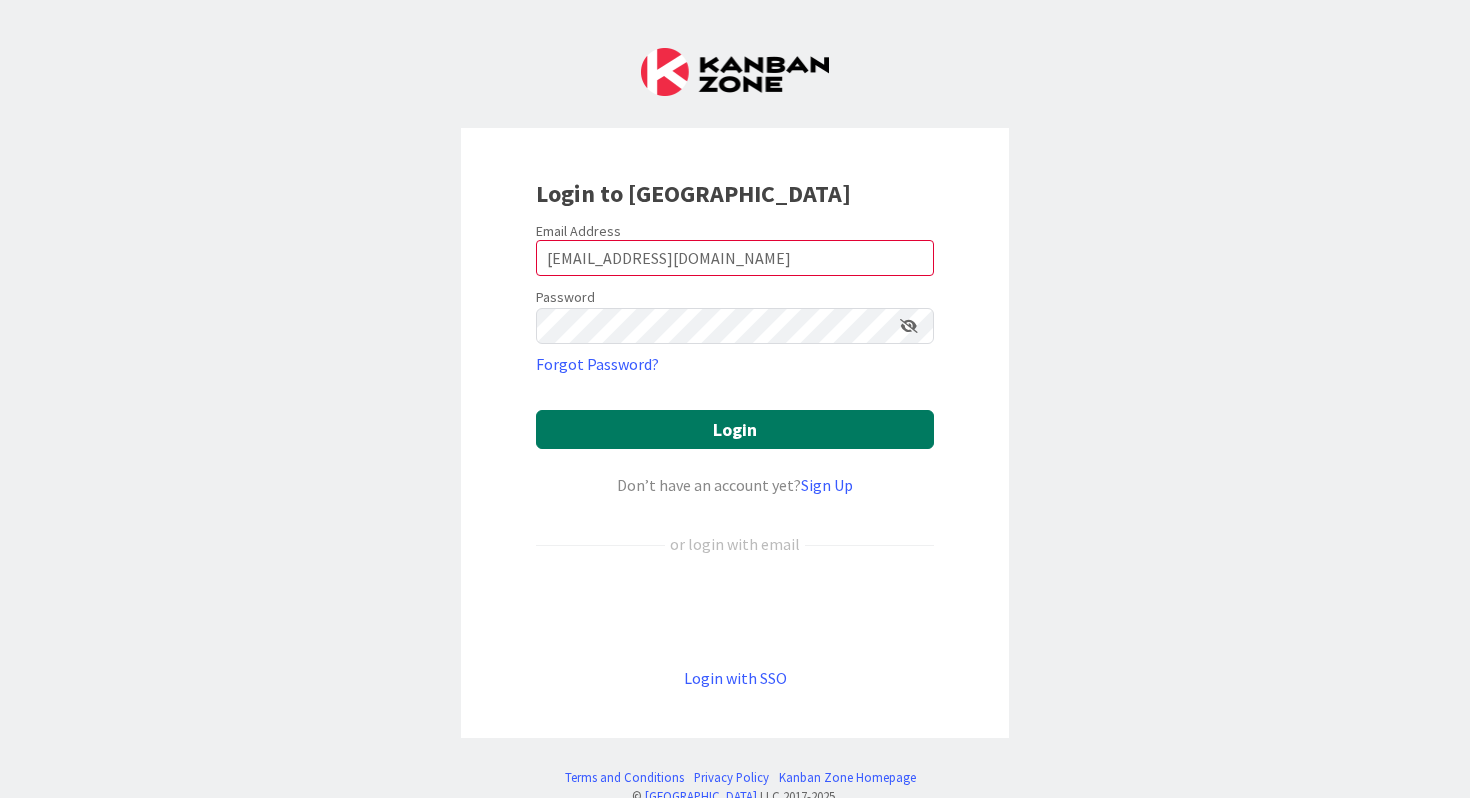 click on "Login" at bounding box center (735, 429) 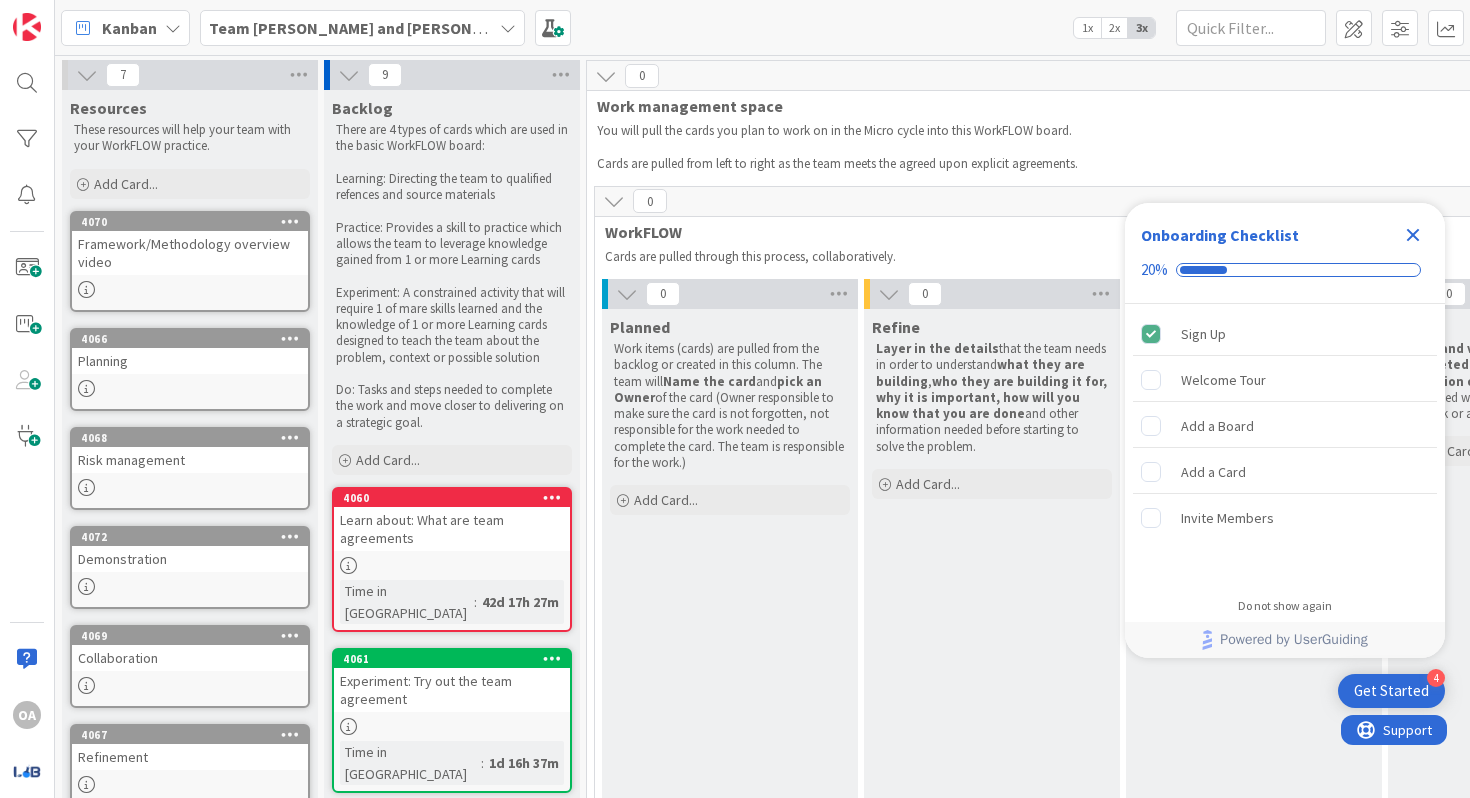 scroll, scrollTop: 0, scrollLeft: 0, axis: both 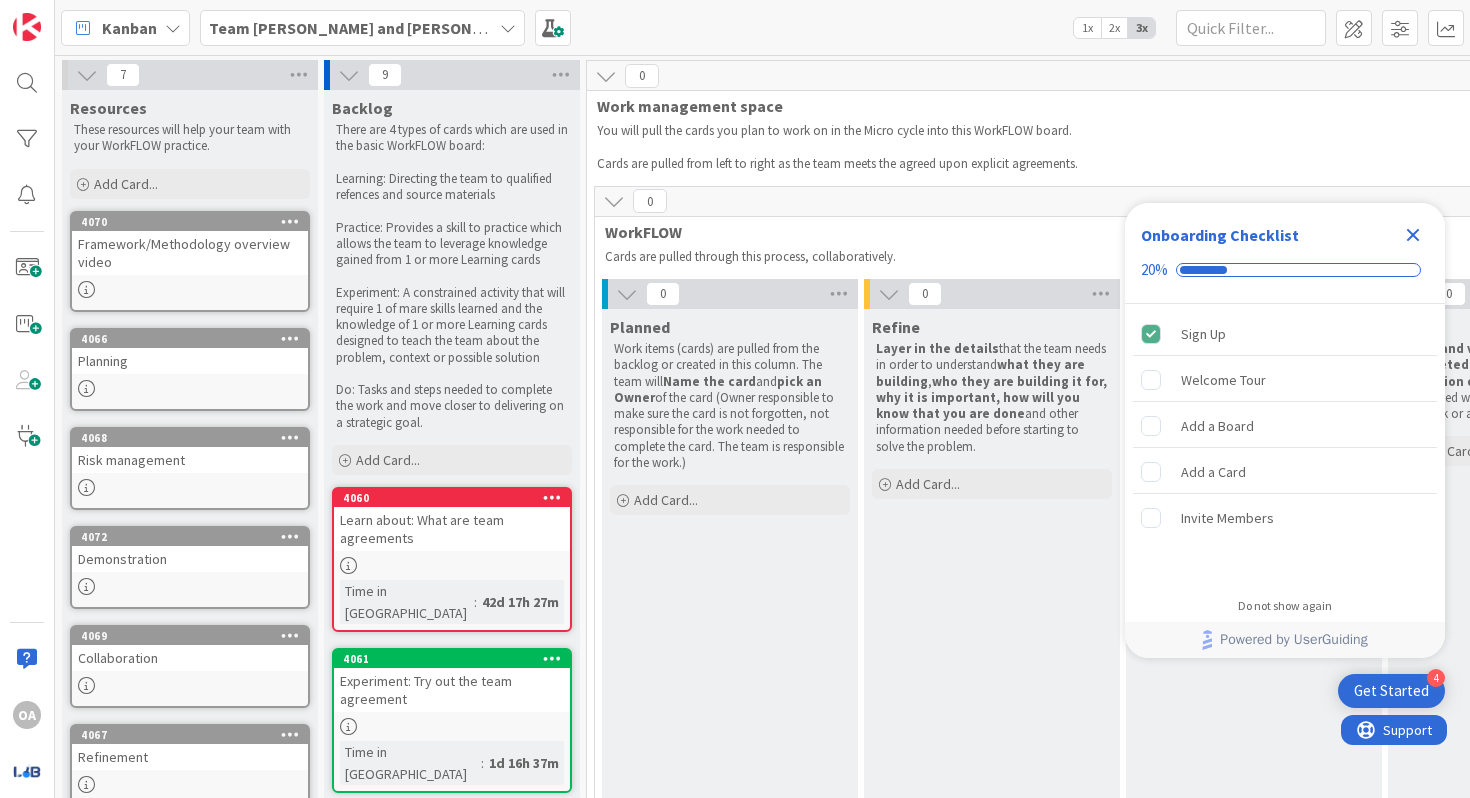 click on "4" at bounding box center (1436, 678) 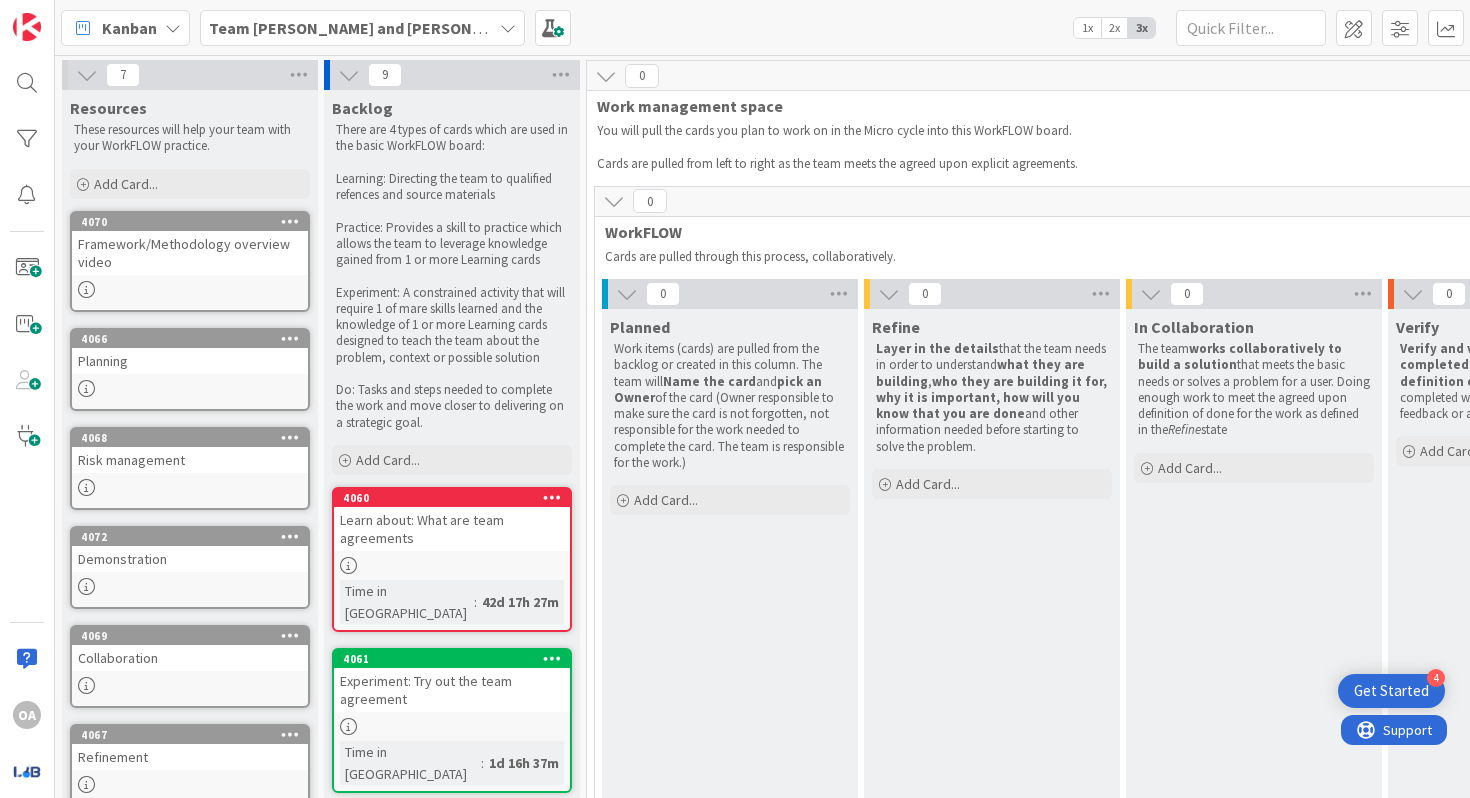 scroll, scrollTop: 0, scrollLeft: 0, axis: both 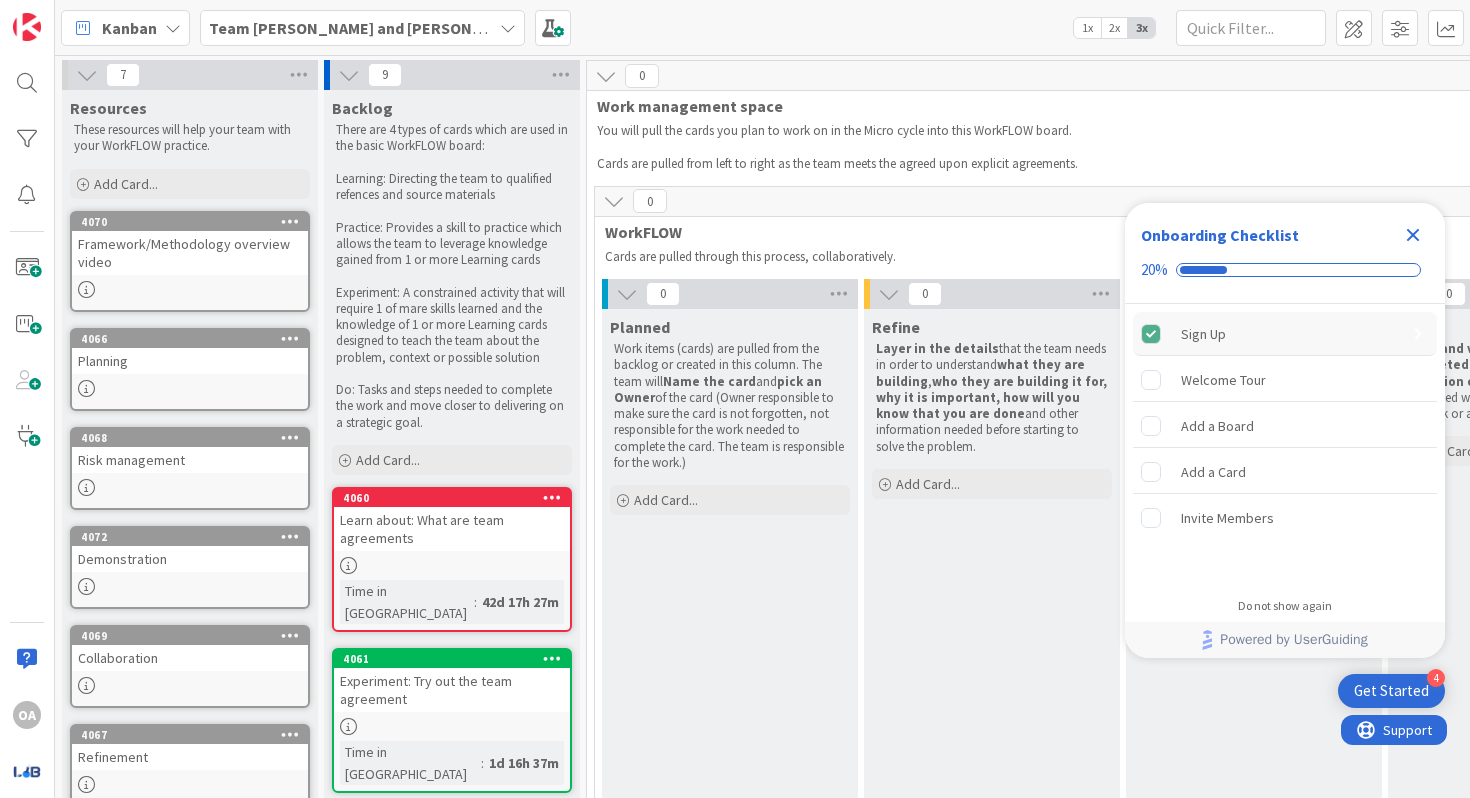 click on "Sign Up" at bounding box center (1203, 334) 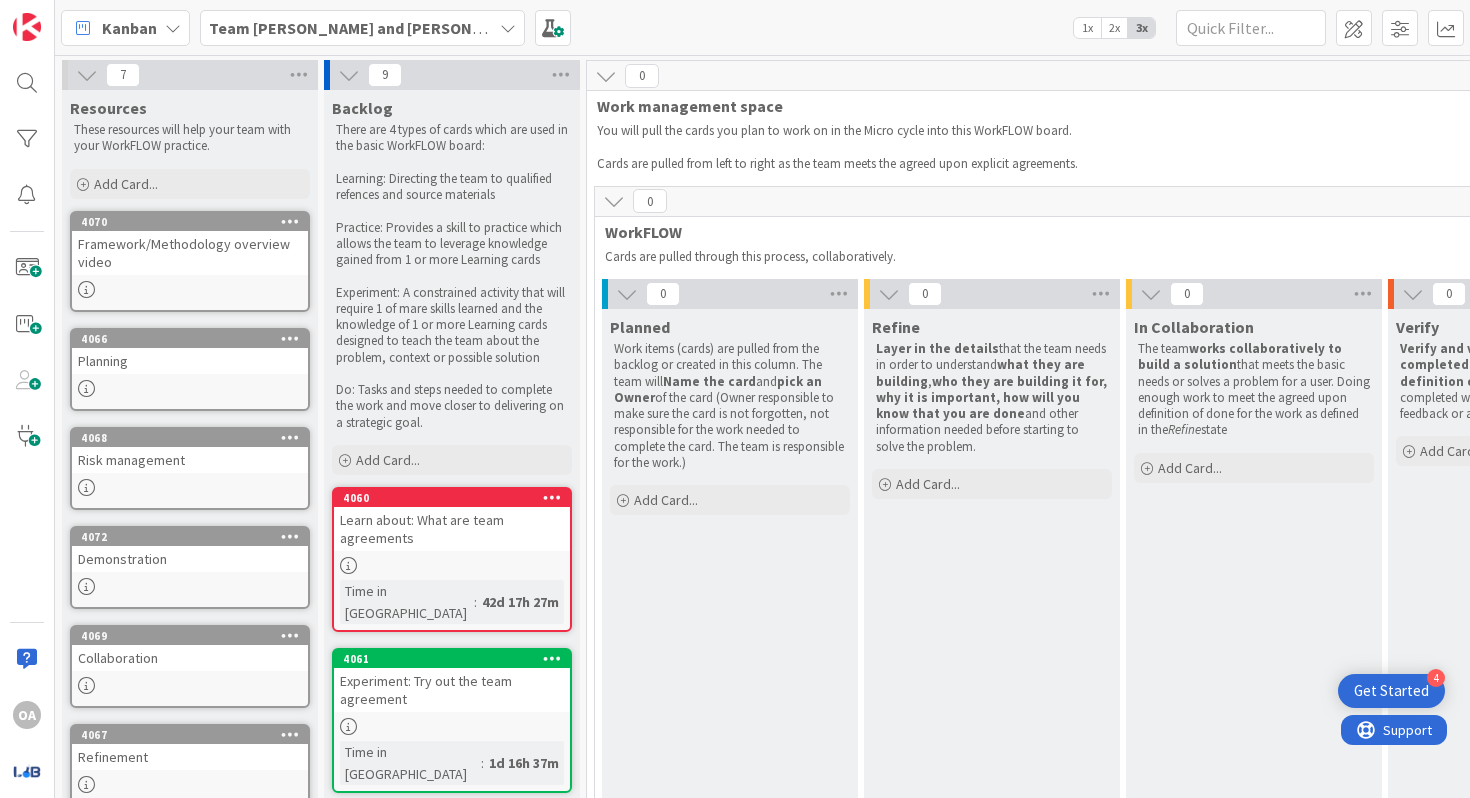 scroll, scrollTop: 0, scrollLeft: 0, axis: both 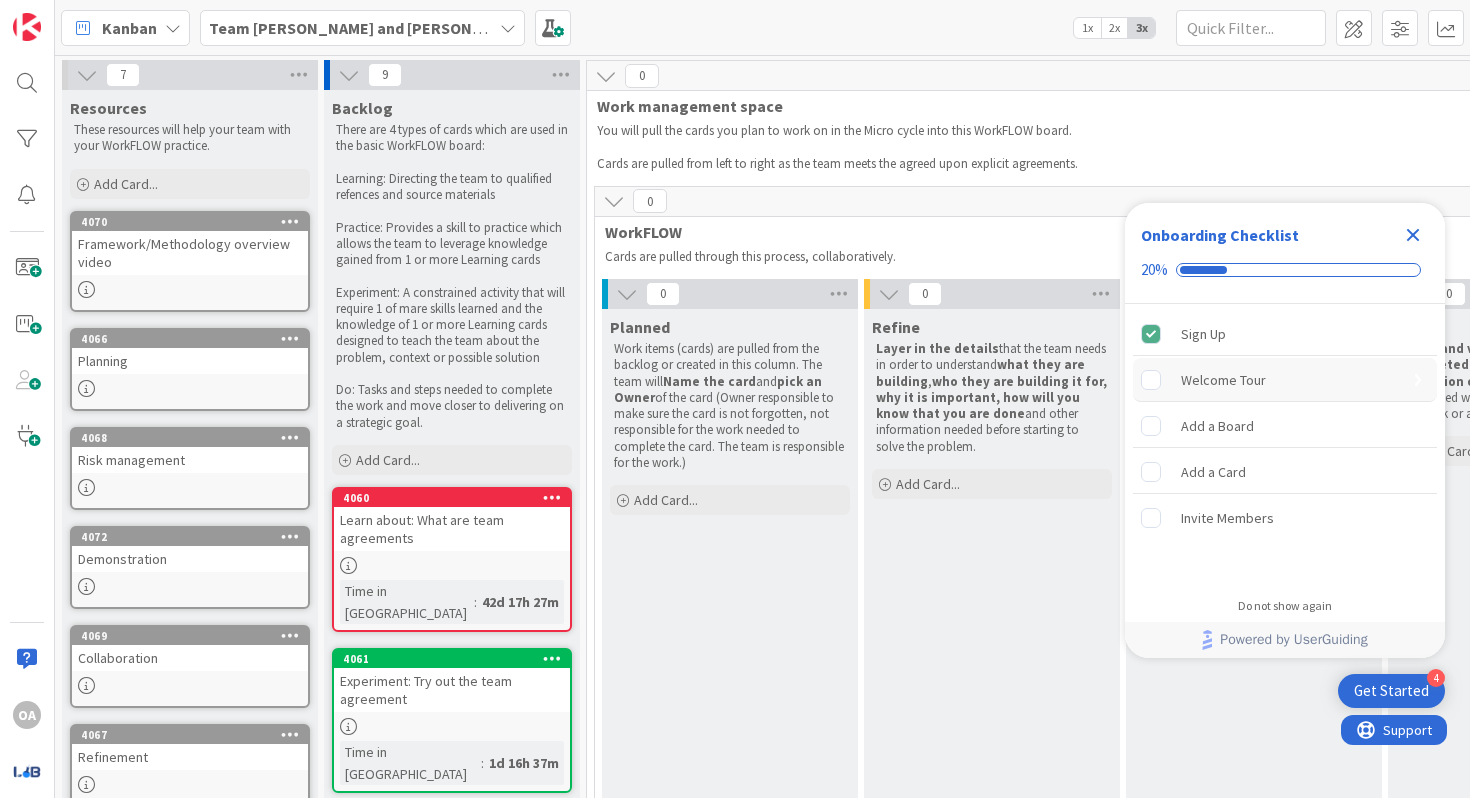 click on "Welcome Tour" at bounding box center (1223, 380) 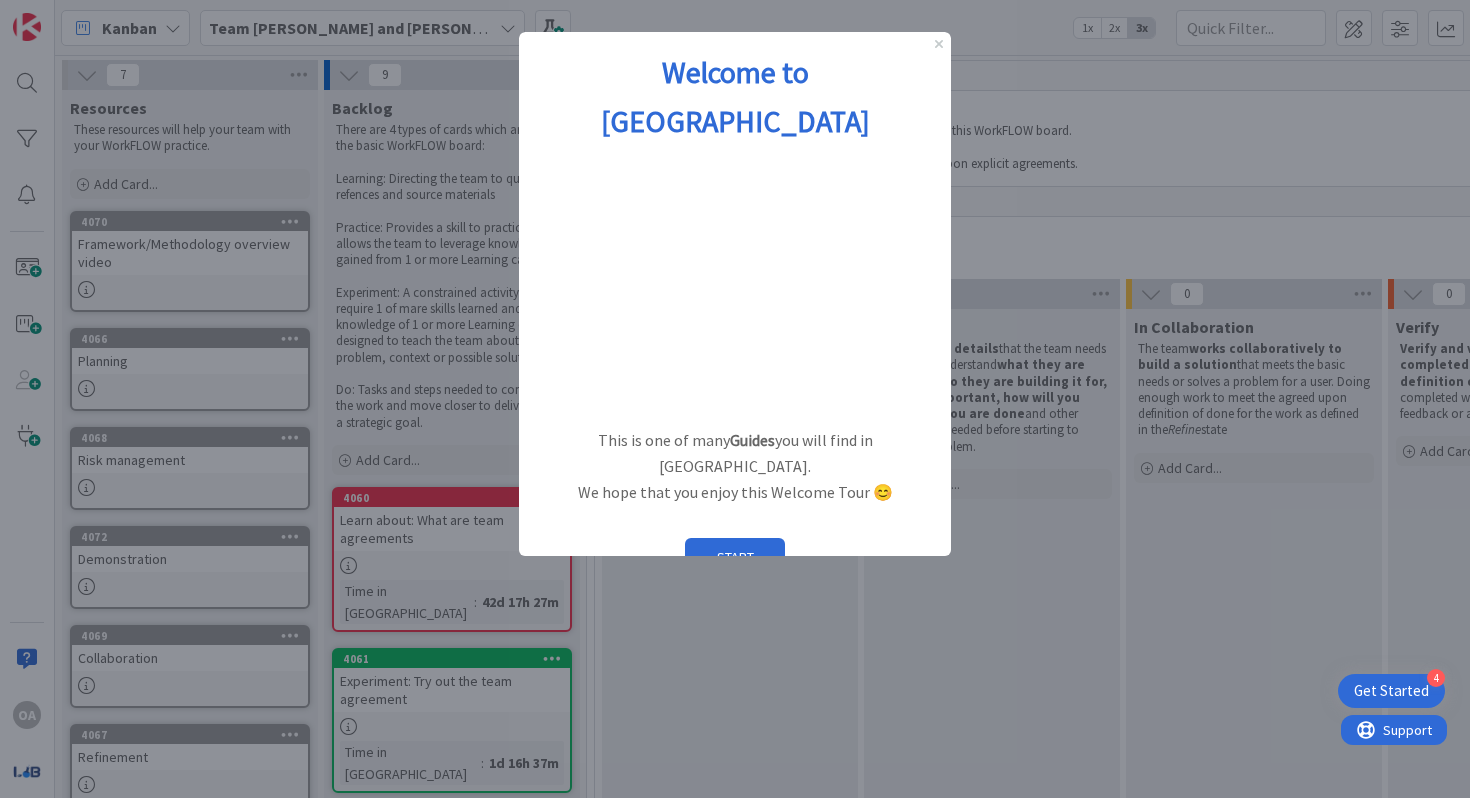 scroll, scrollTop: 0, scrollLeft: 0, axis: both 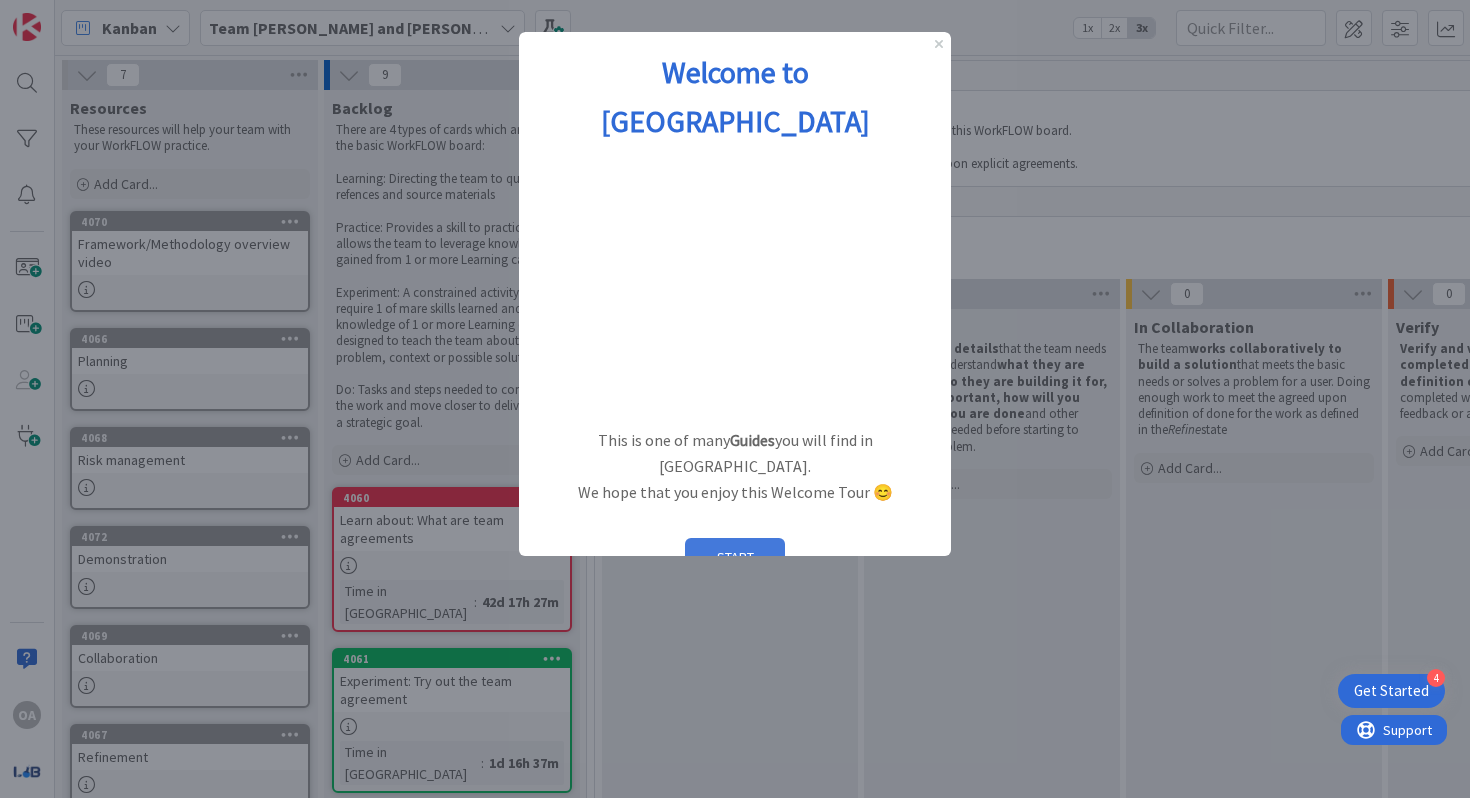 click on "START" at bounding box center (735, 557) 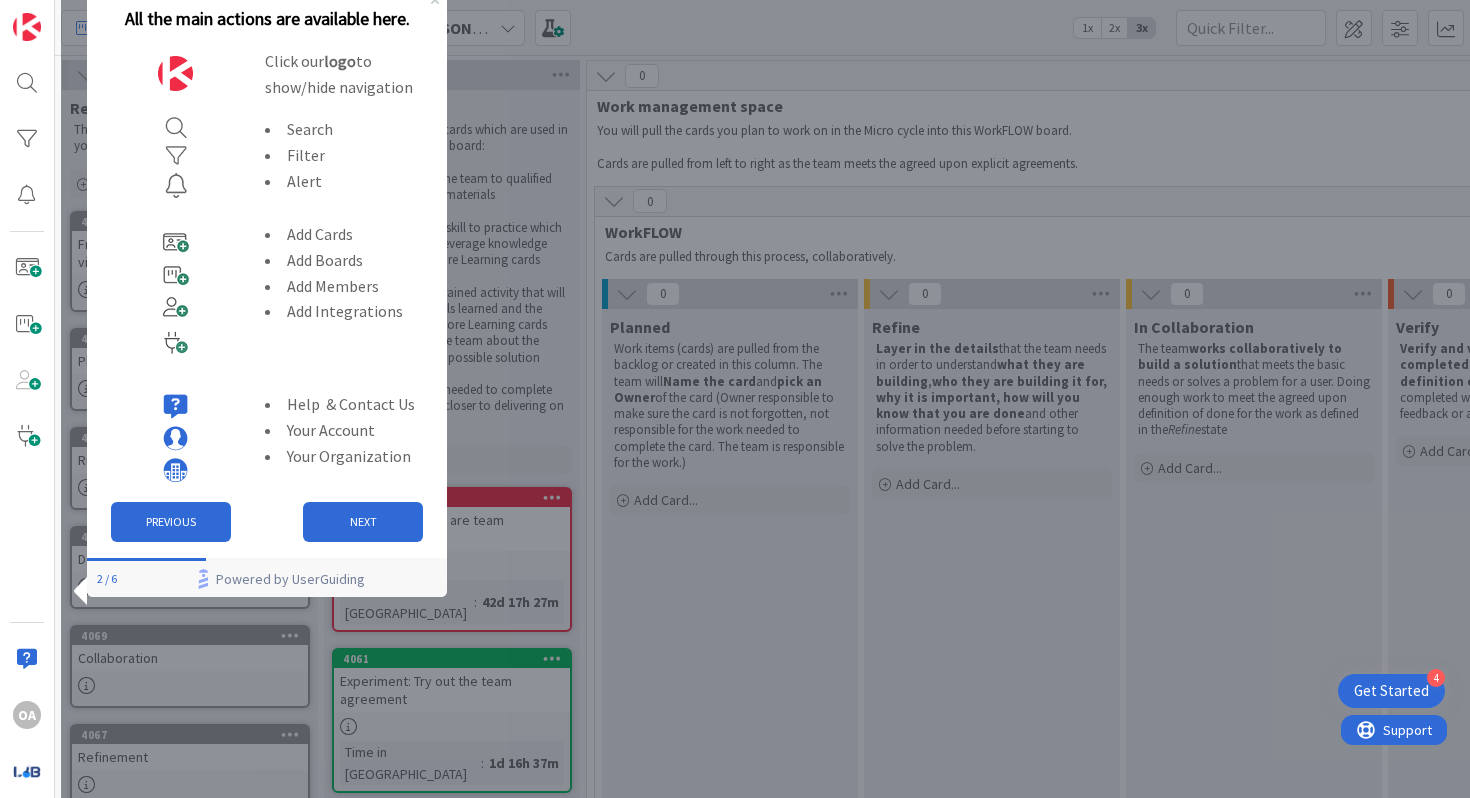 scroll, scrollTop: 0, scrollLeft: 0, axis: both 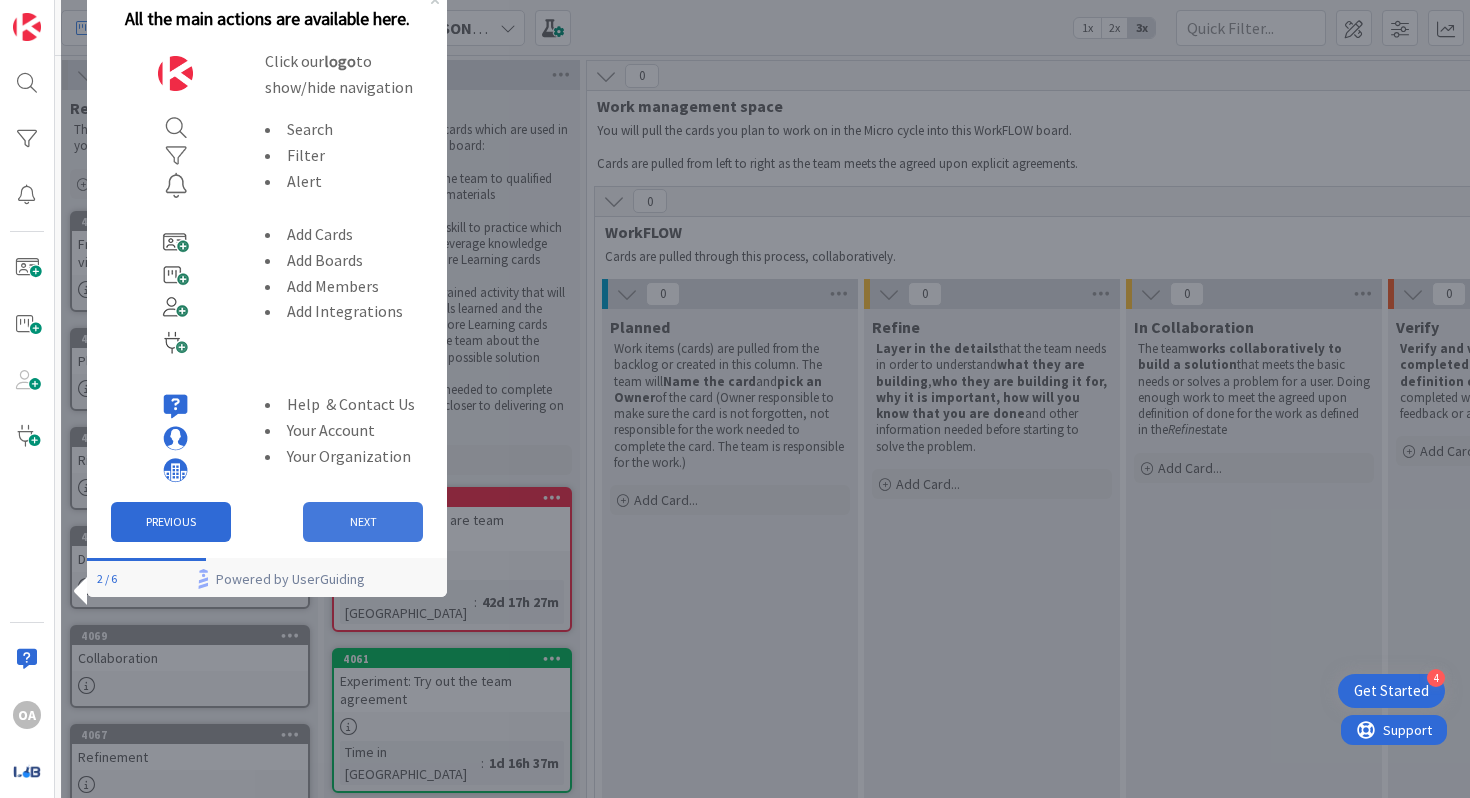click on "NEXT" at bounding box center [363, 522] 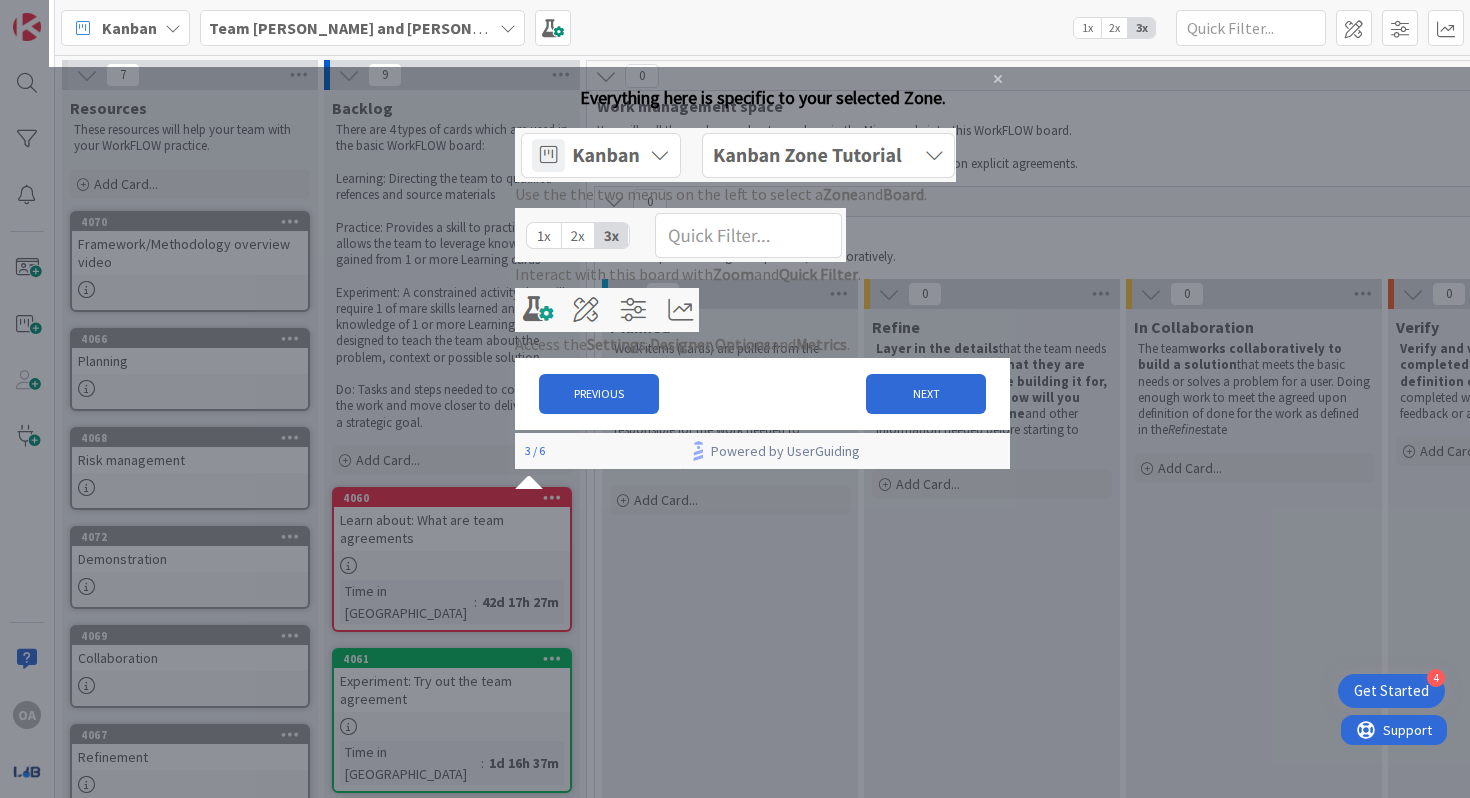 scroll, scrollTop: 0, scrollLeft: 0, axis: both 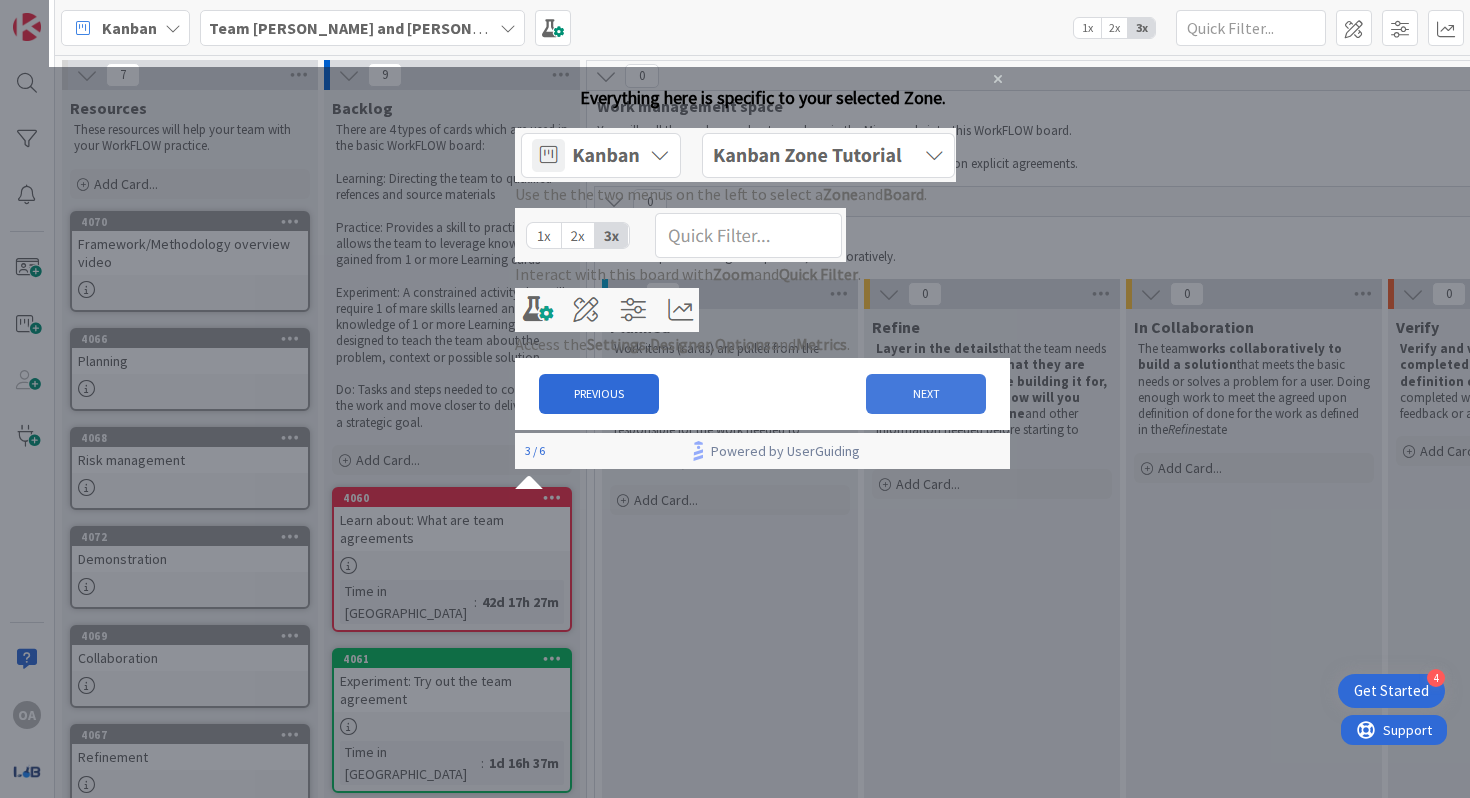 click on "NEXT" at bounding box center (926, 394) 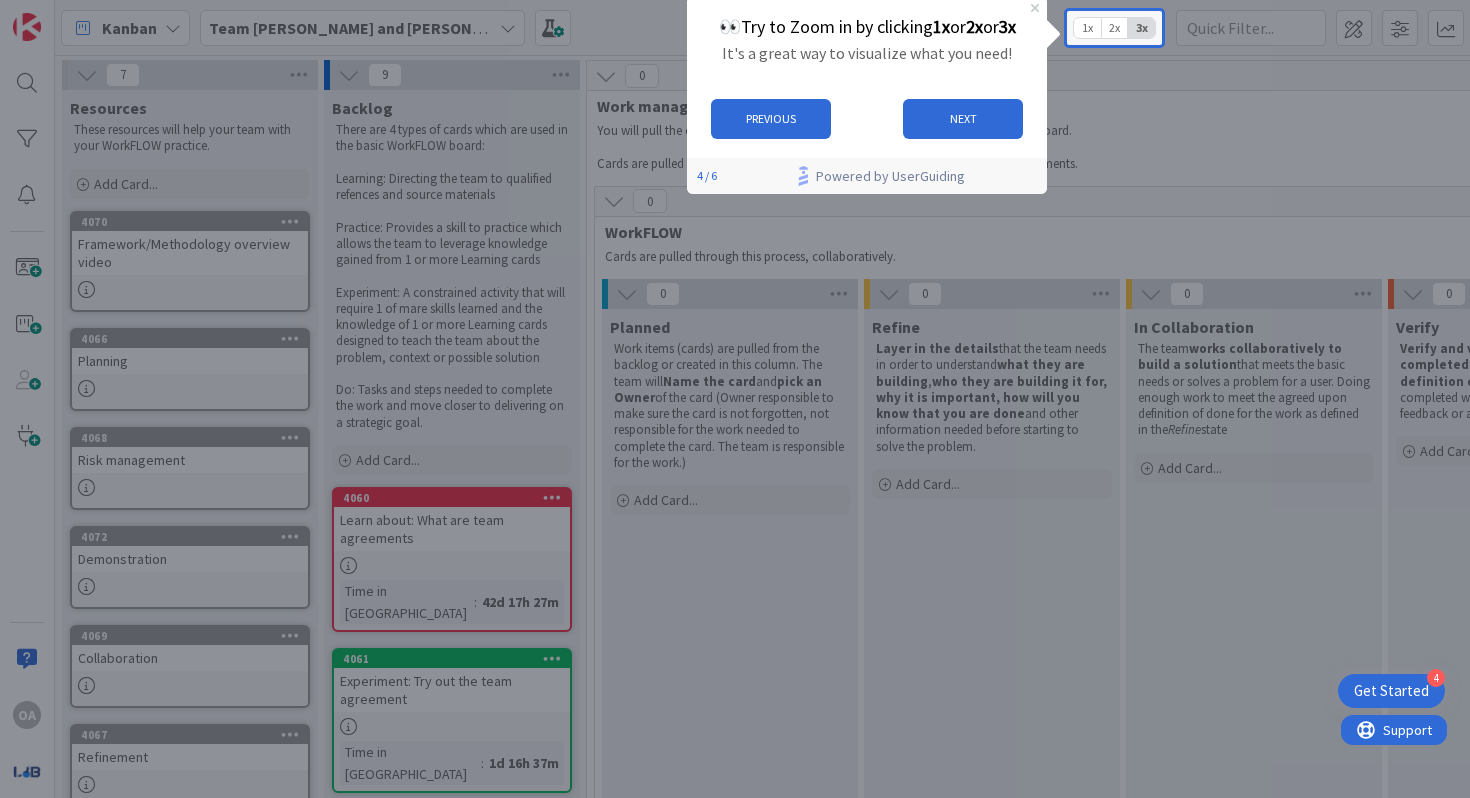 scroll, scrollTop: 0, scrollLeft: 0, axis: both 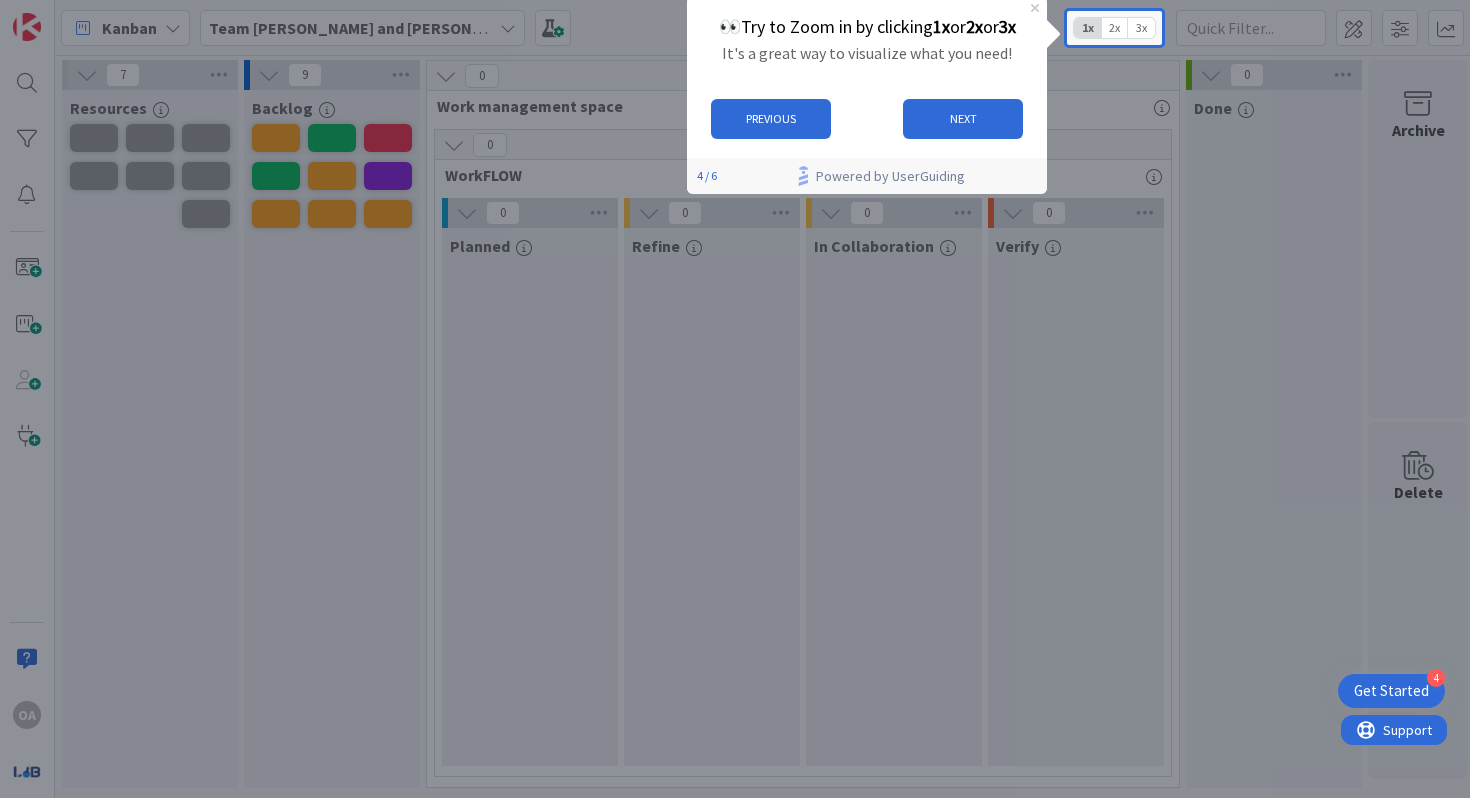 click on "2x" at bounding box center (1114, 28) 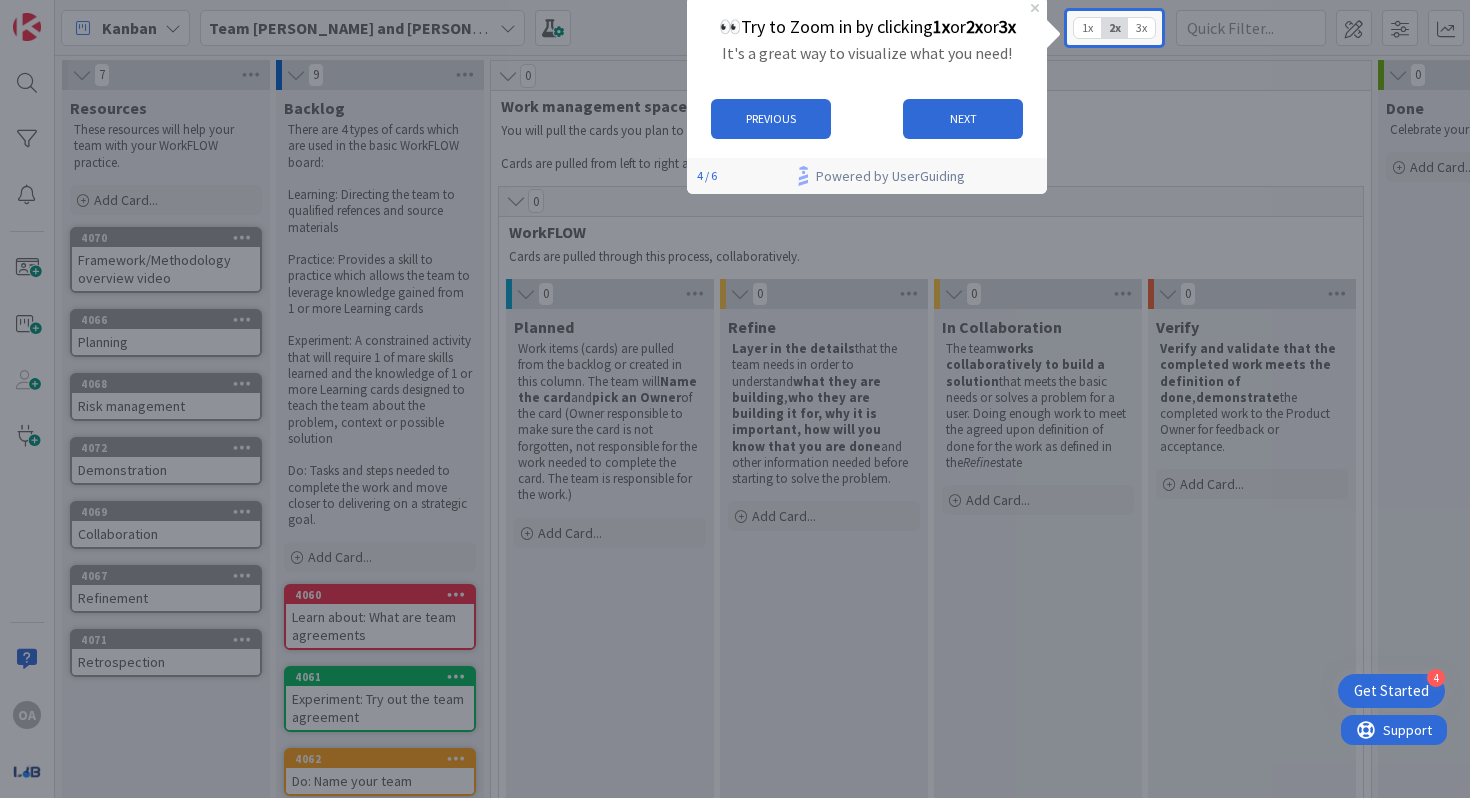click on "3x" at bounding box center [1141, 28] 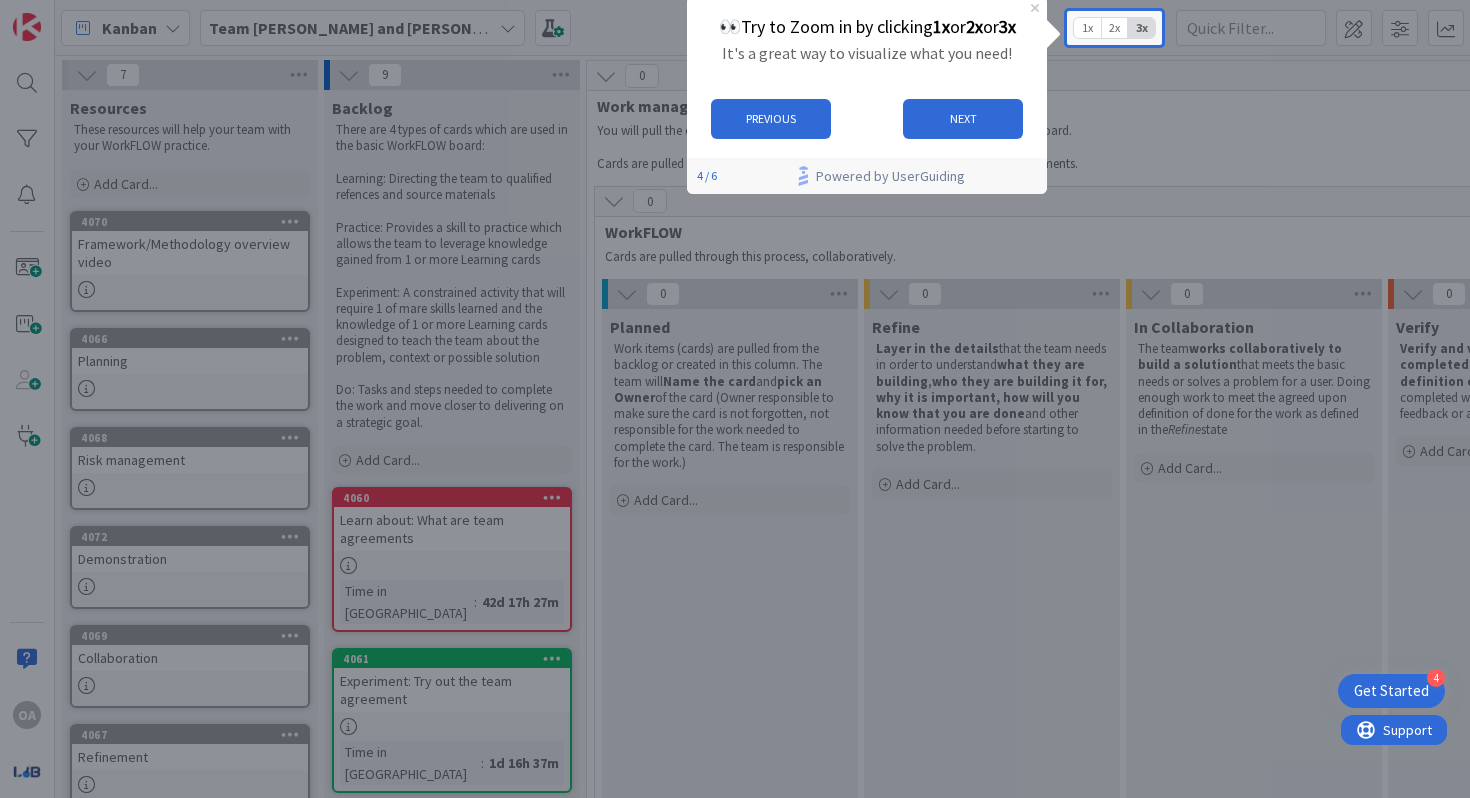 click on "1x" at bounding box center (1087, 28) 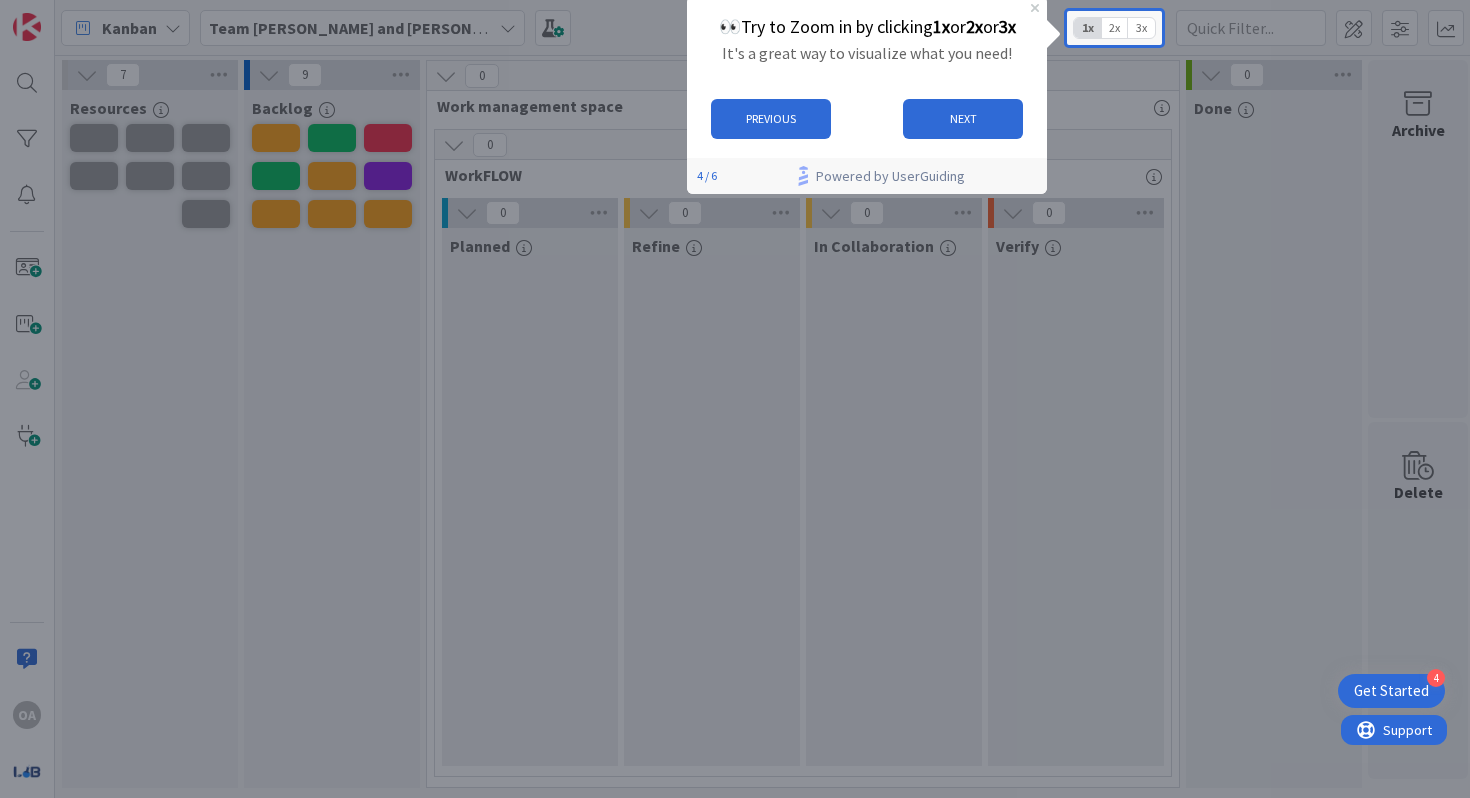 click on "2x" at bounding box center [1114, 28] 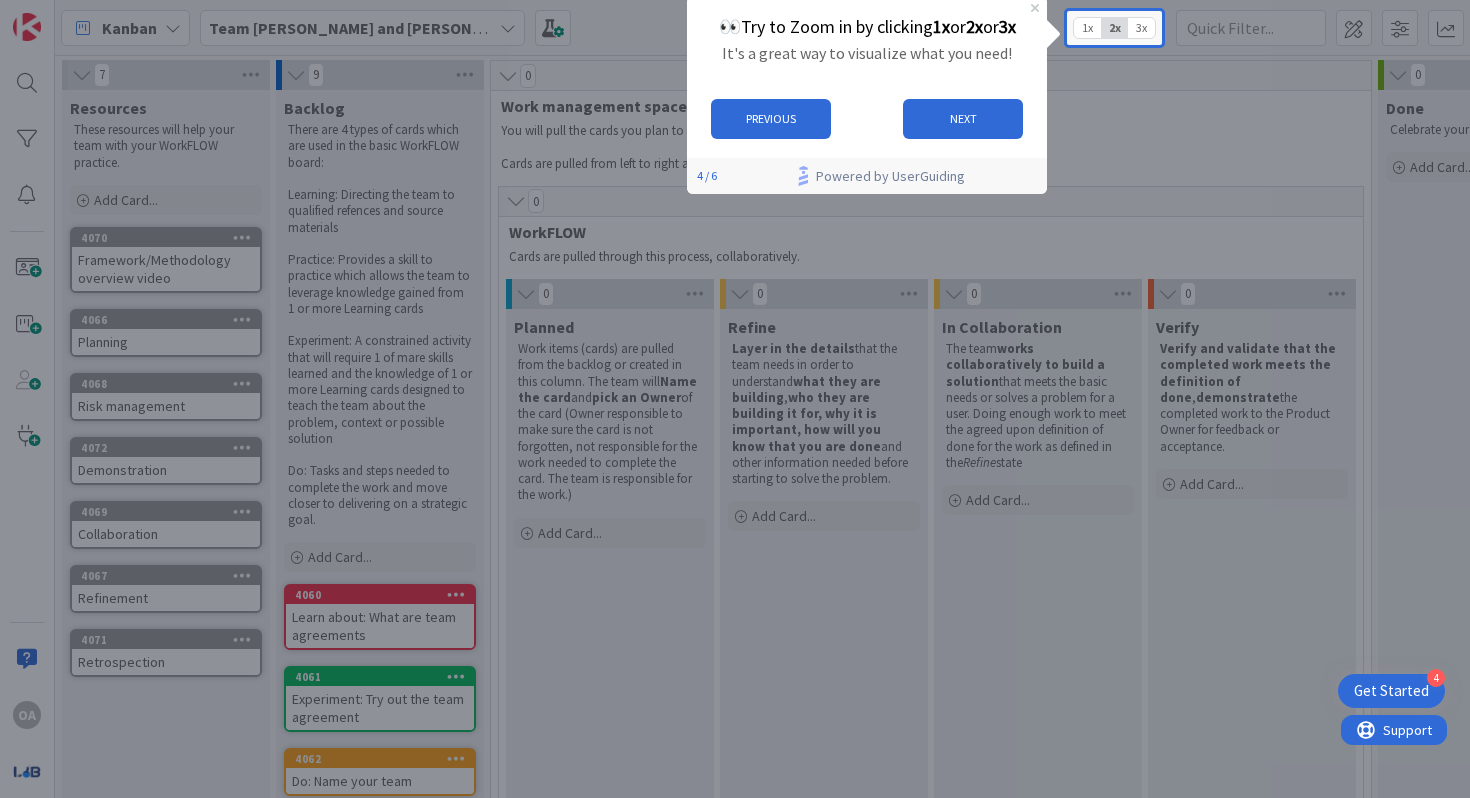 click on "1x" at bounding box center (1087, 28) 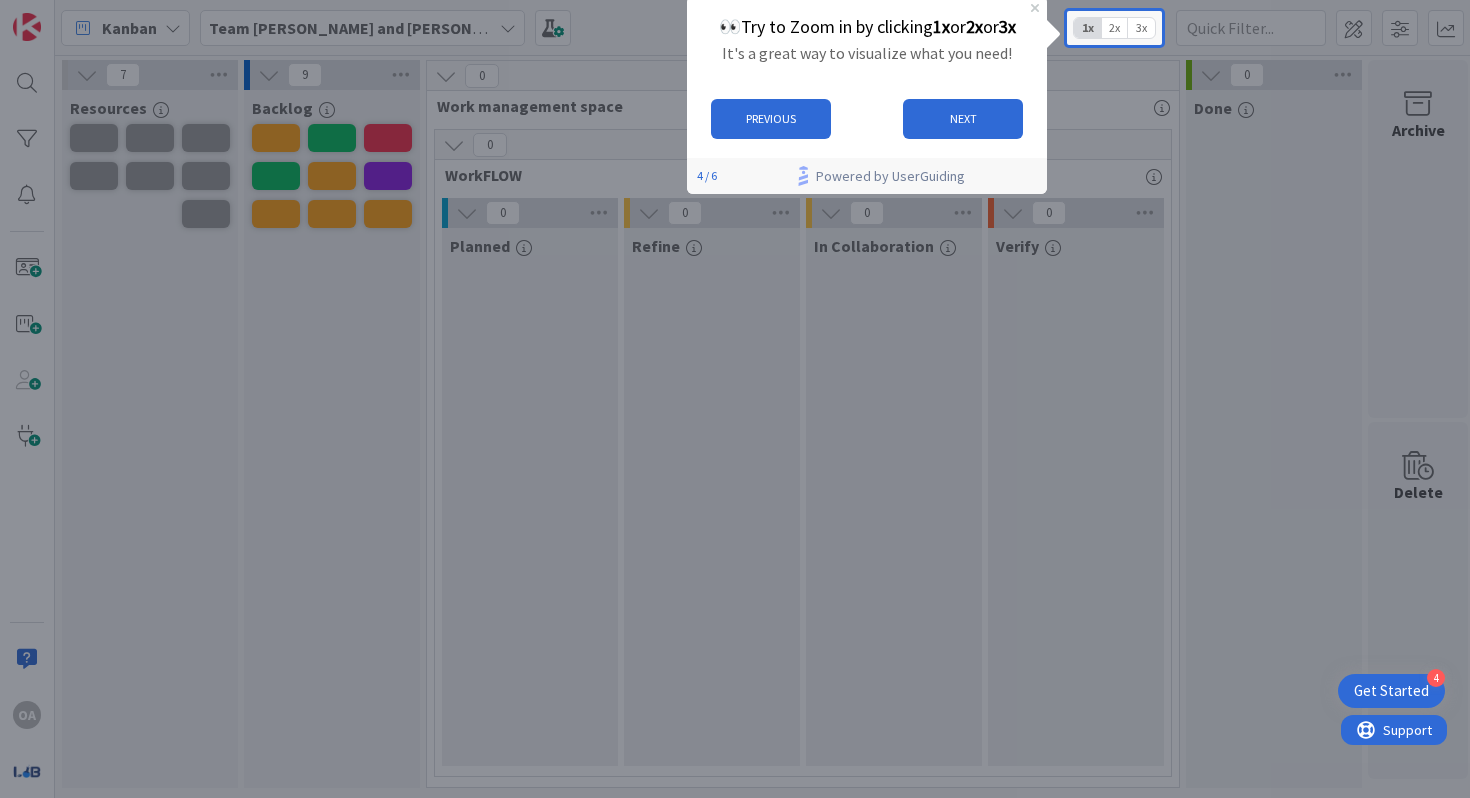 click on "2x" at bounding box center [1114, 28] 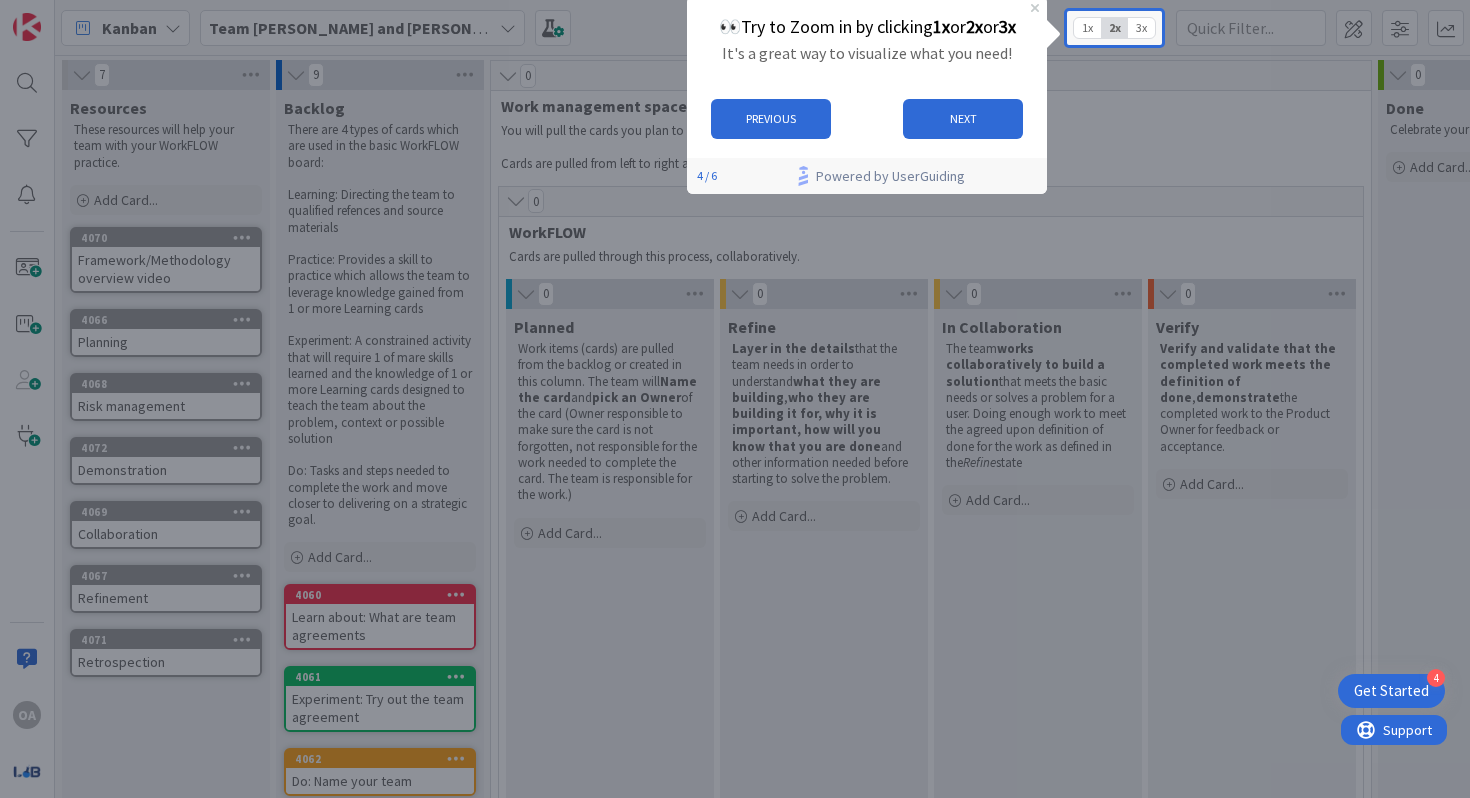 click on "3x" at bounding box center [1141, 28] 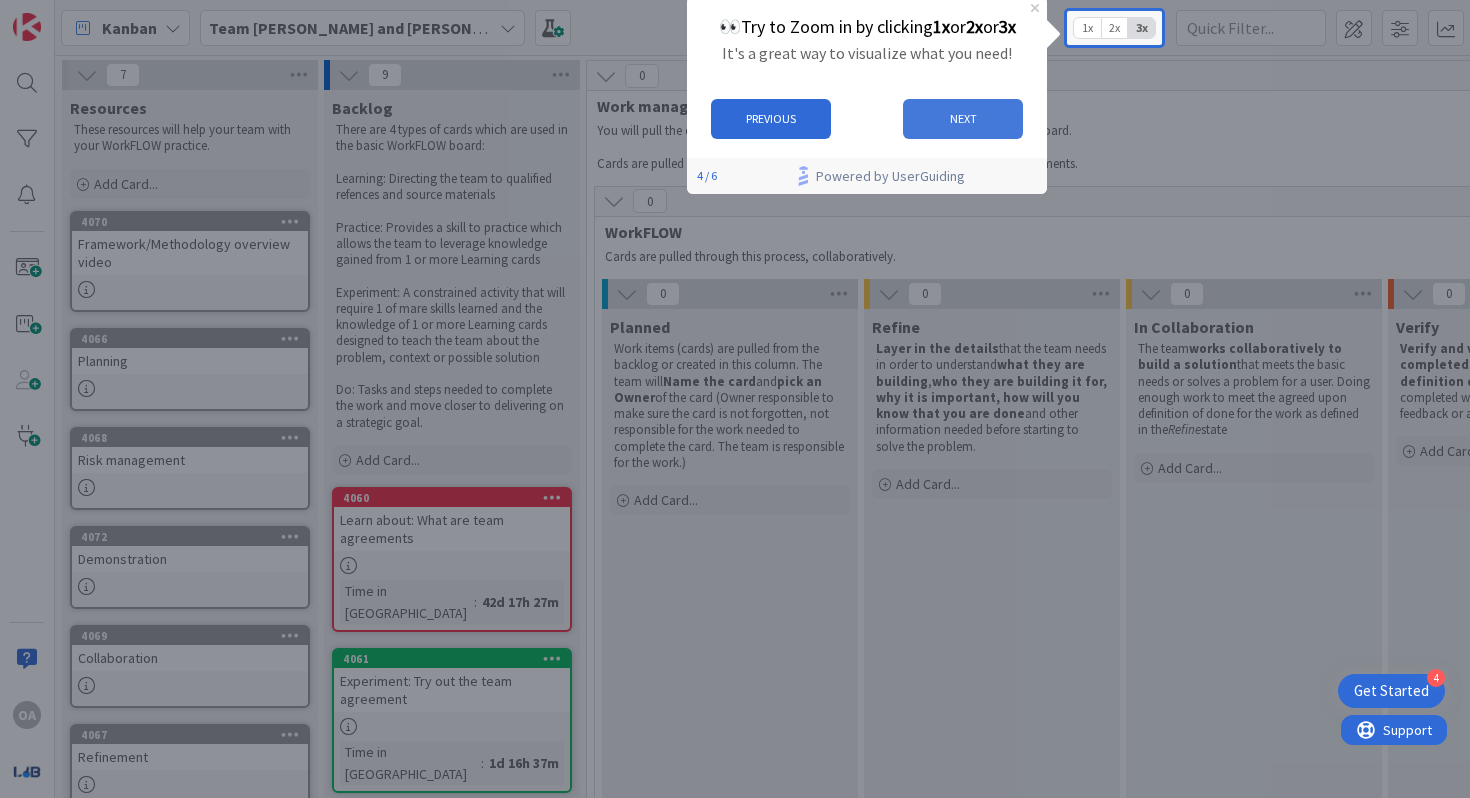 drag, startPoint x: 966, startPoint y: 109, endPoint x: 1634, endPoint y: 84, distance: 668.46765 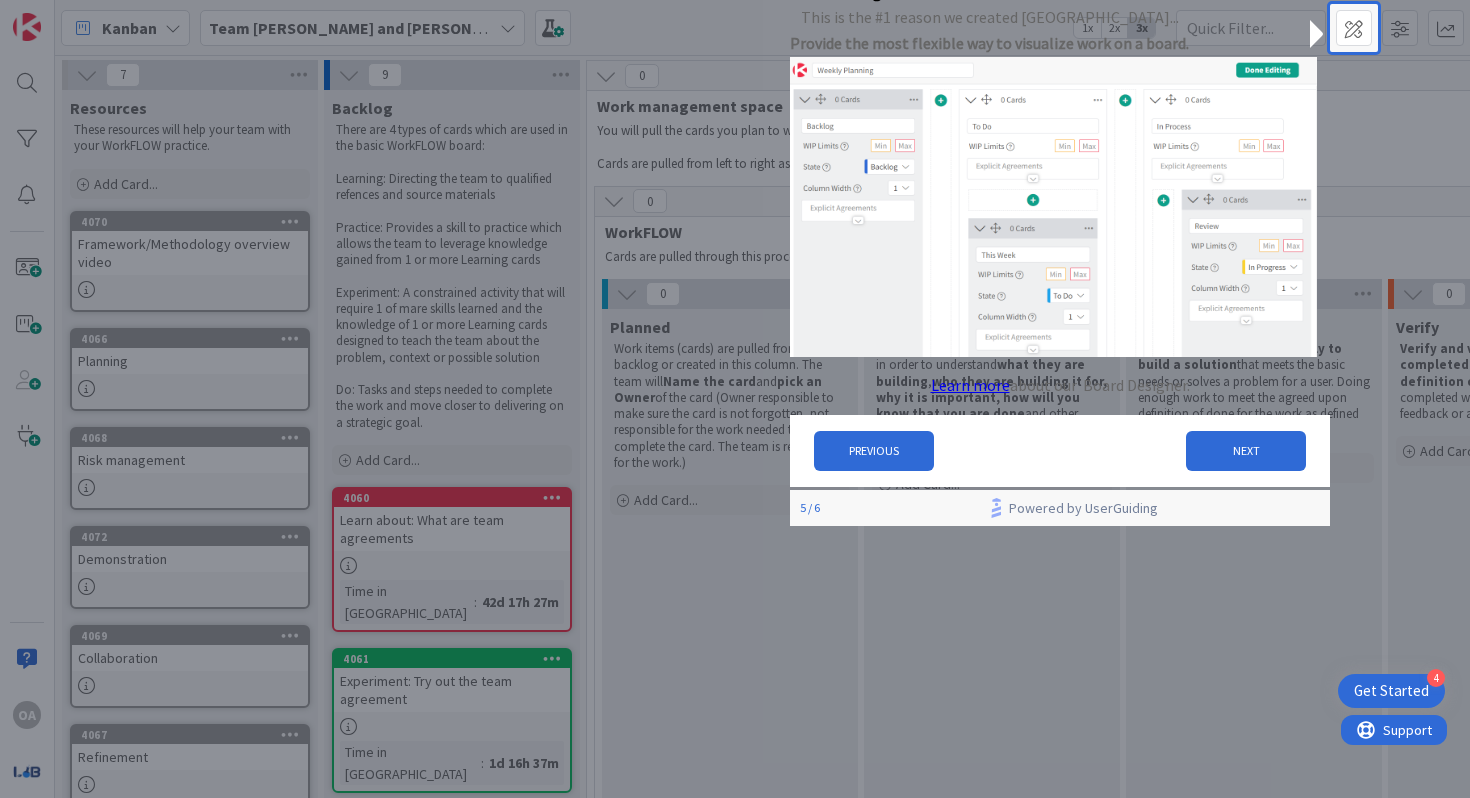 scroll, scrollTop: 0, scrollLeft: 0, axis: both 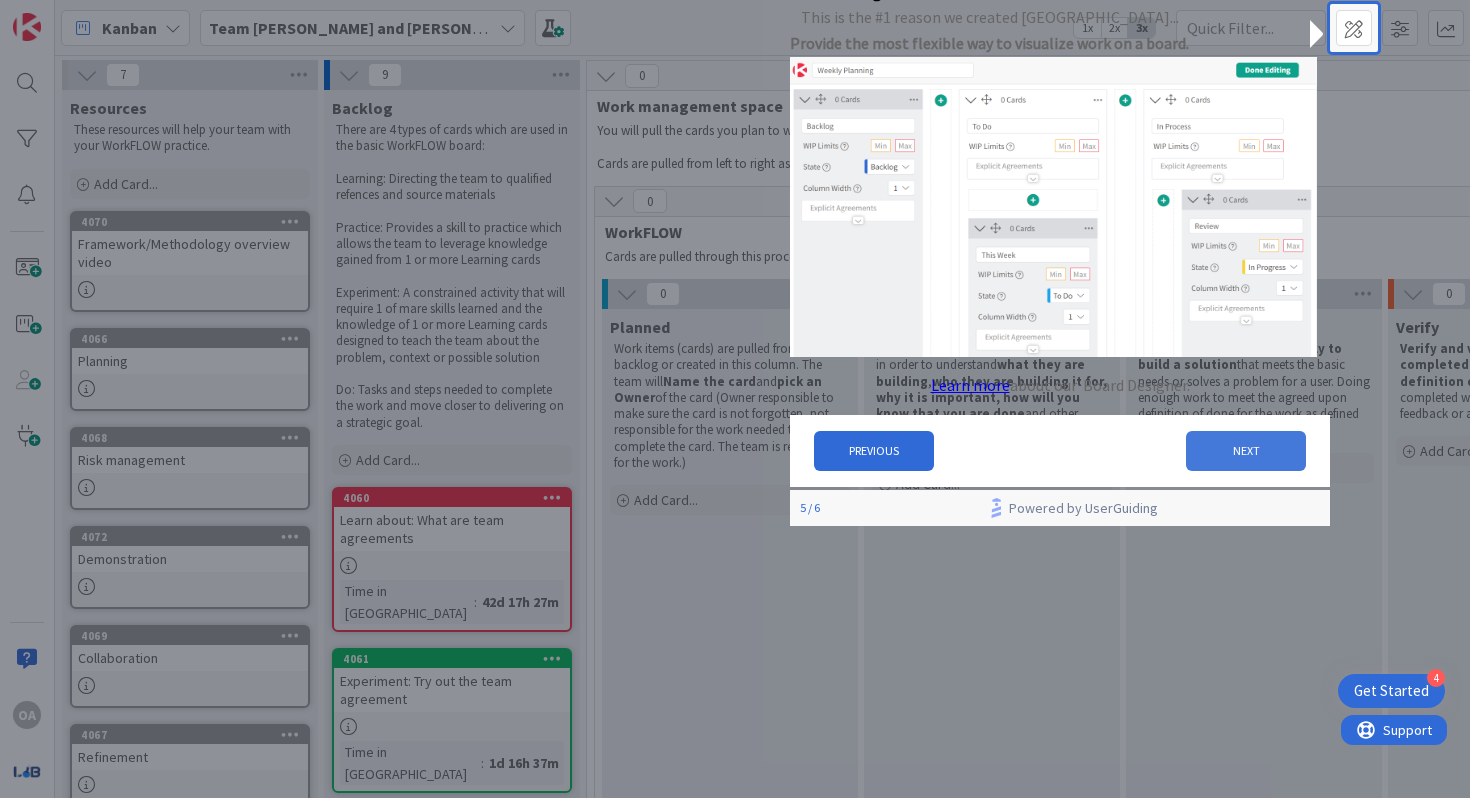 click on "NEXT" at bounding box center (1246, 451) 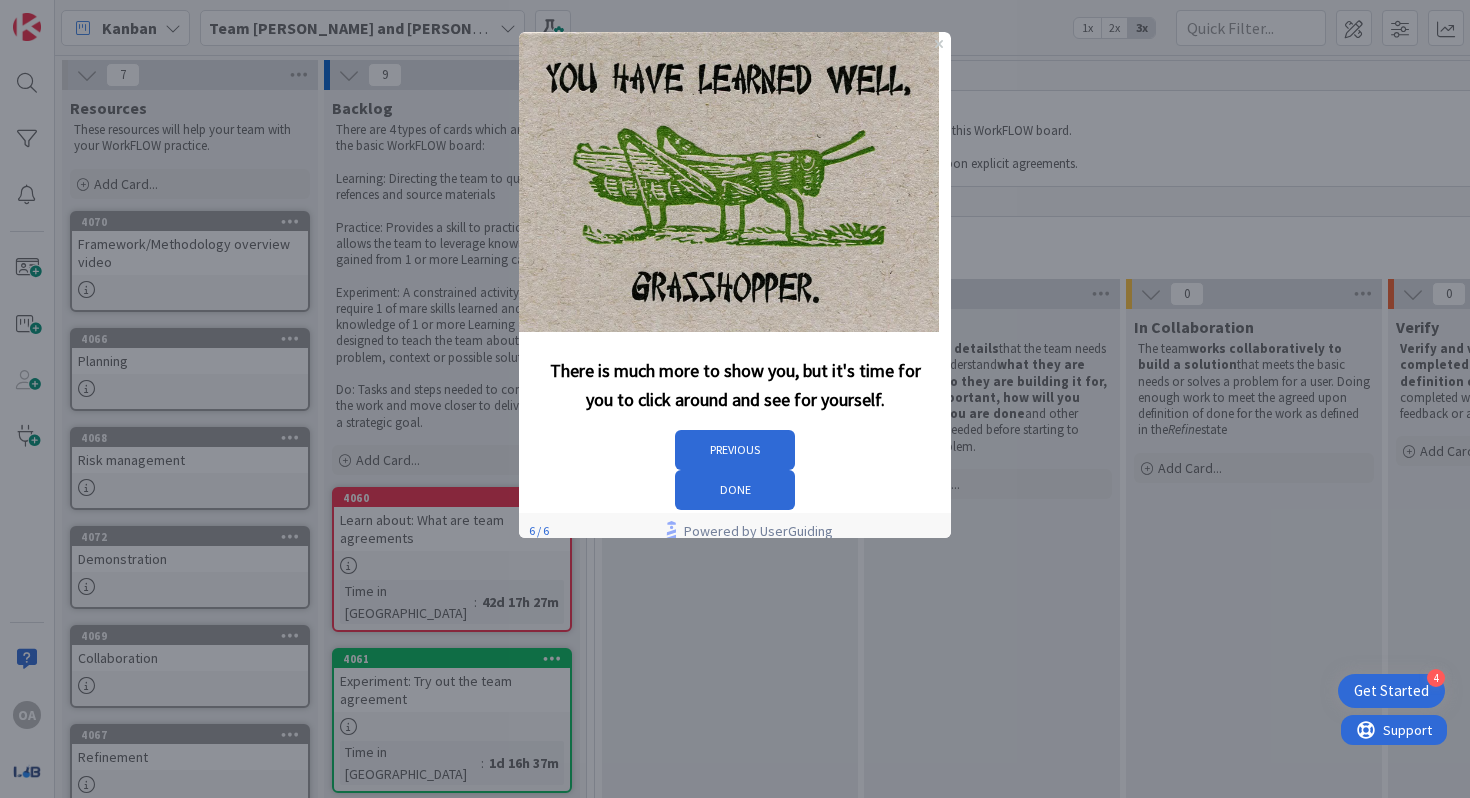 scroll, scrollTop: 0, scrollLeft: 0, axis: both 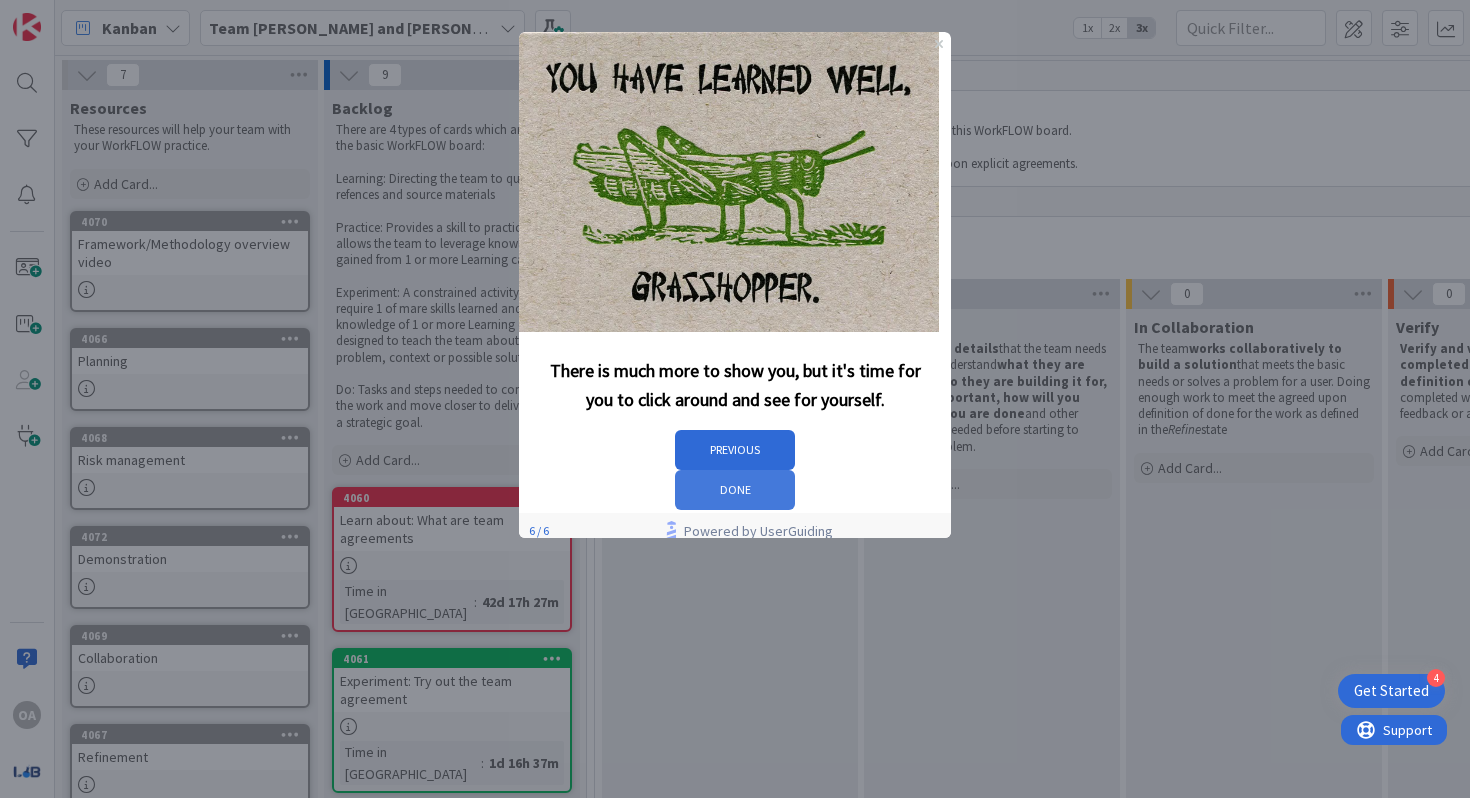 click on "DONE" at bounding box center [735, 490] 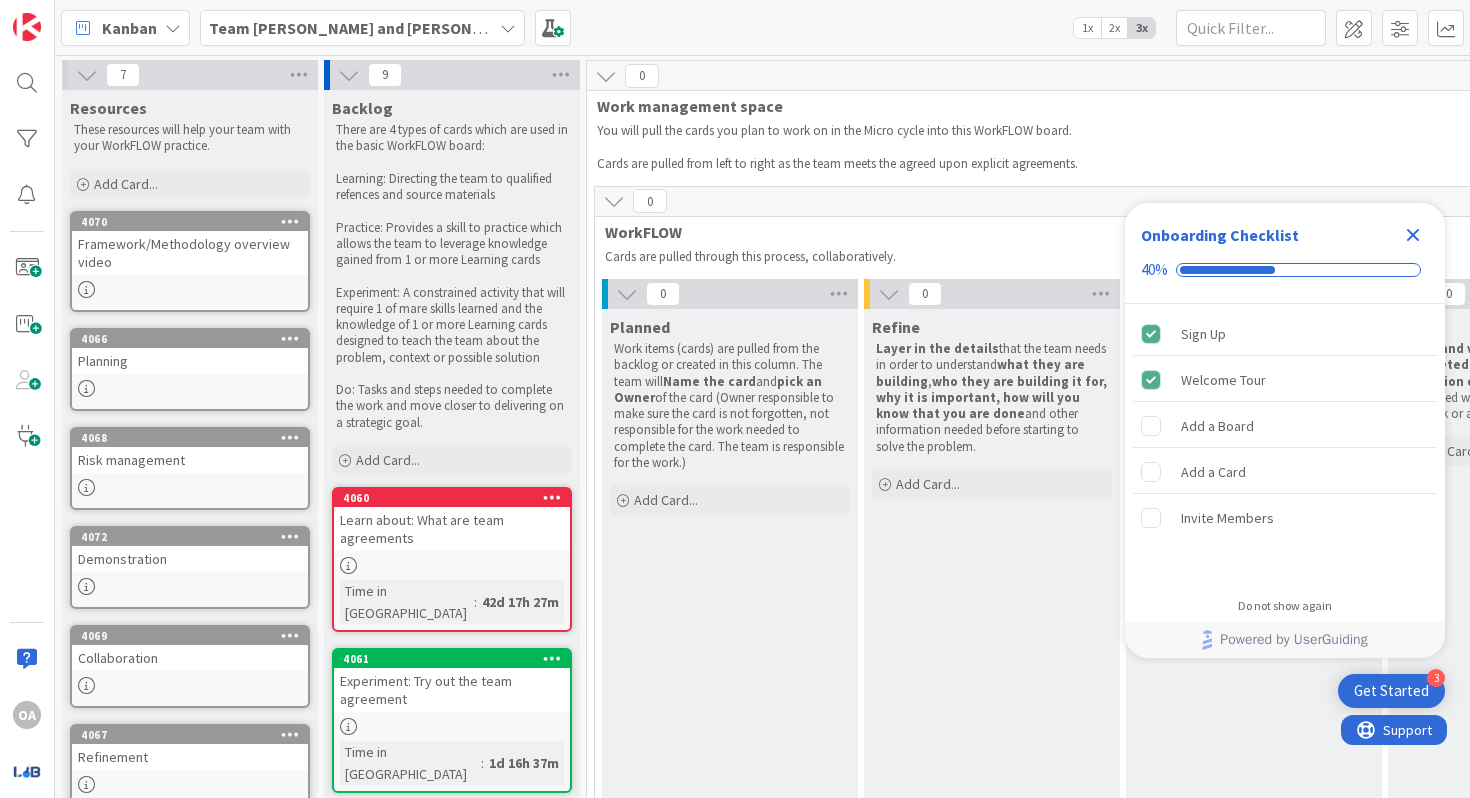 scroll, scrollTop: 0, scrollLeft: 0, axis: both 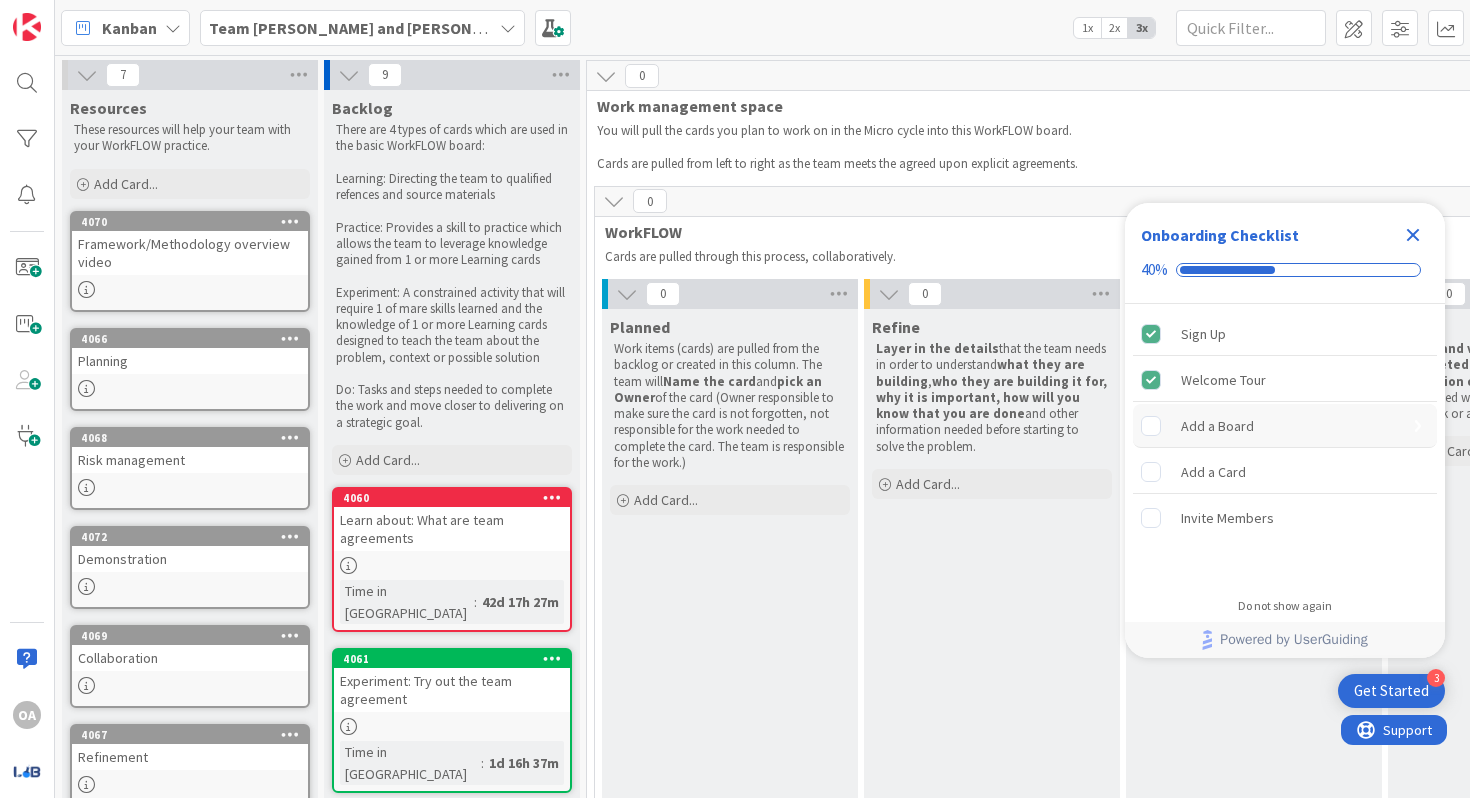 click on "Add a Board" at bounding box center [1217, 426] 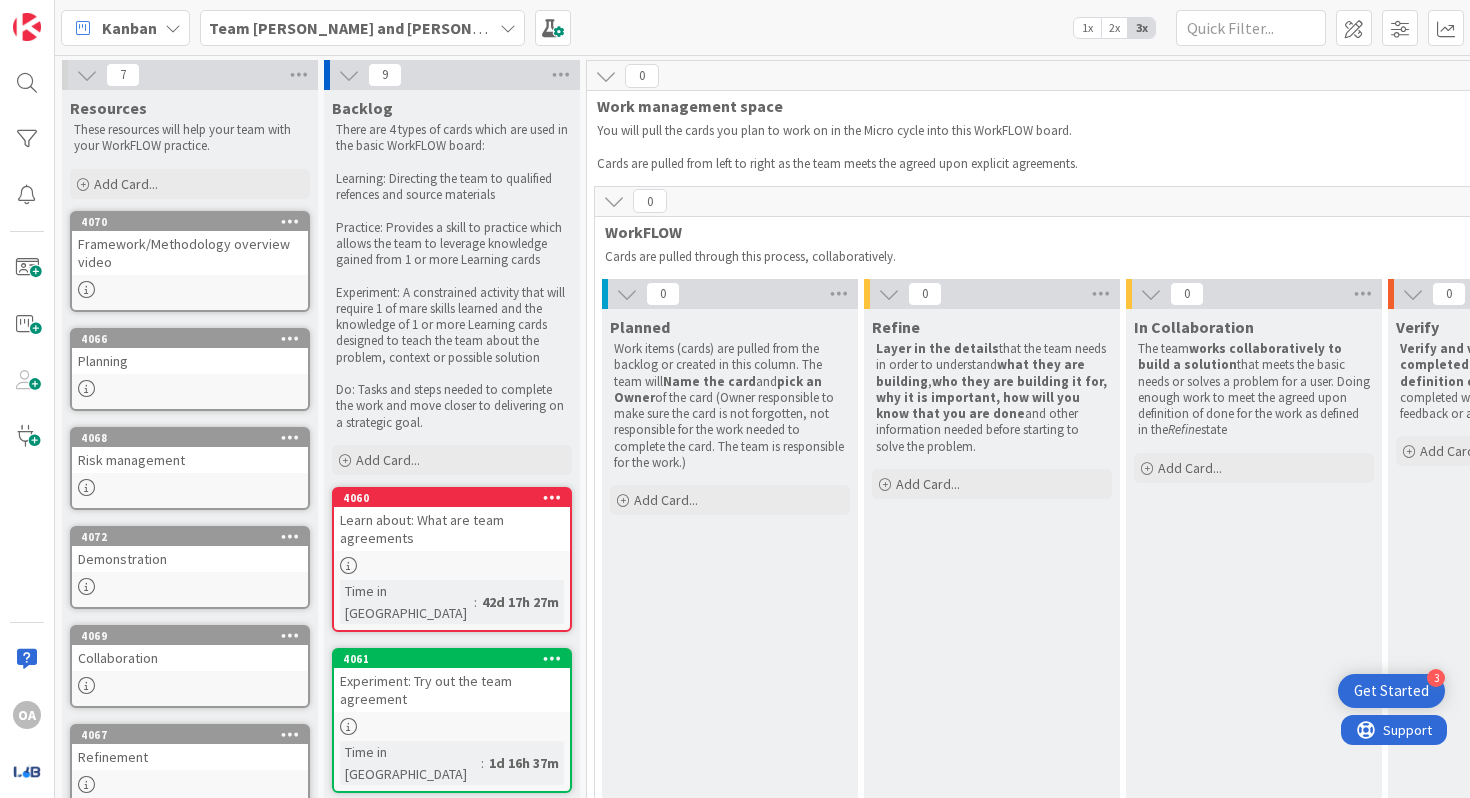 scroll, scrollTop: 0, scrollLeft: 0, axis: both 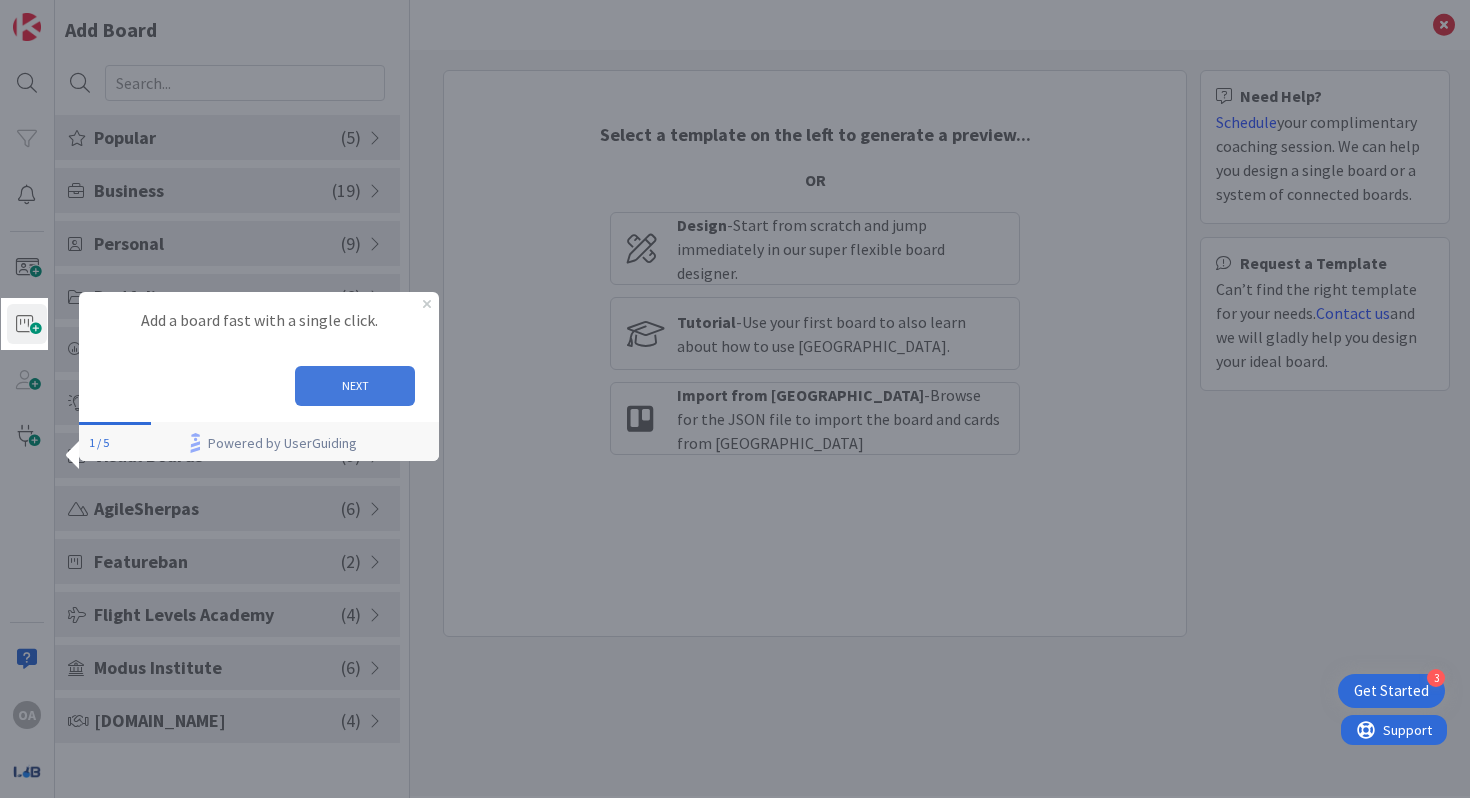 click on "NEXT" at bounding box center (355, 386) 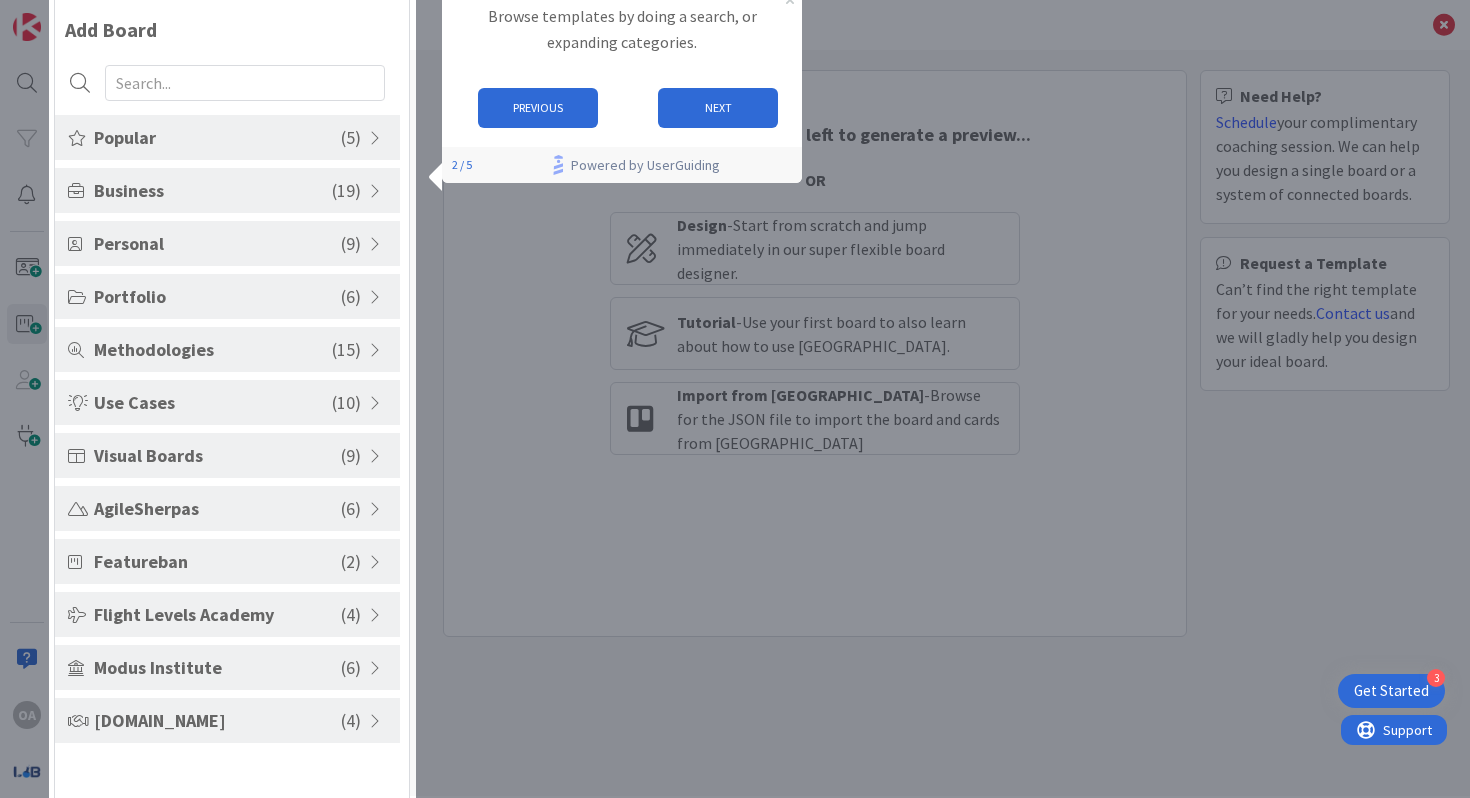 scroll, scrollTop: 0, scrollLeft: 0, axis: both 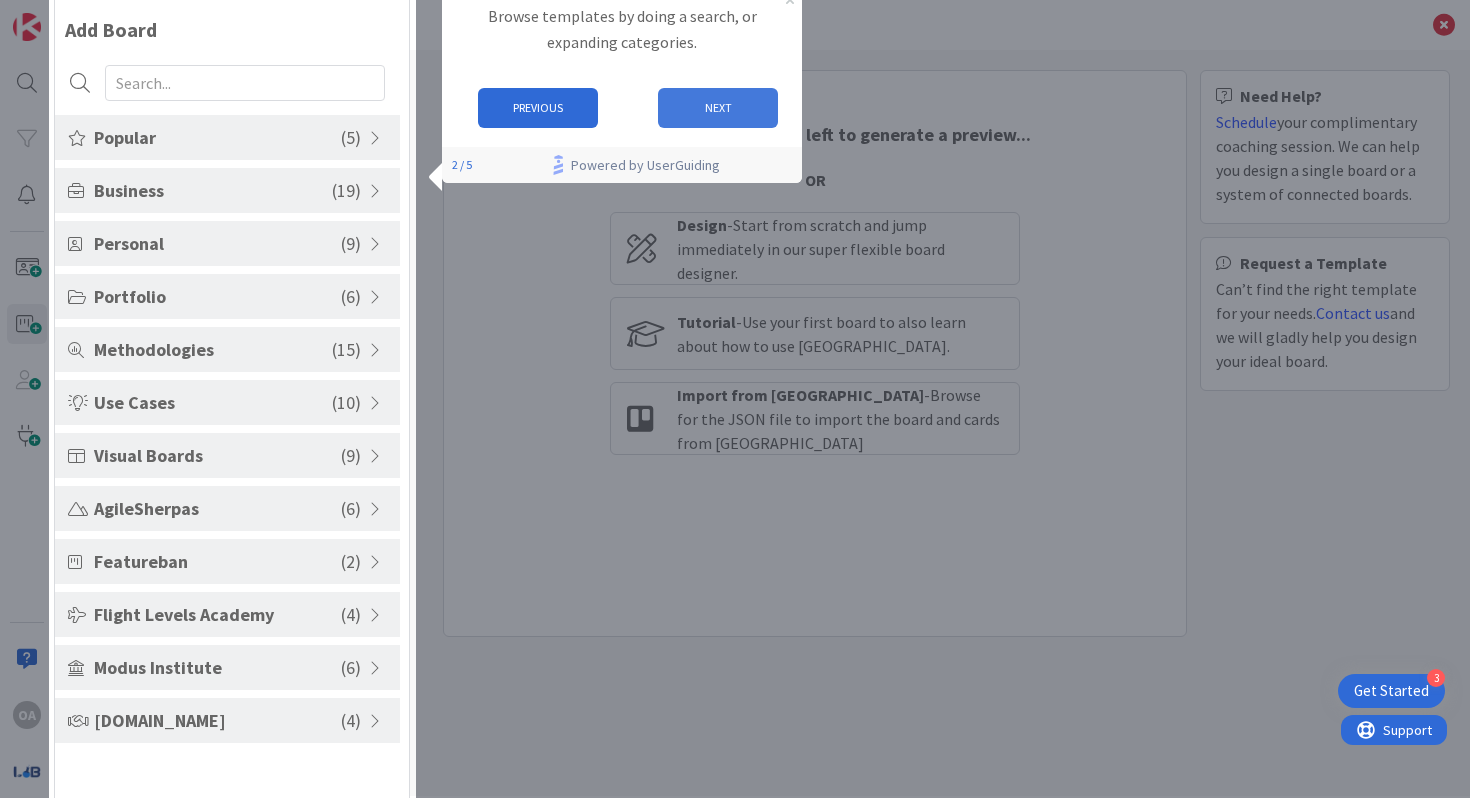 click on "NEXT" at bounding box center [718, 108] 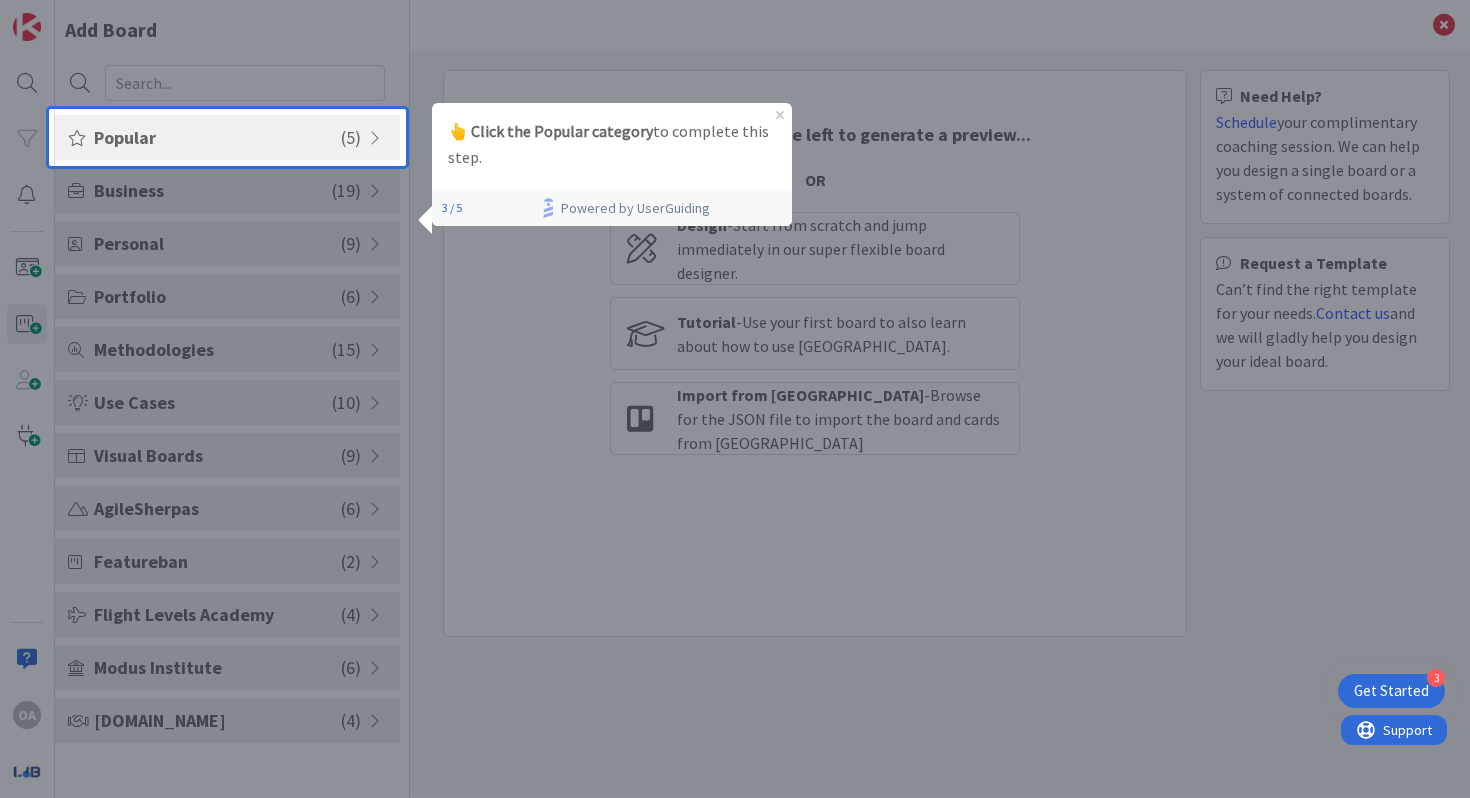 scroll, scrollTop: 0, scrollLeft: 0, axis: both 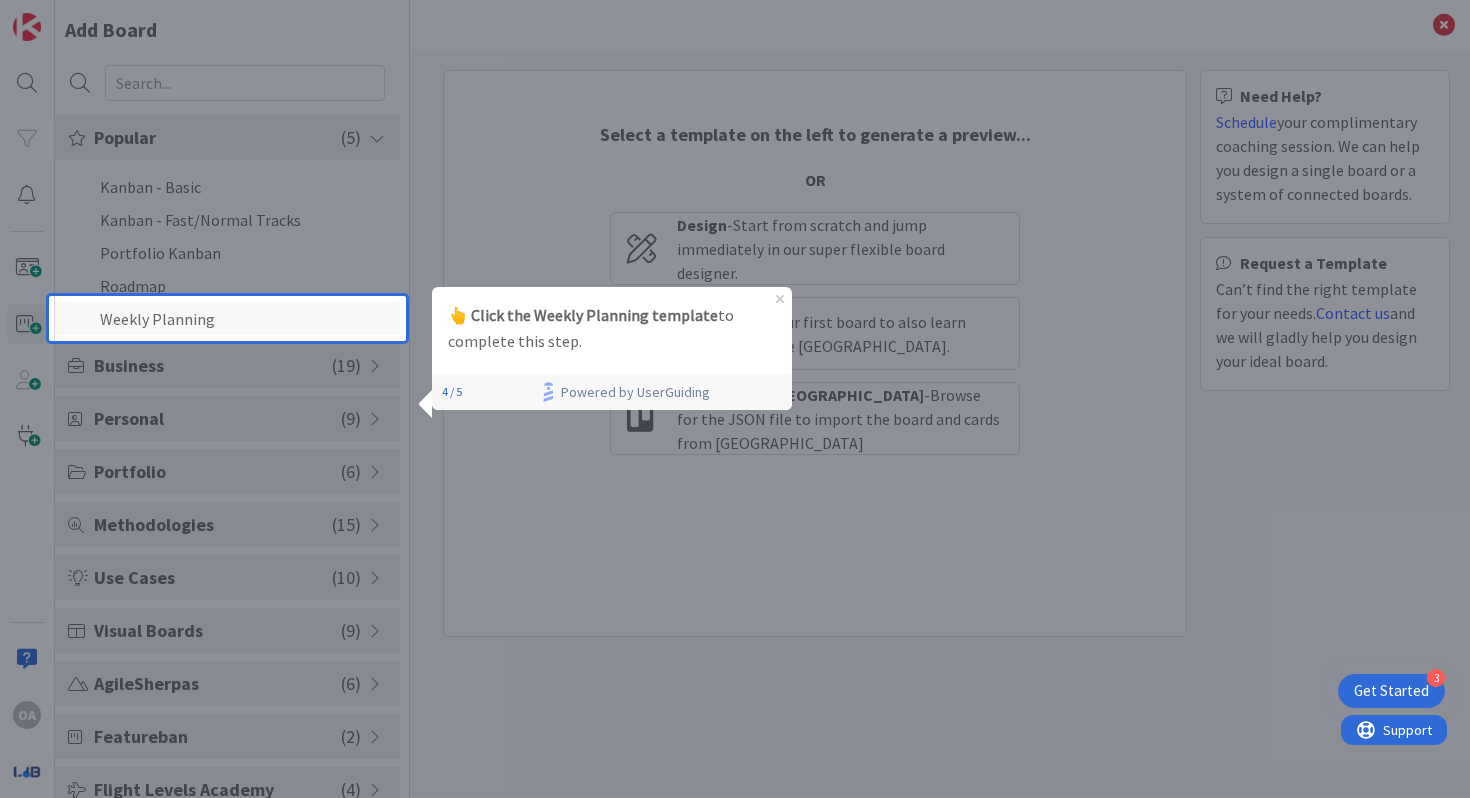 click on "Weekly Planning" at bounding box center [227, 318] 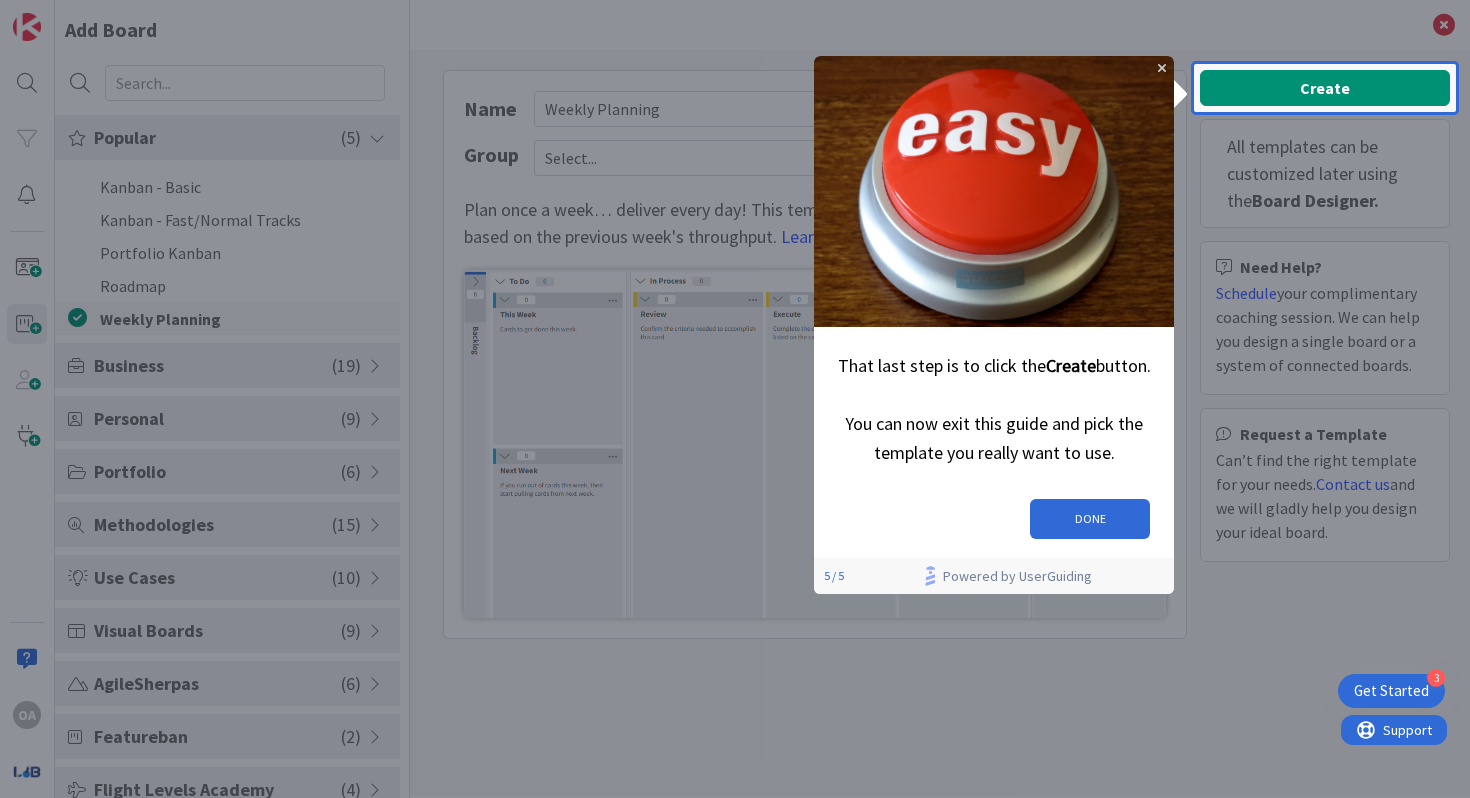 scroll, scrollTop: 0, scrollLeft: 0, axis: both 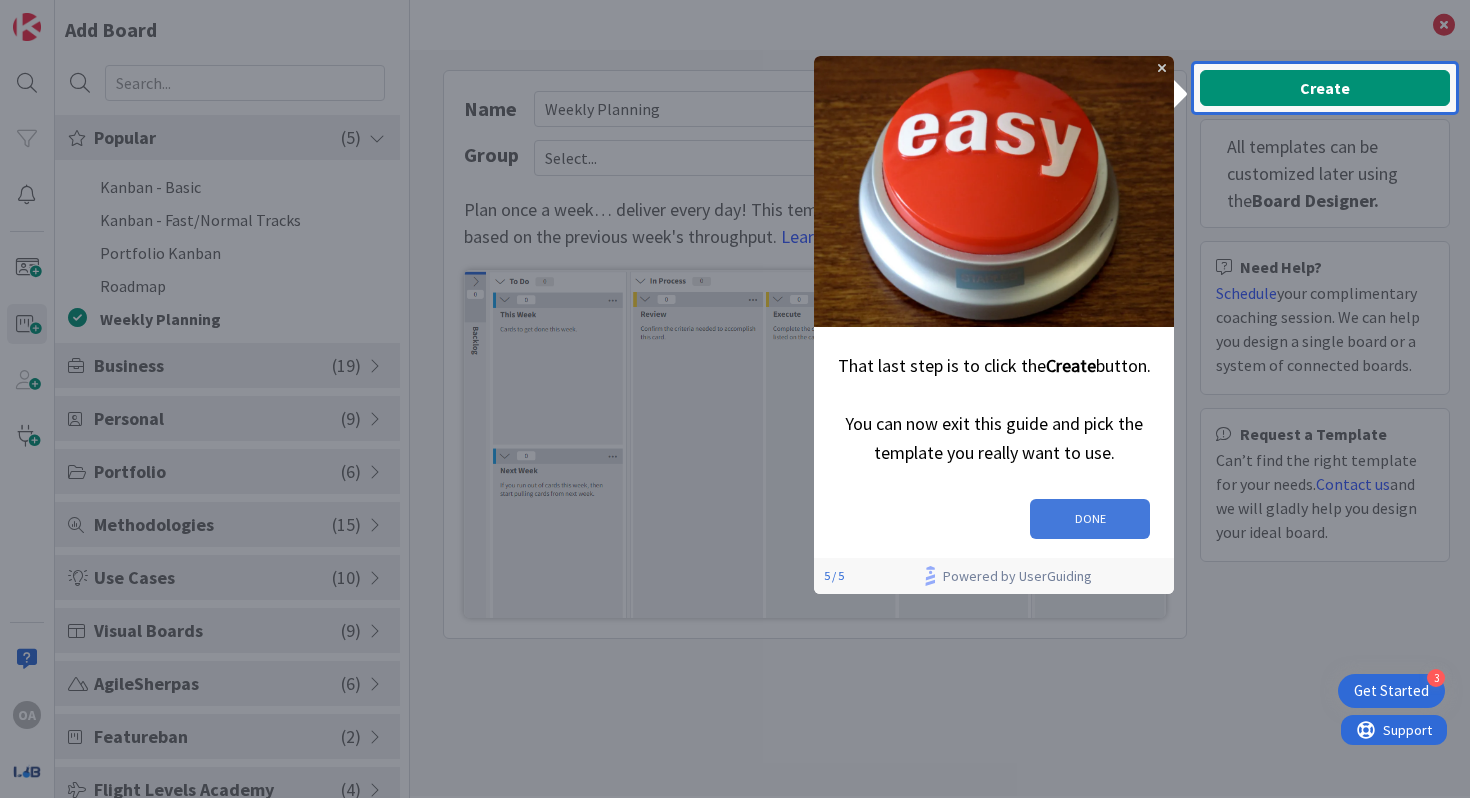 click on "DONE" at bounding box center [1090, 519] 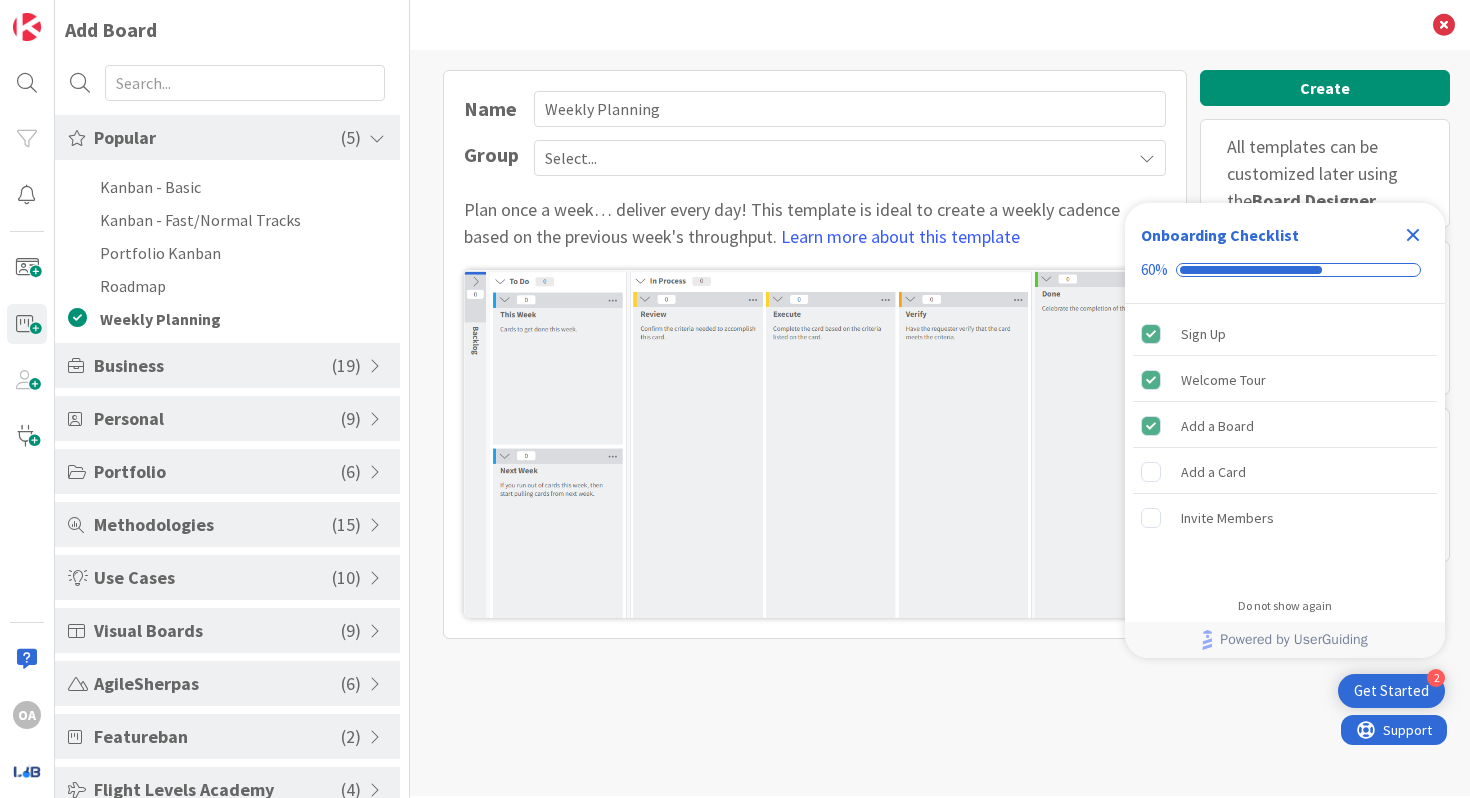 scroll, scrollTop: 0, scrollLeft: 0, axis: both 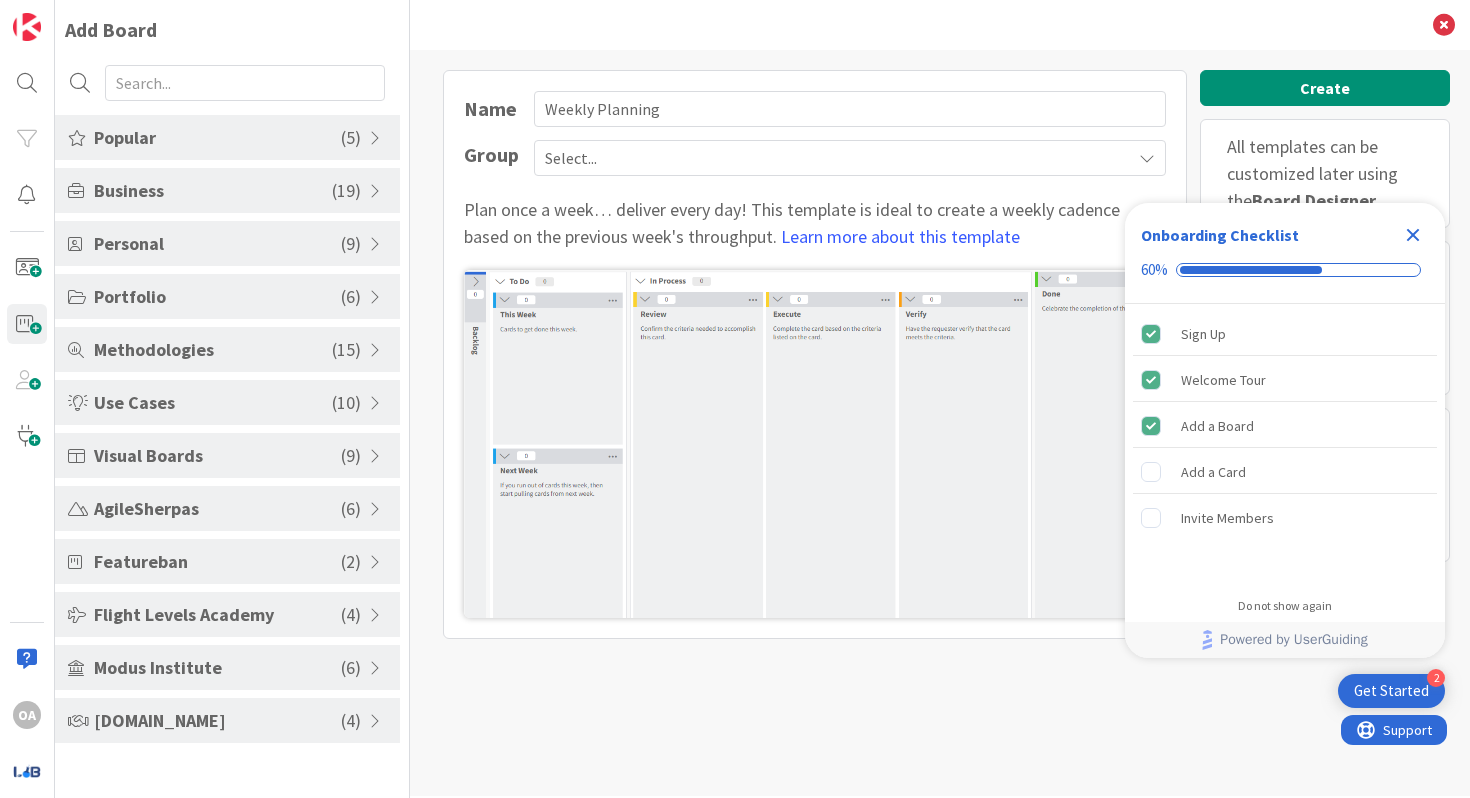 click on "Popular" at bounding box center (217, 137) 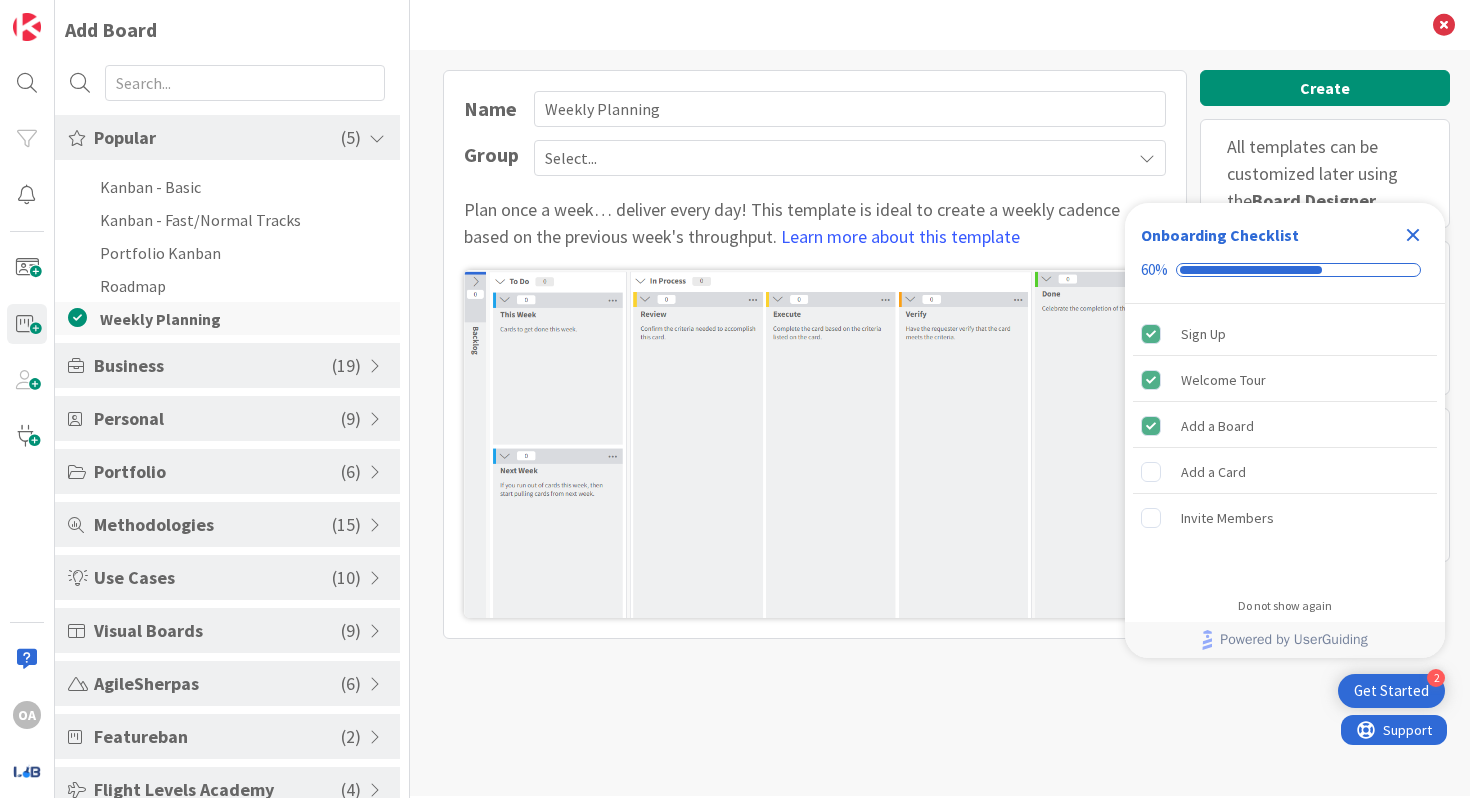 scroll, scrollTop: 0, scrollLeft: 0, axis: both 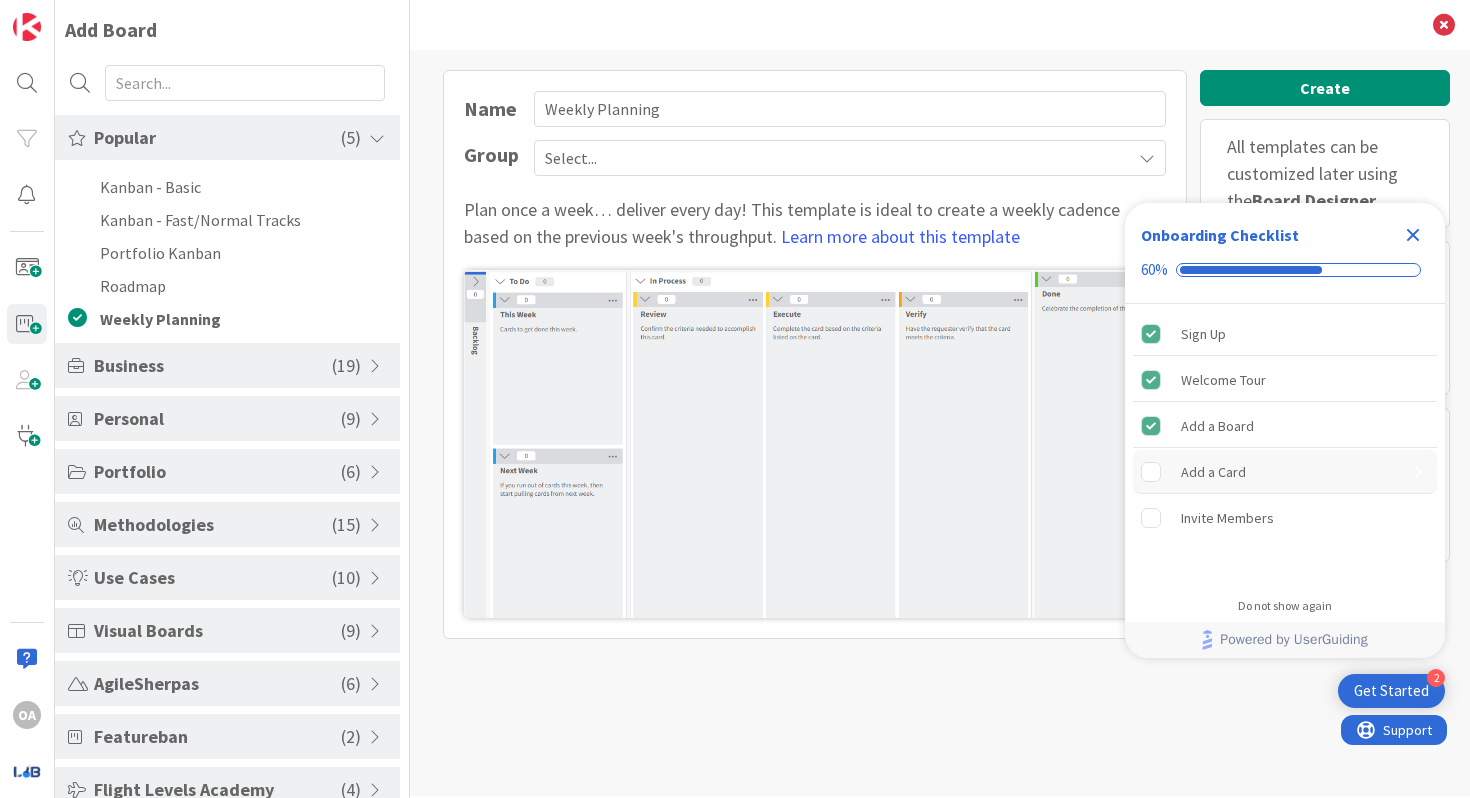 click on "Add a Card" at bounding box center (1213, 472) 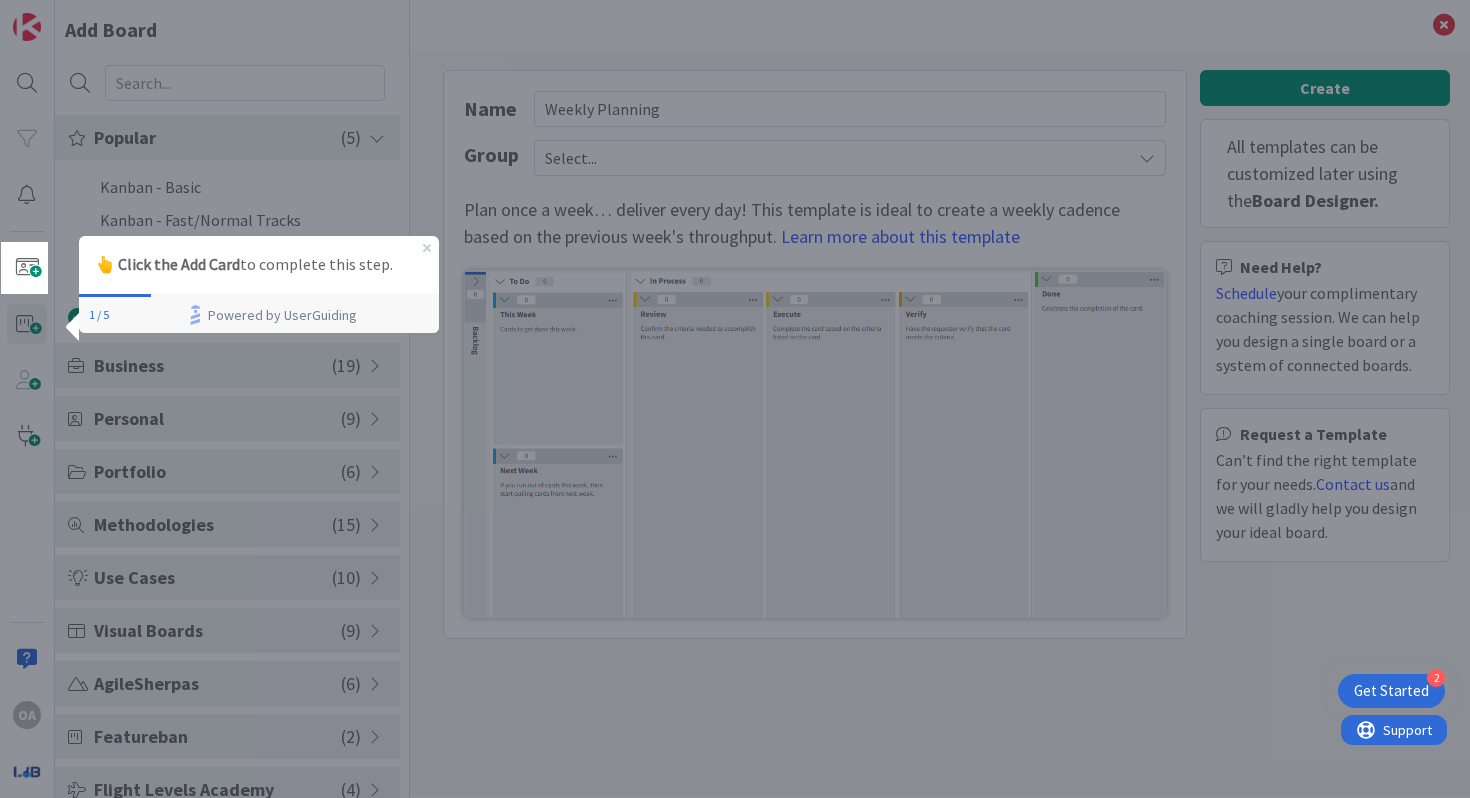 scroll, scrollTop: 0, scrollLeft: 0, axis: both 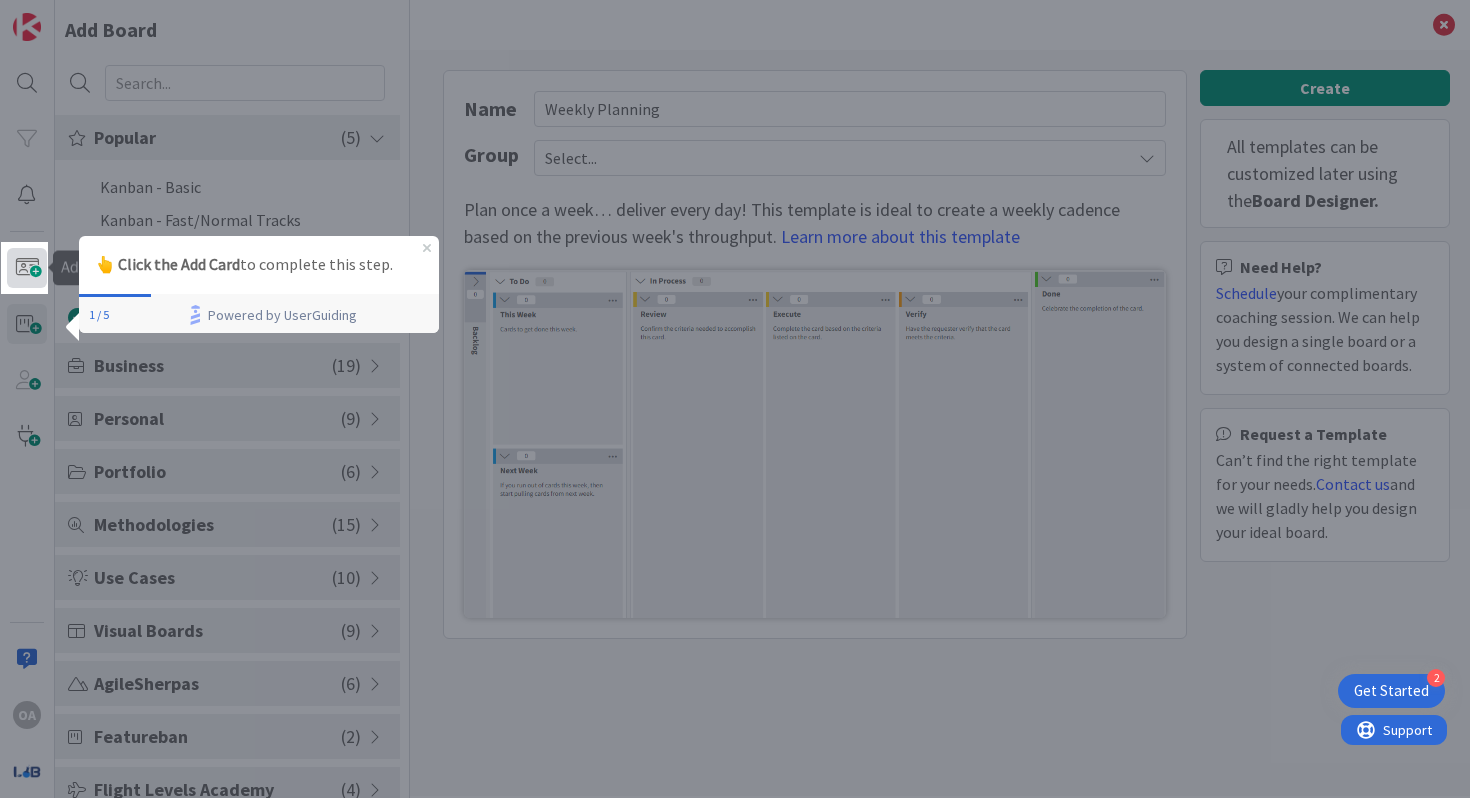click at bounding box center (27, 268) 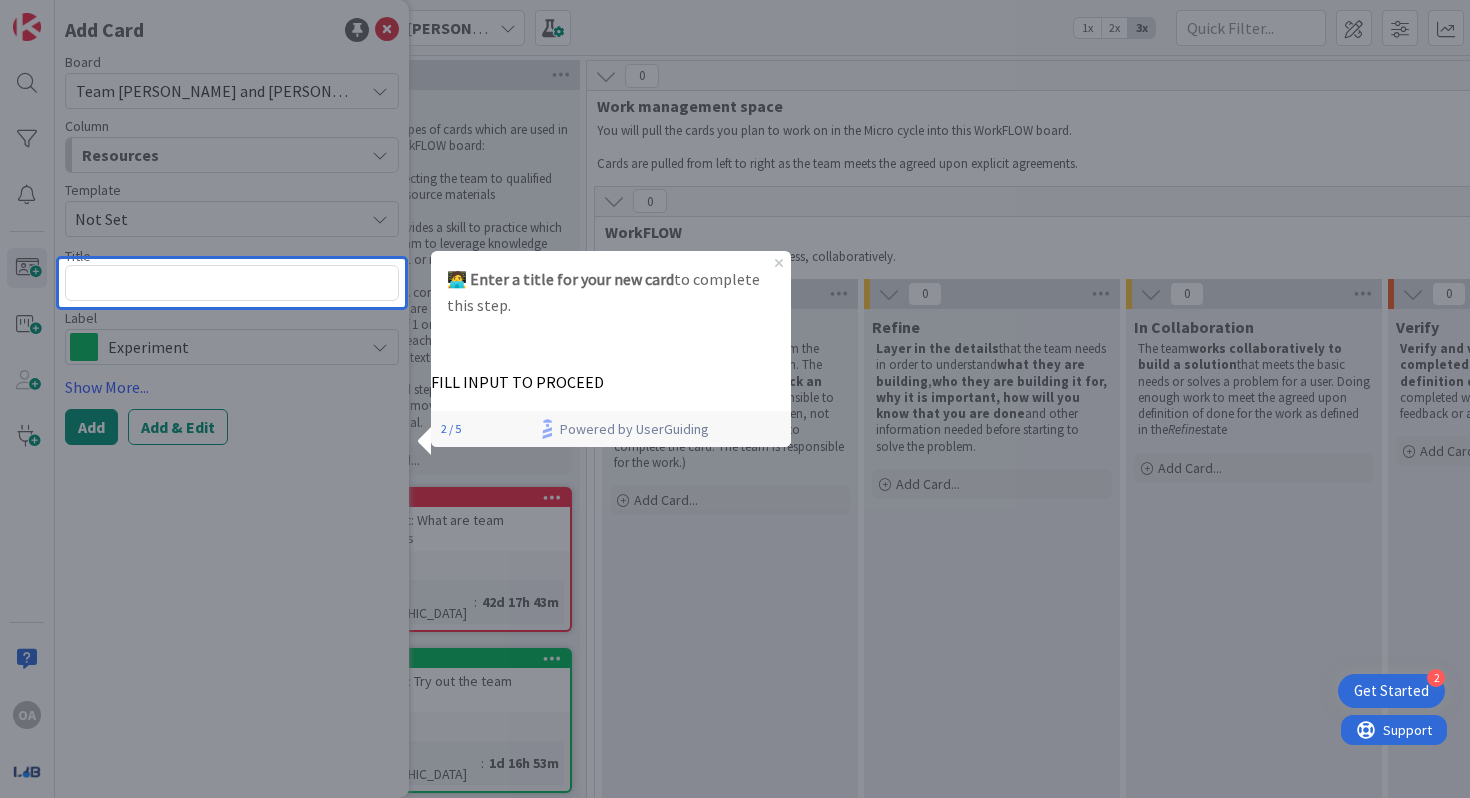 scroll, scrollTop: 0, scrollLeft: 0, axis: both 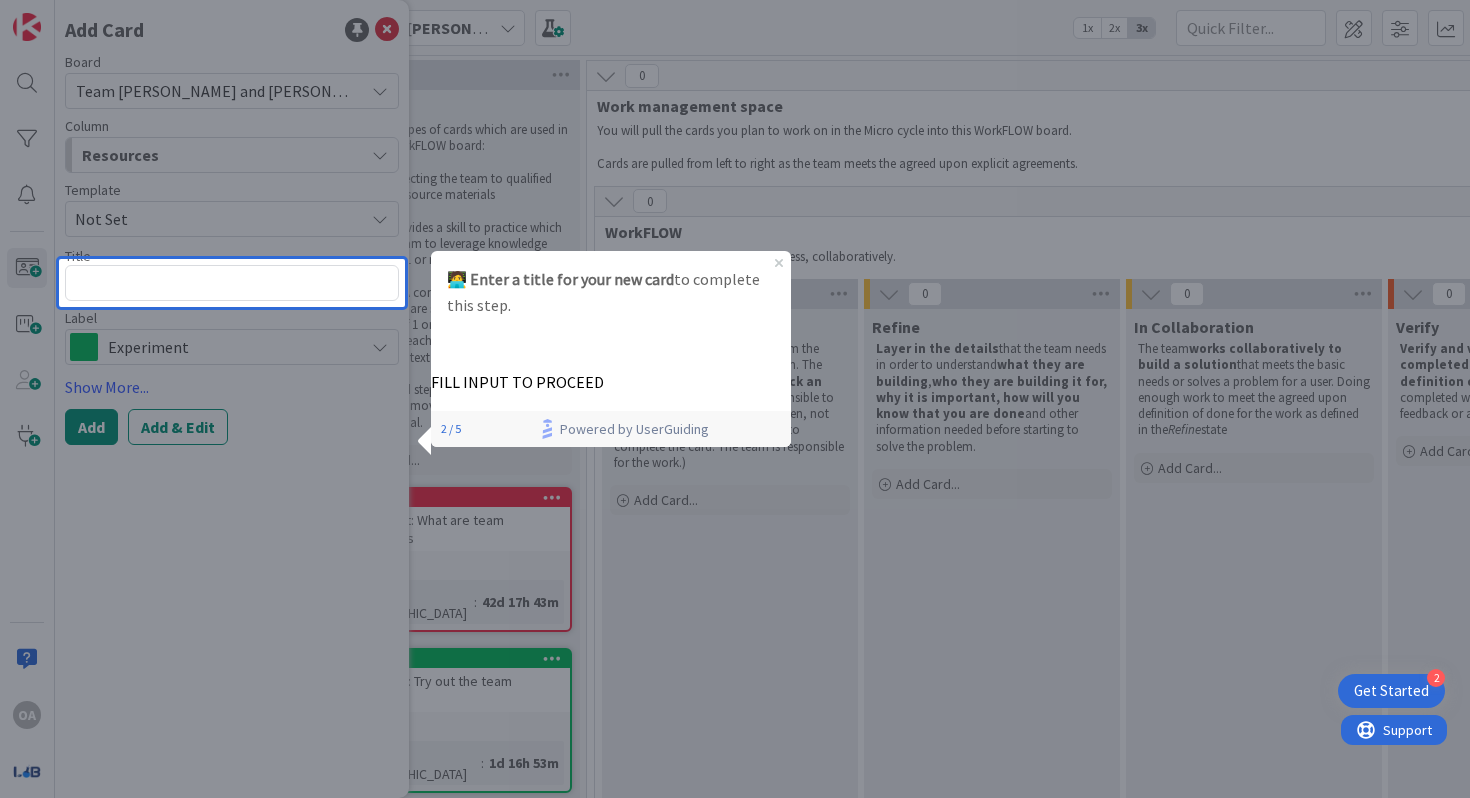 type on "w" 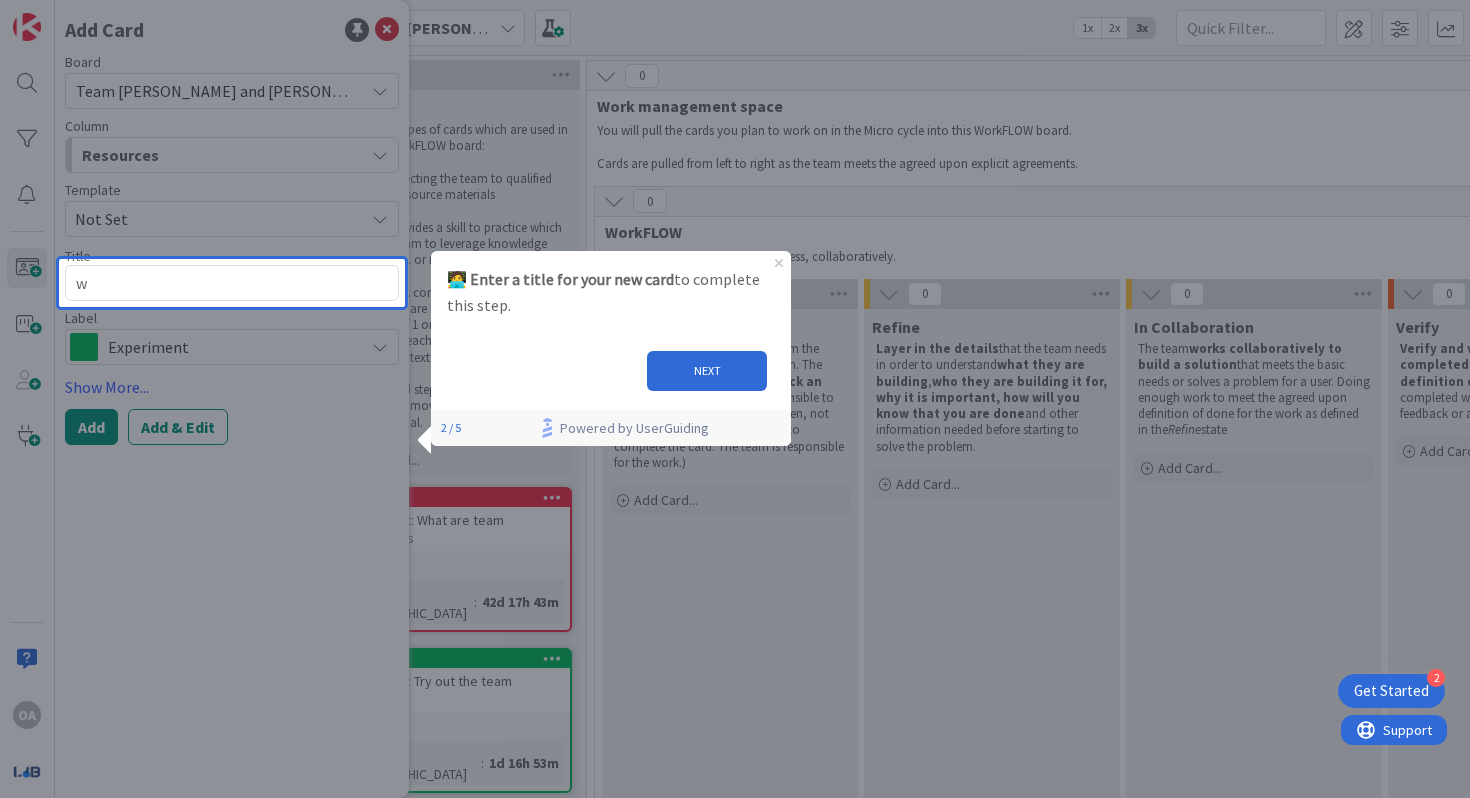 type on "x" 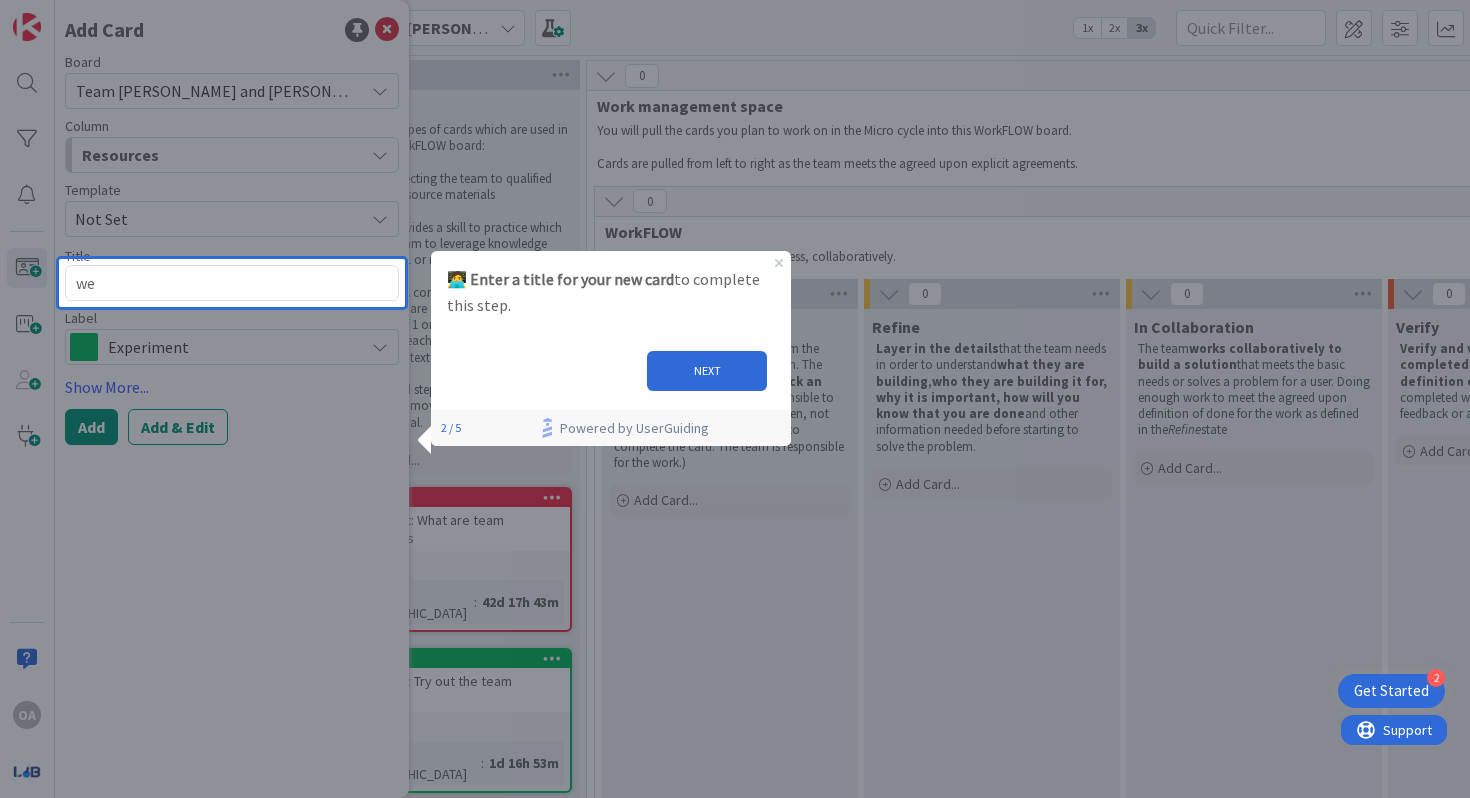 type on "x" 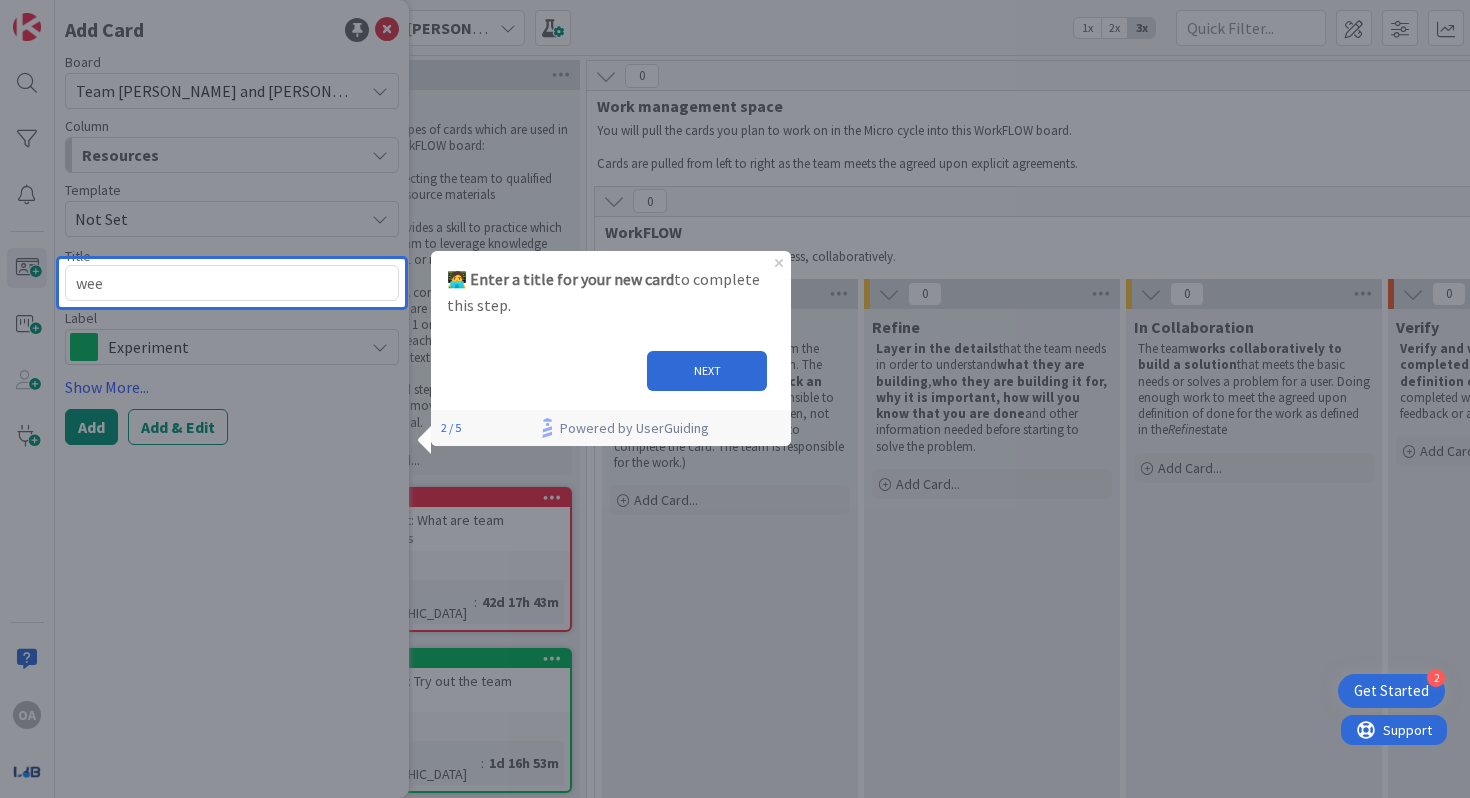 type on "x" 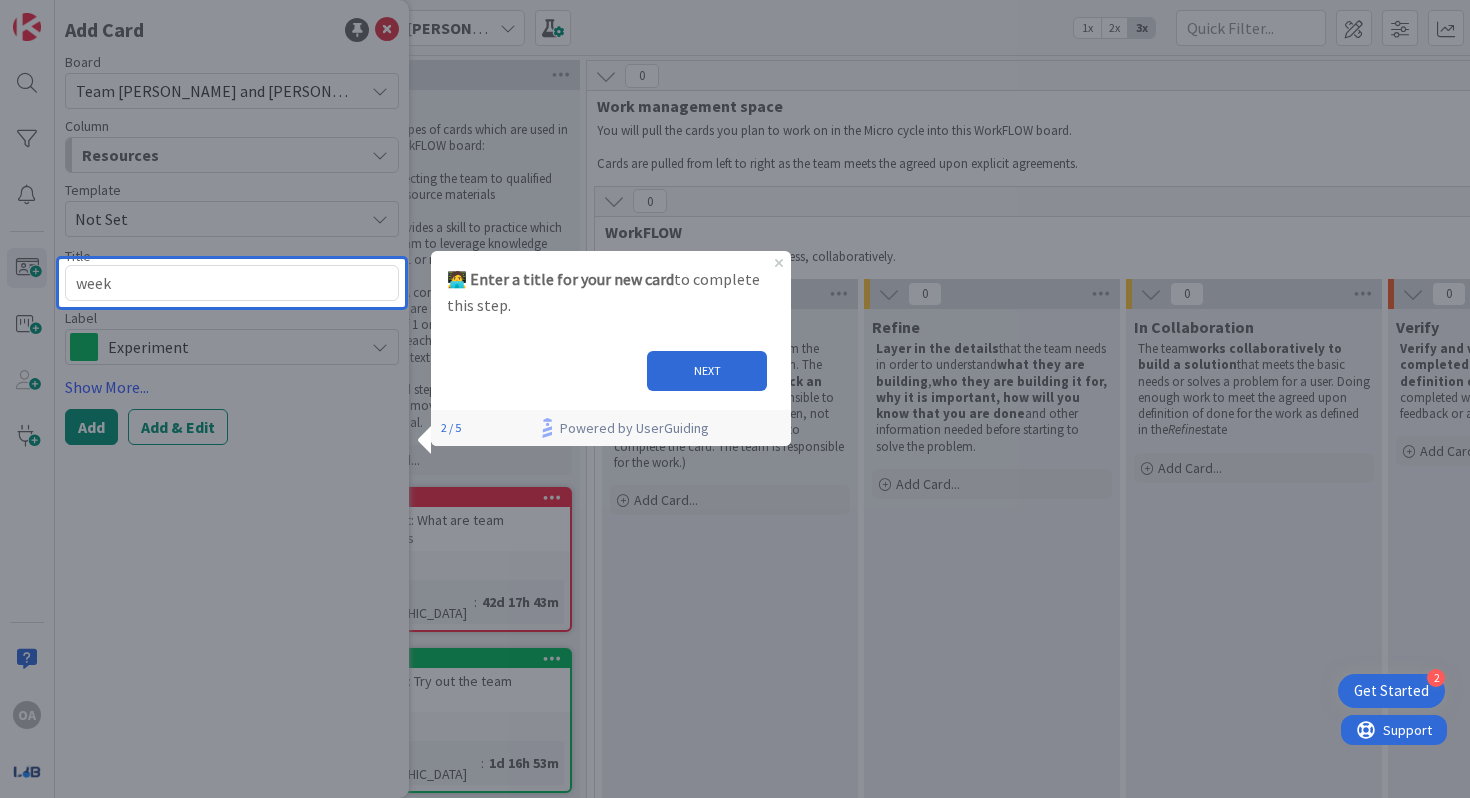 type on "x" 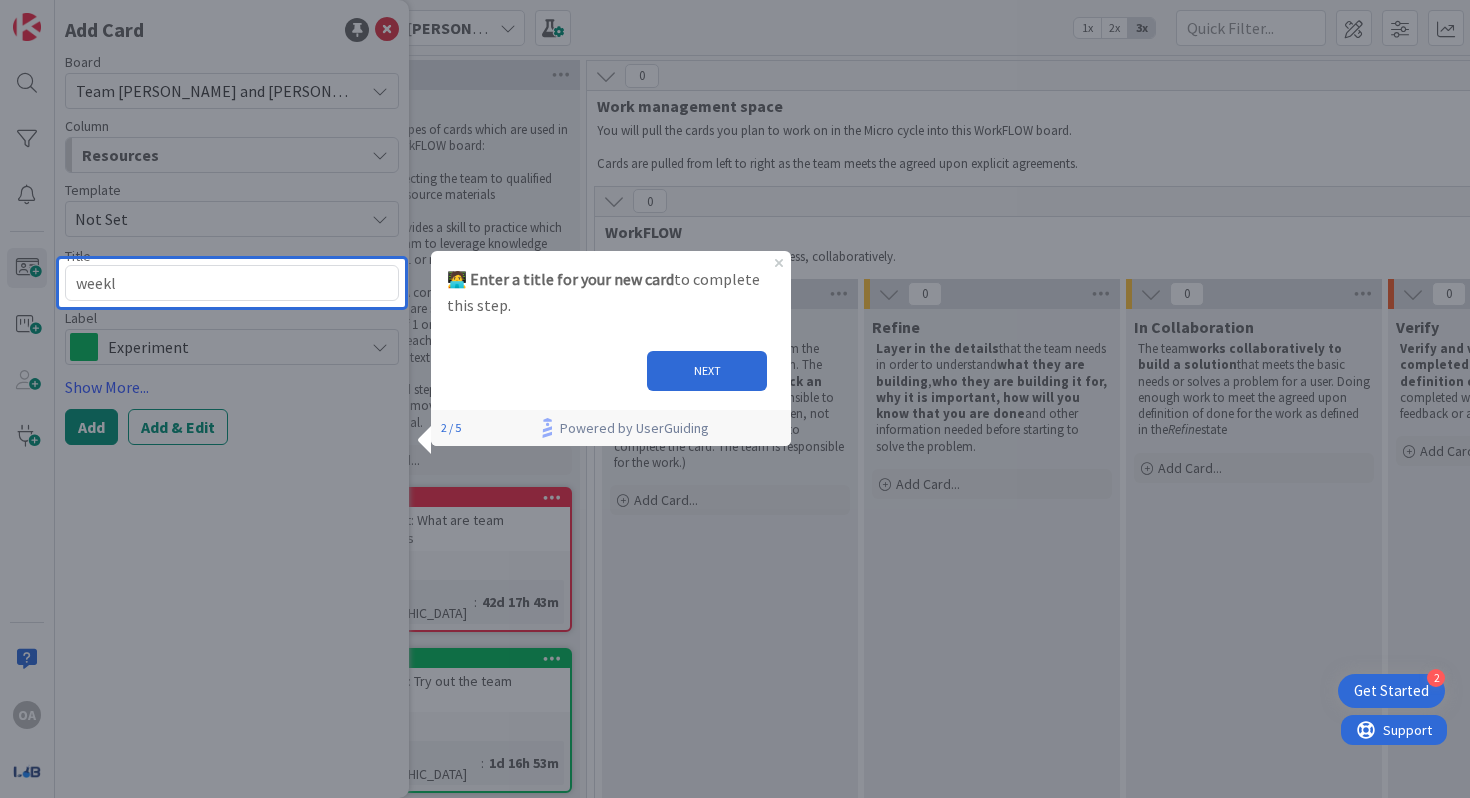 type on "x" 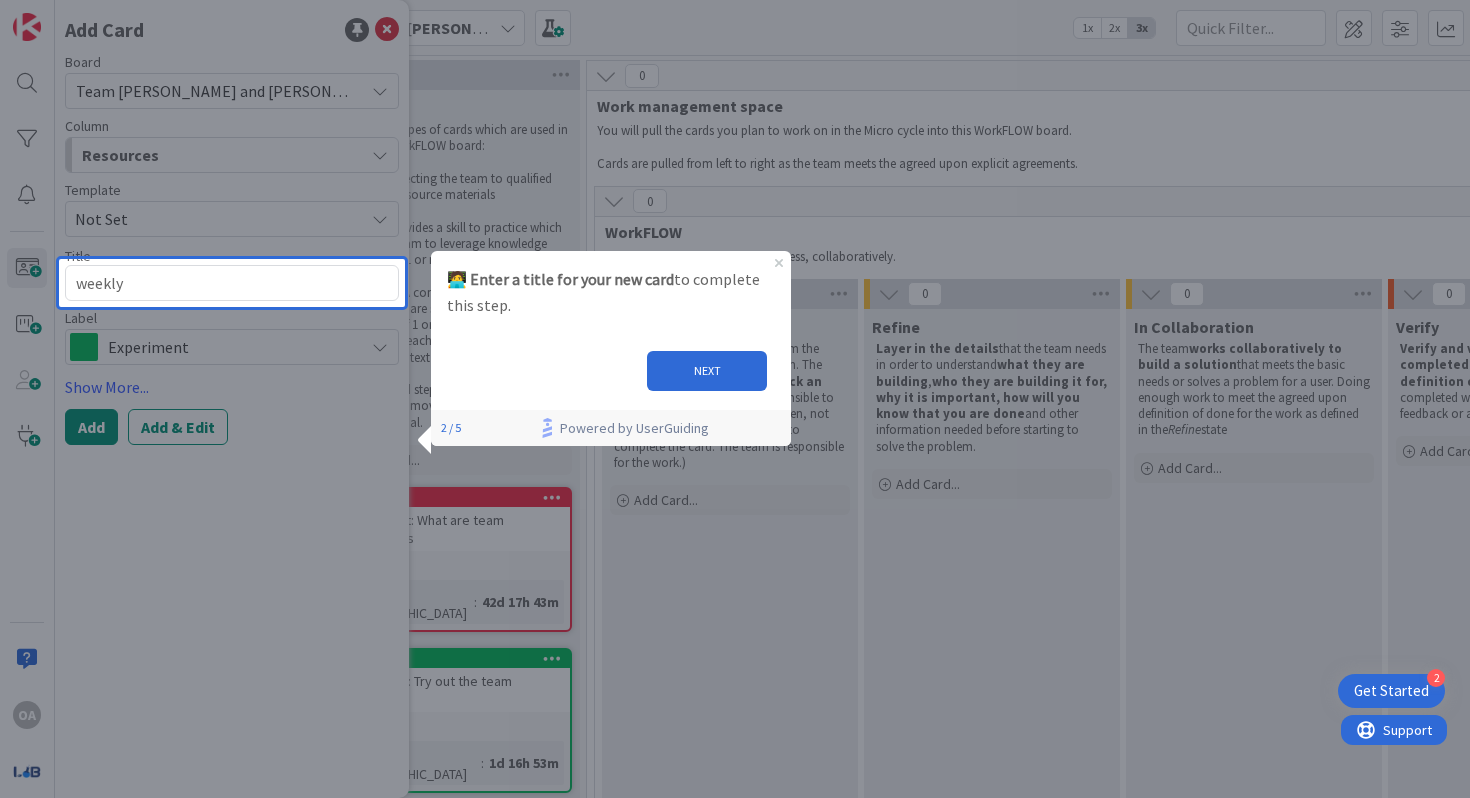 type on "x" 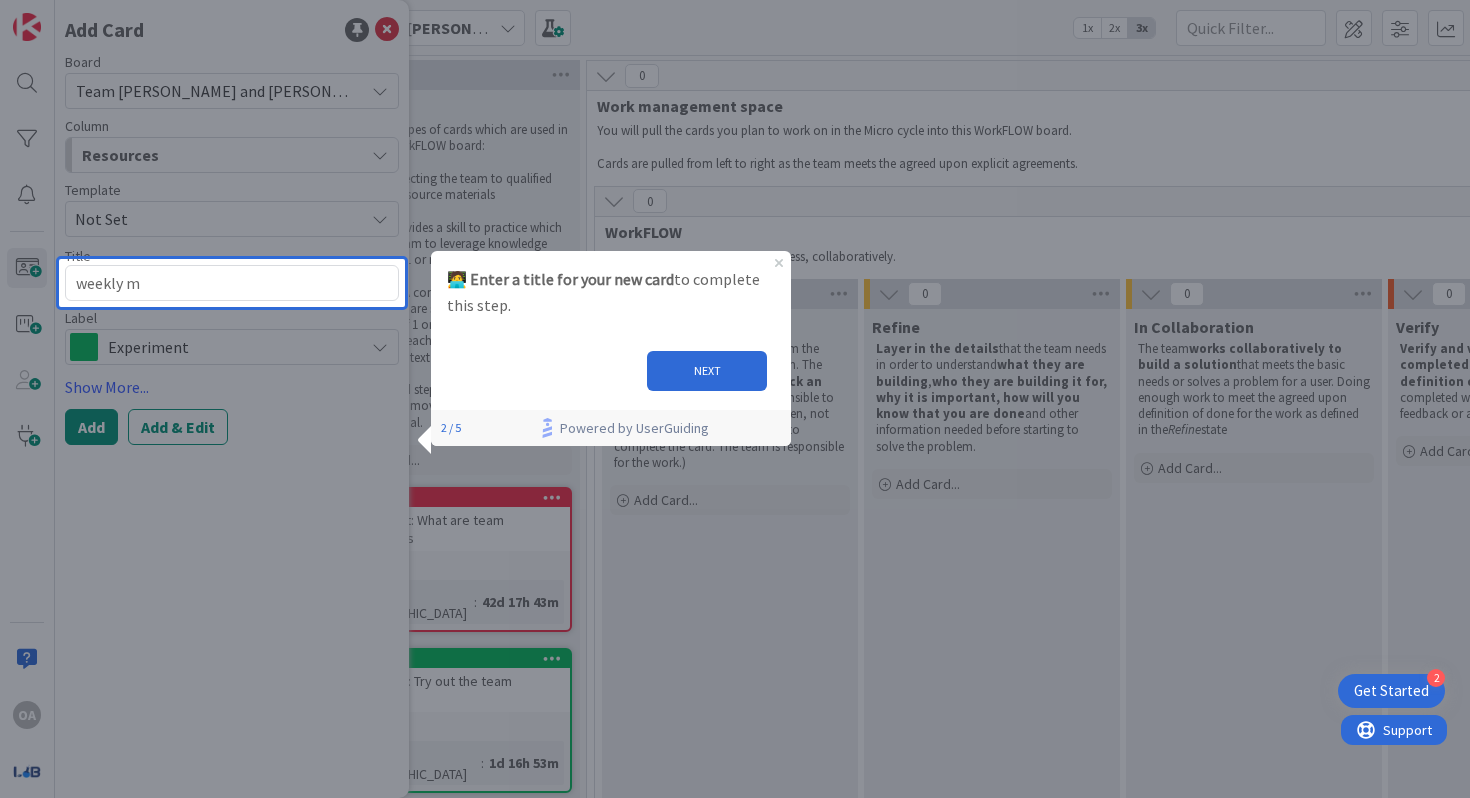 type on "x" 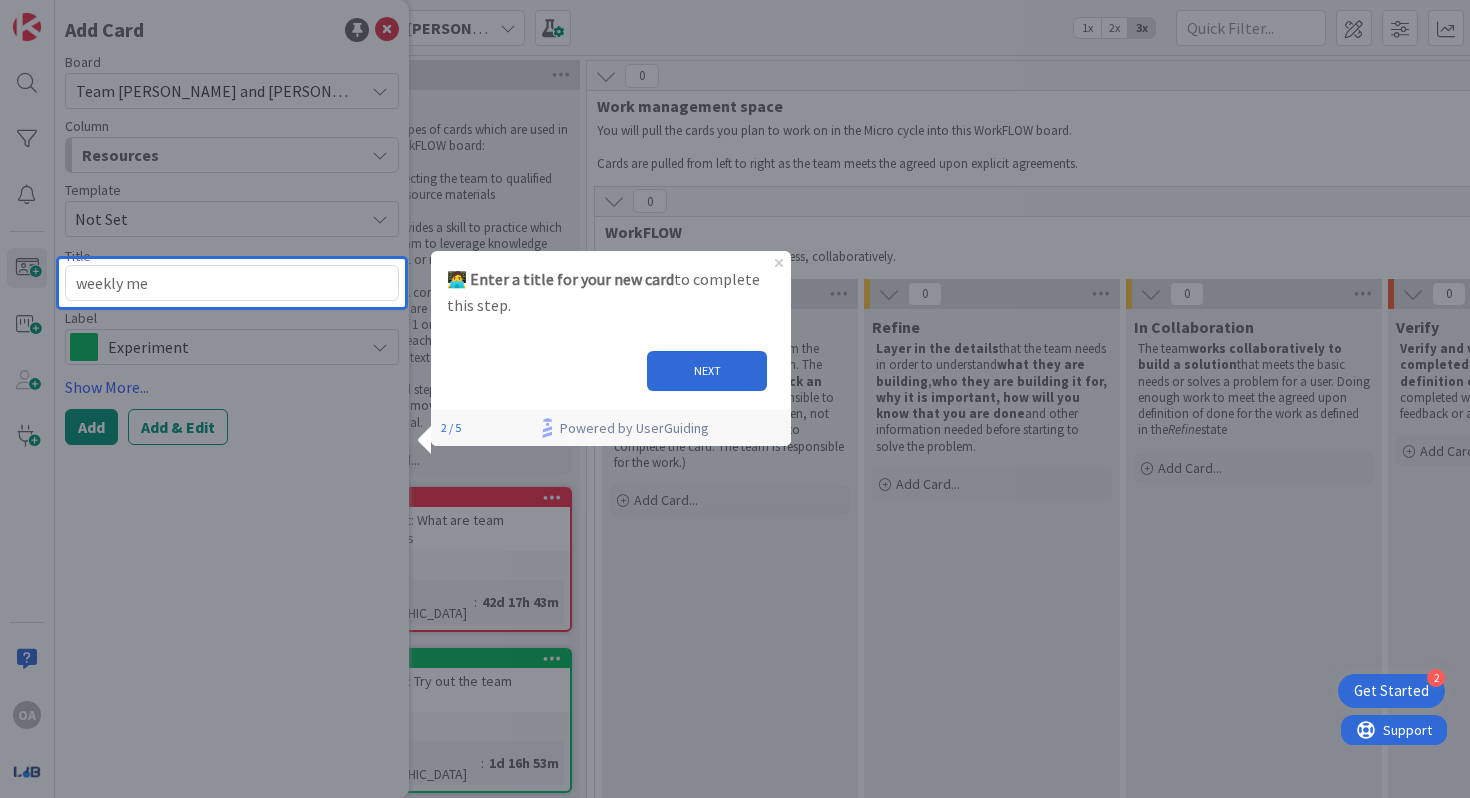 type on "x" 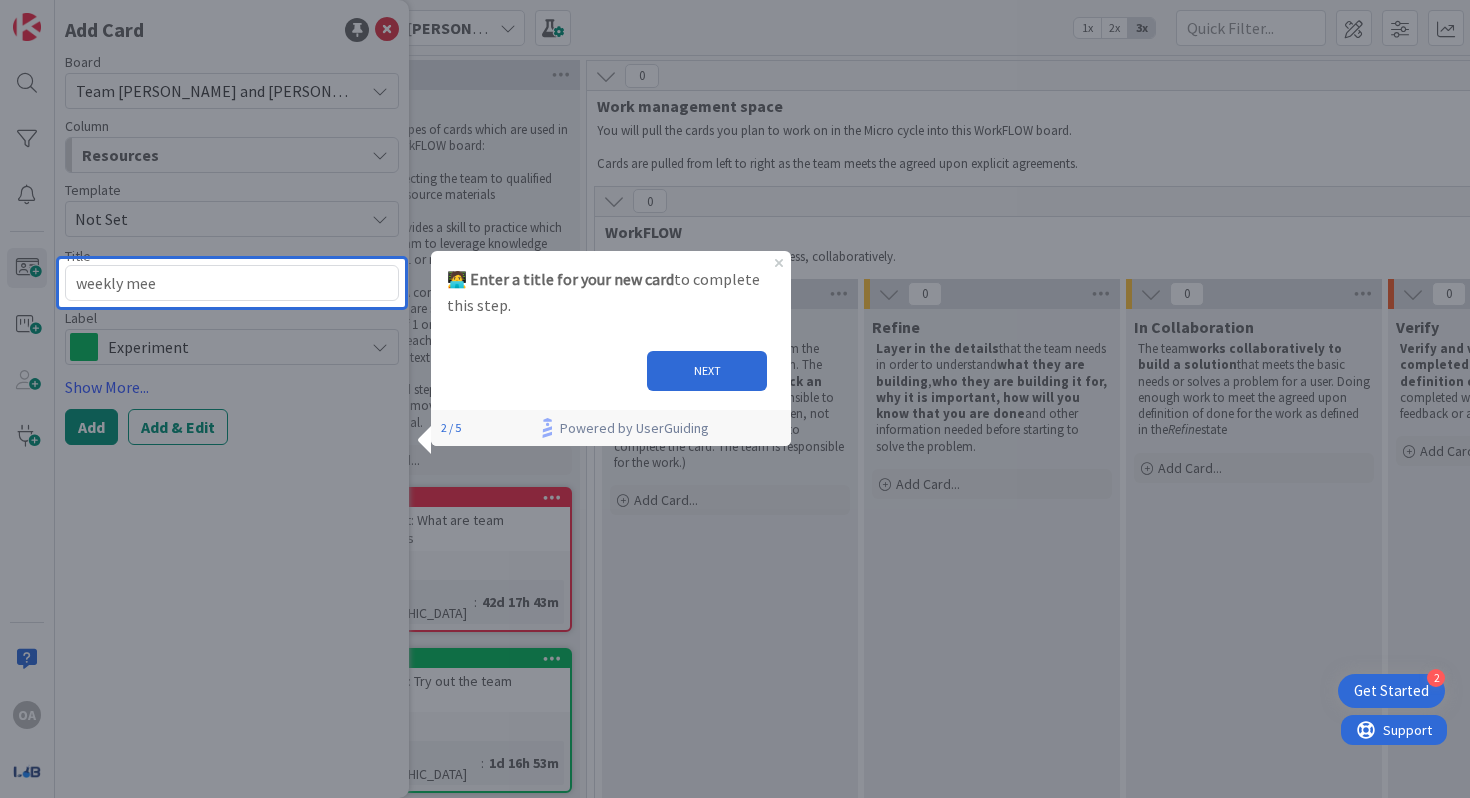 type on "x" 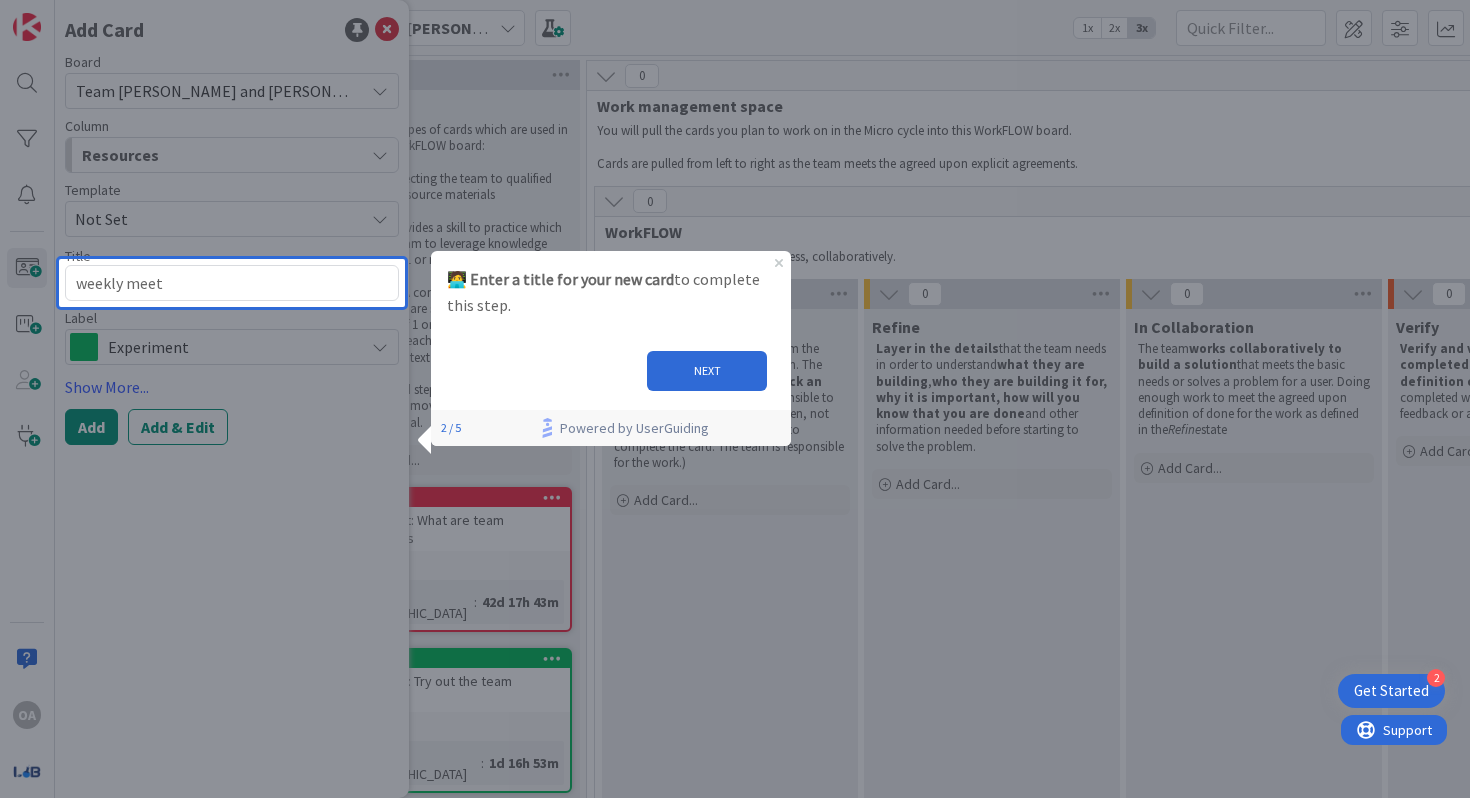 type on "x" 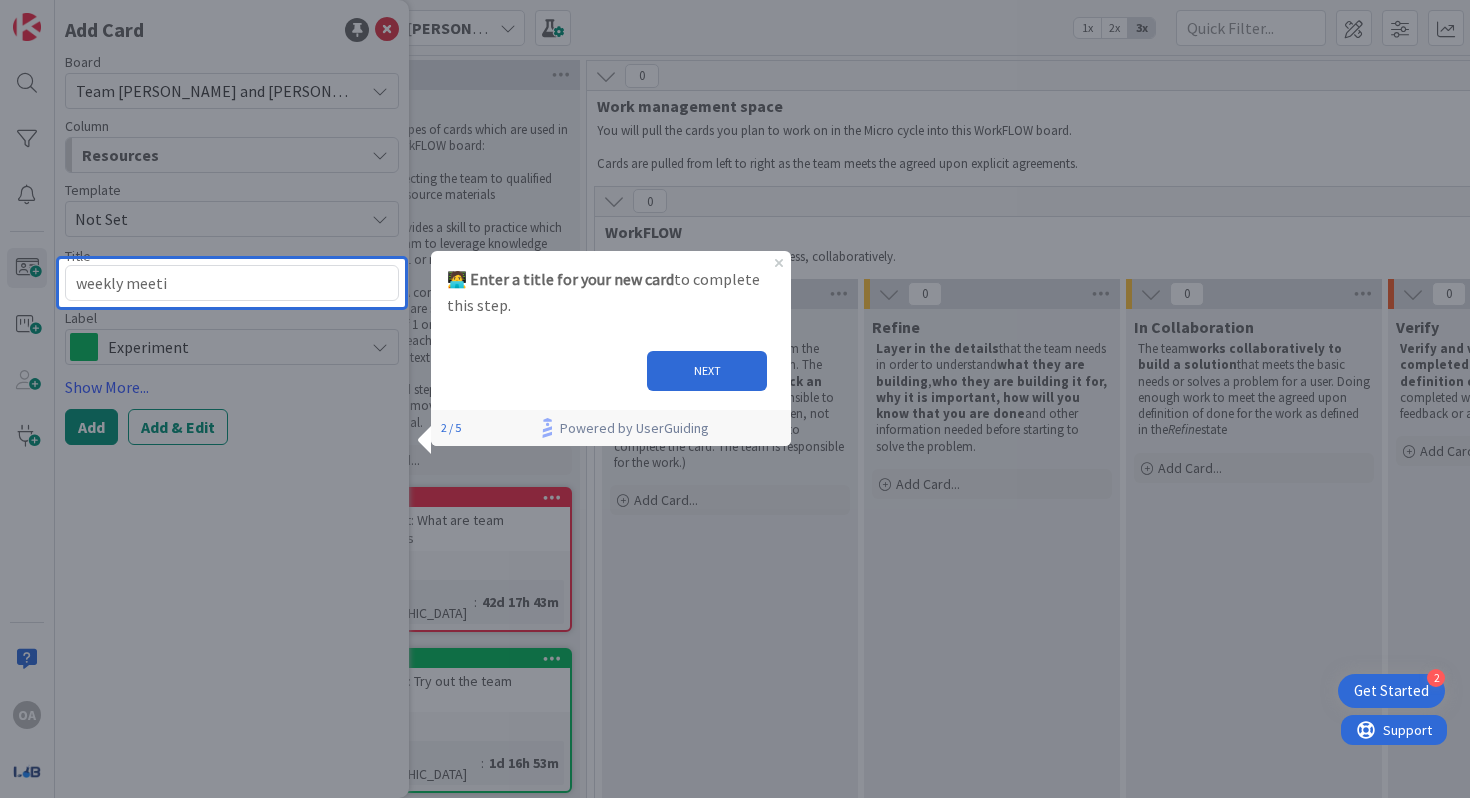 type on "x" 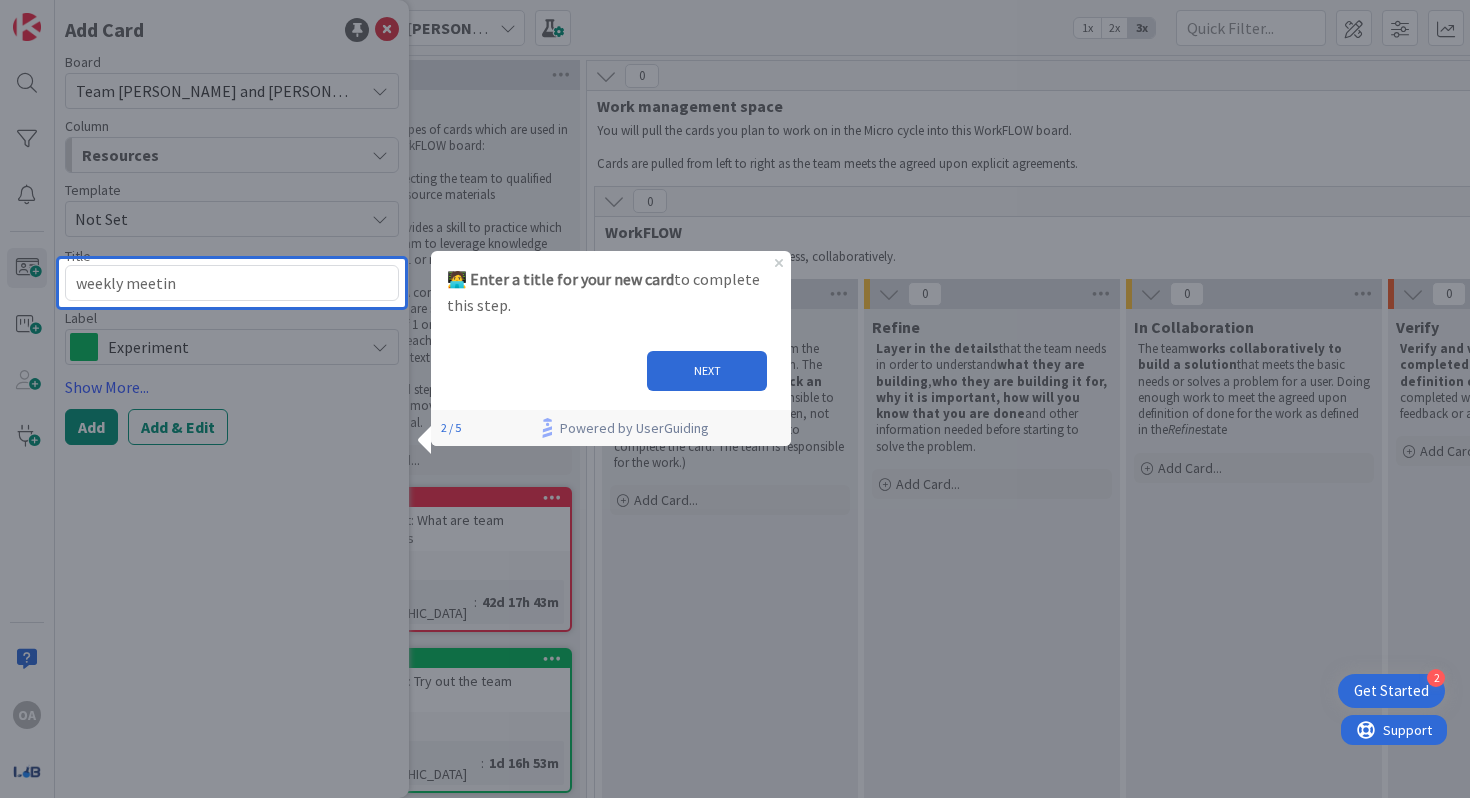 type on "x" 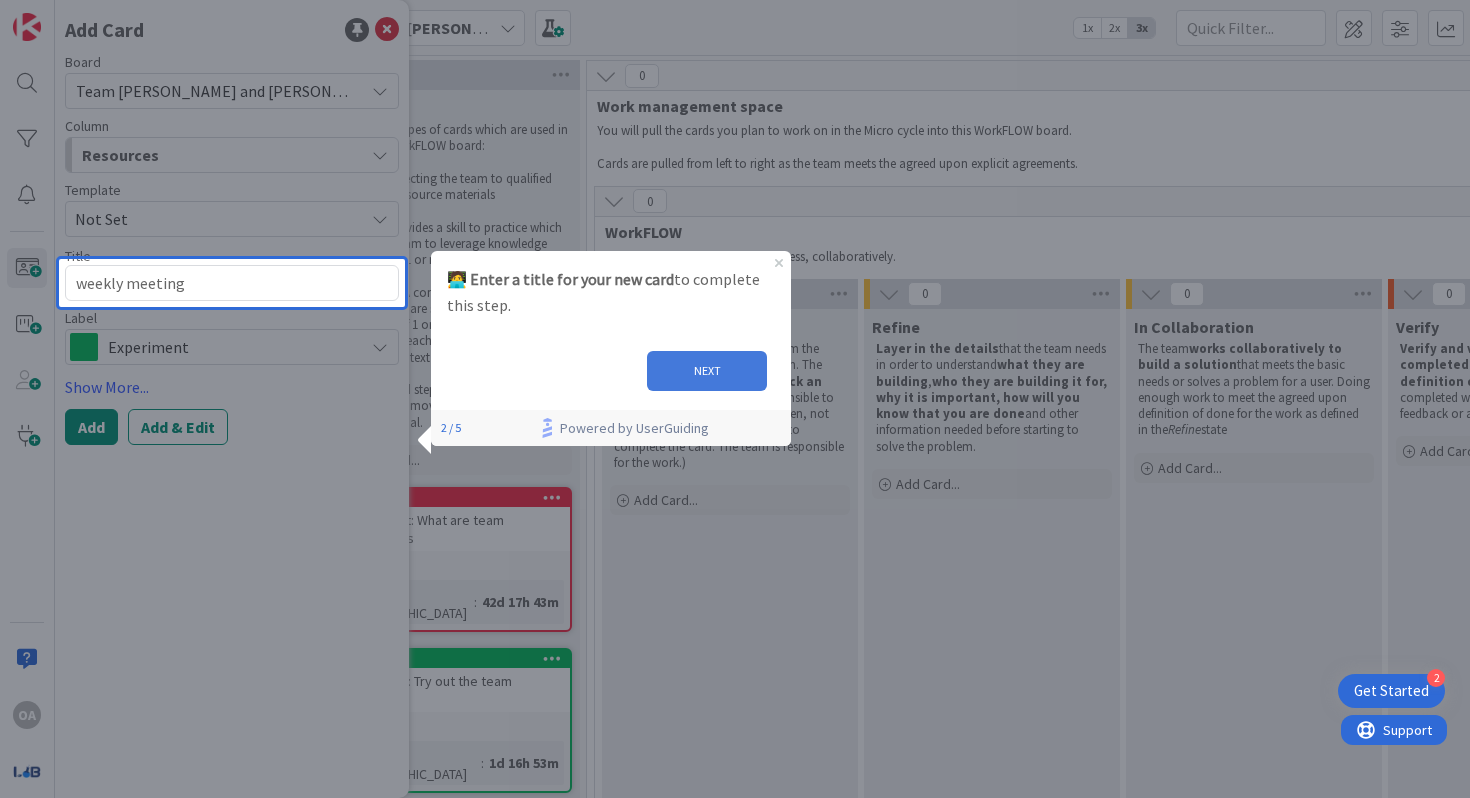 type on "weekly meeting" 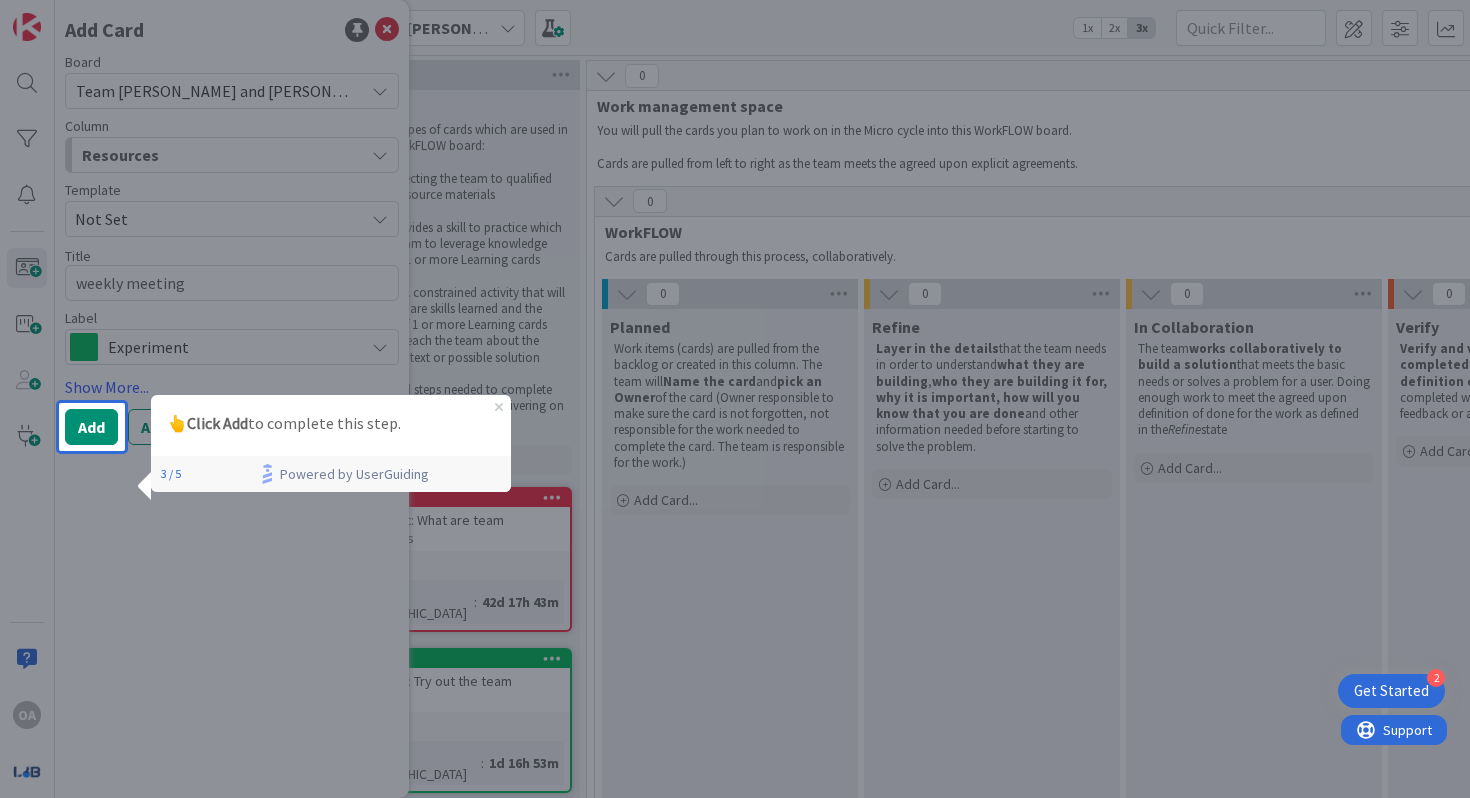 scroll, scrollTop: 0, scrollLeft: 0, axis: both 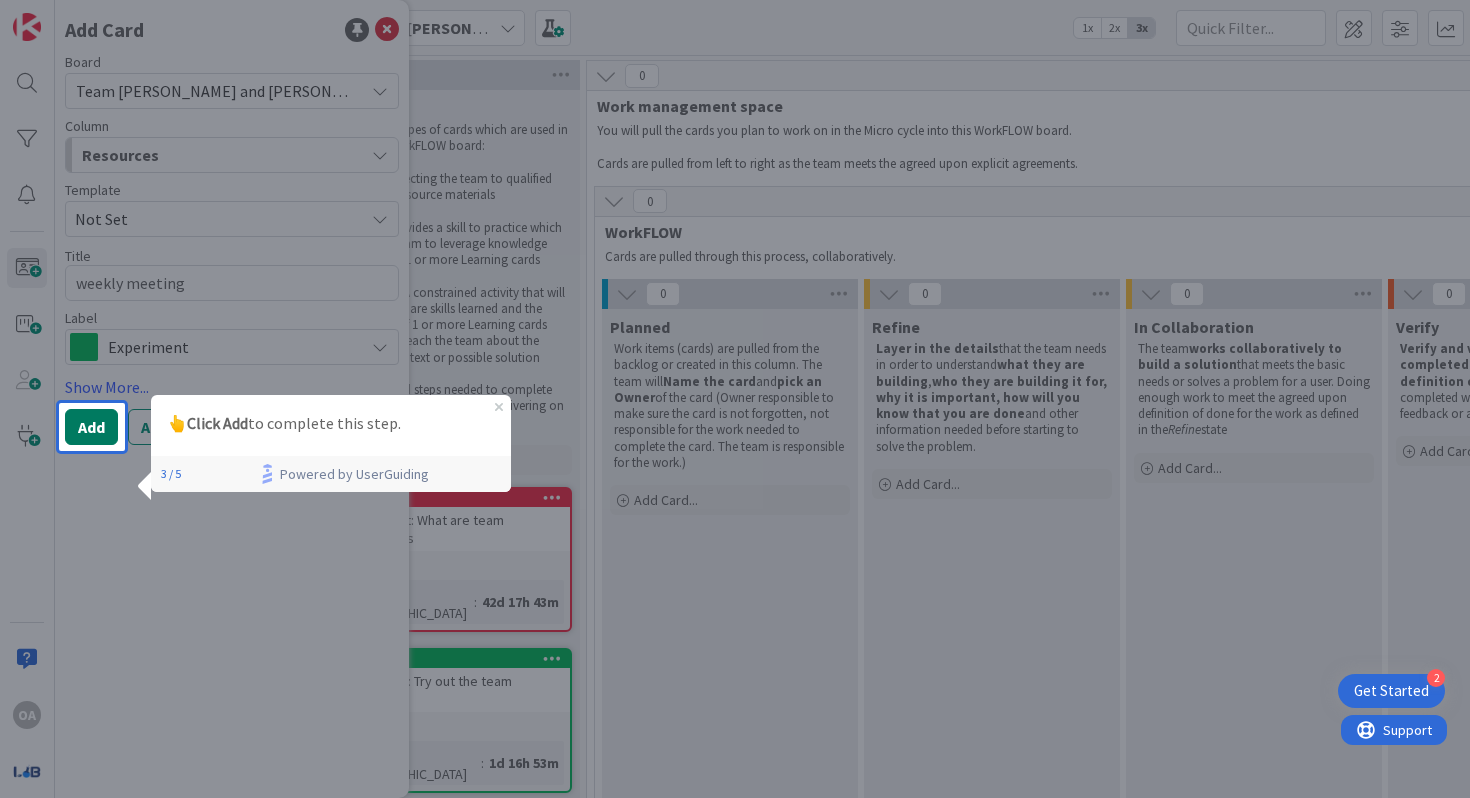 click on "Add" at bounding box center (91, 427) 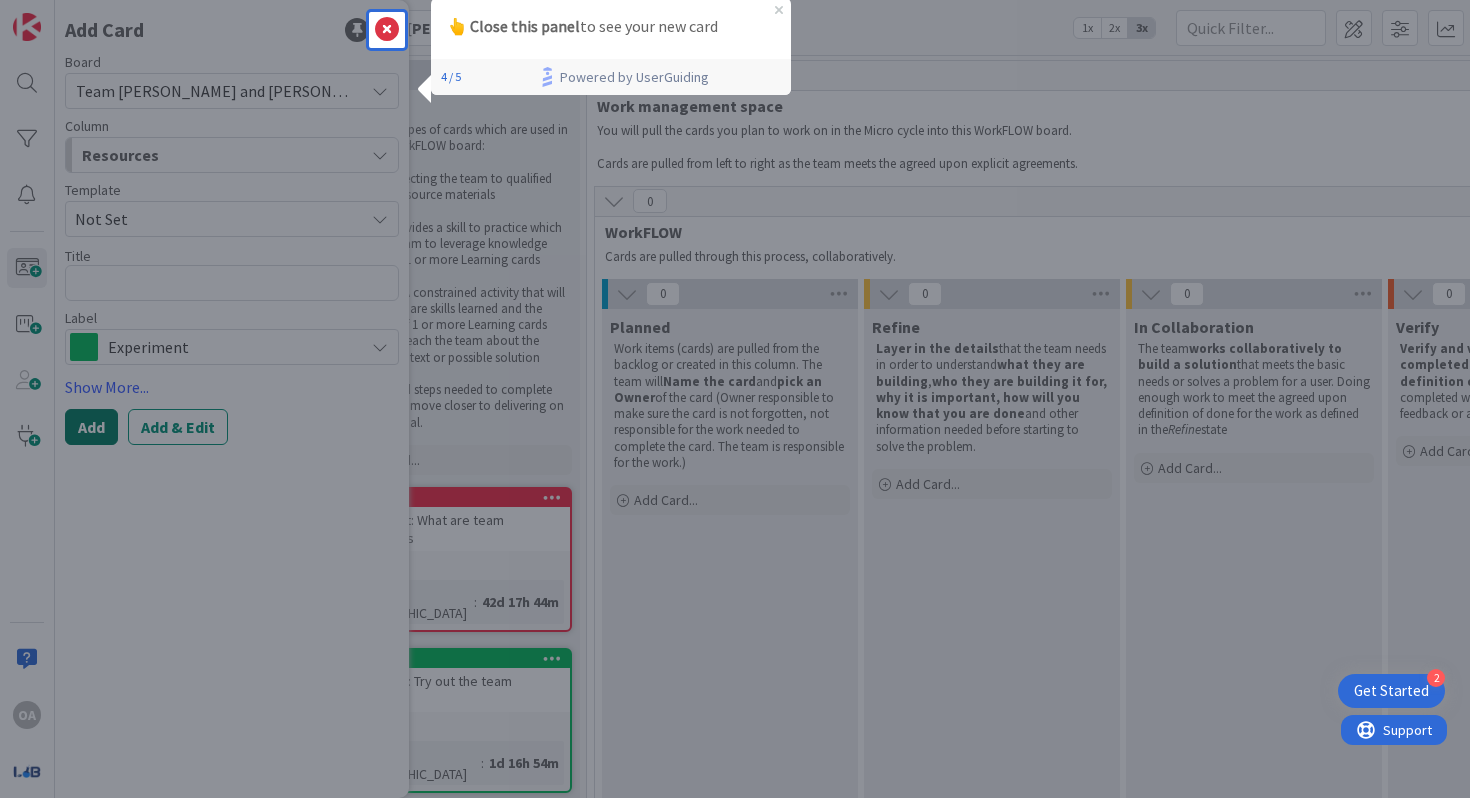 scroll, scrollTop: 0, scrollLeft: 0, axis: both 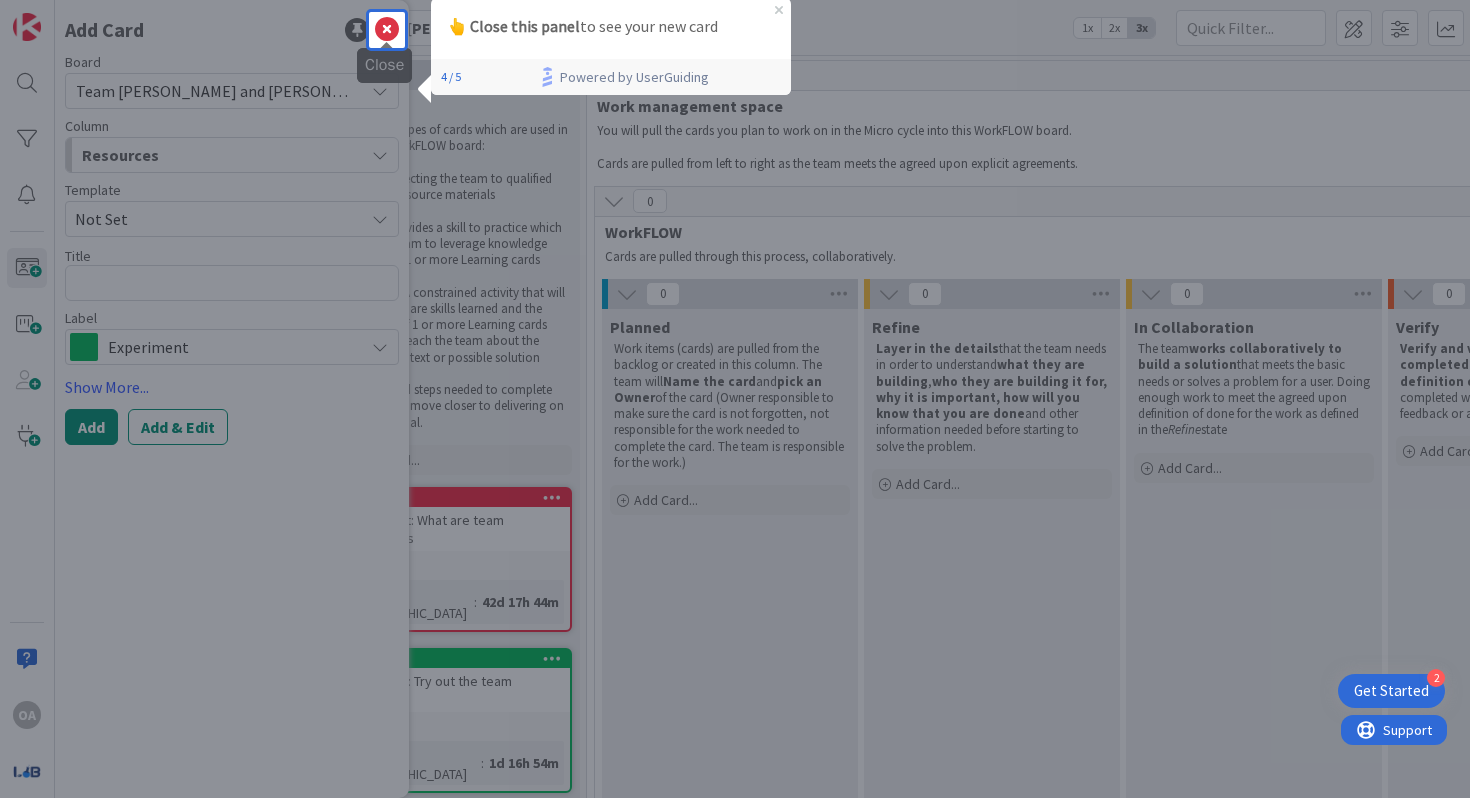 click at bounding box center (387, 30) 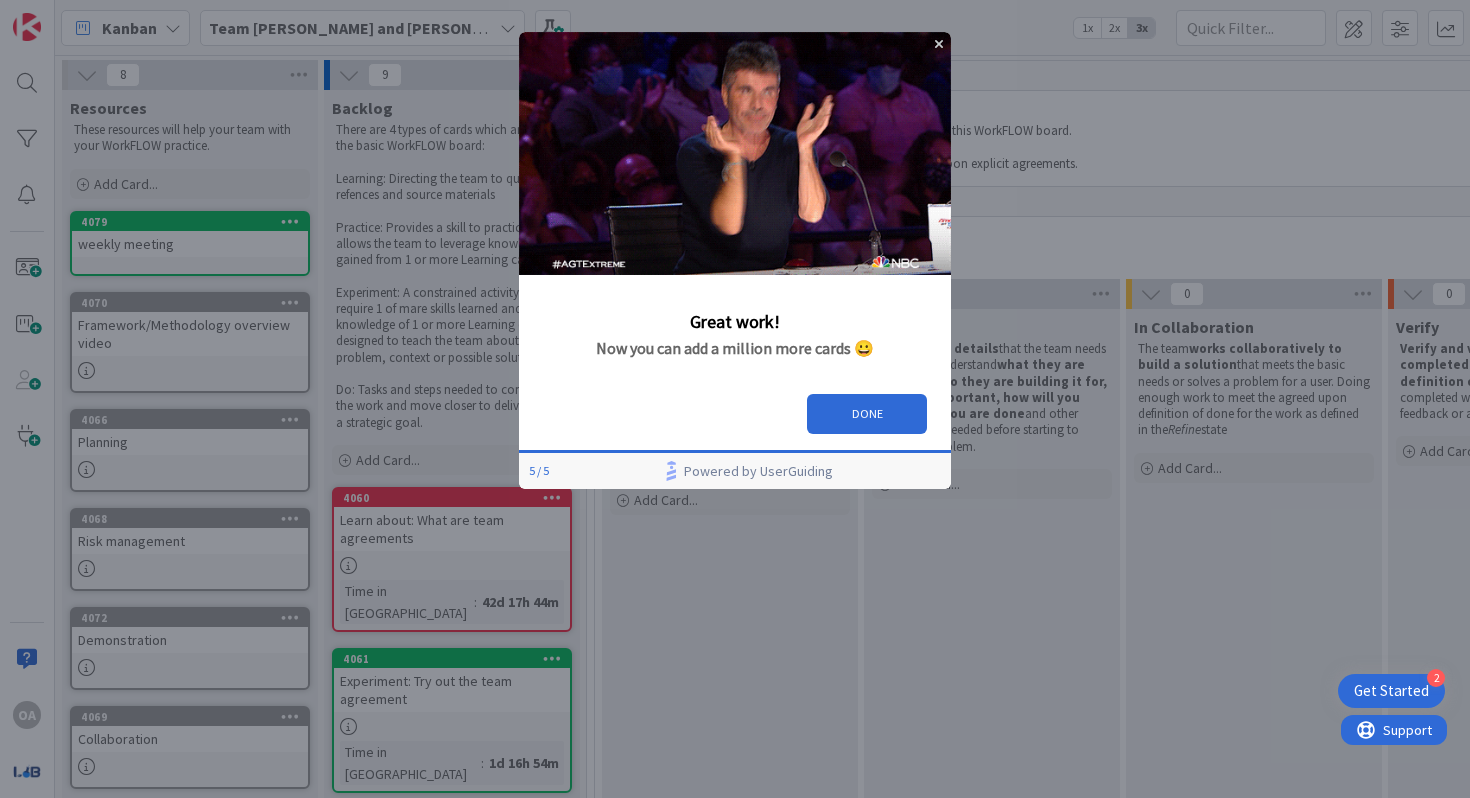 scroll, scrollTop: 0, scrollLeft: 0, axis: both 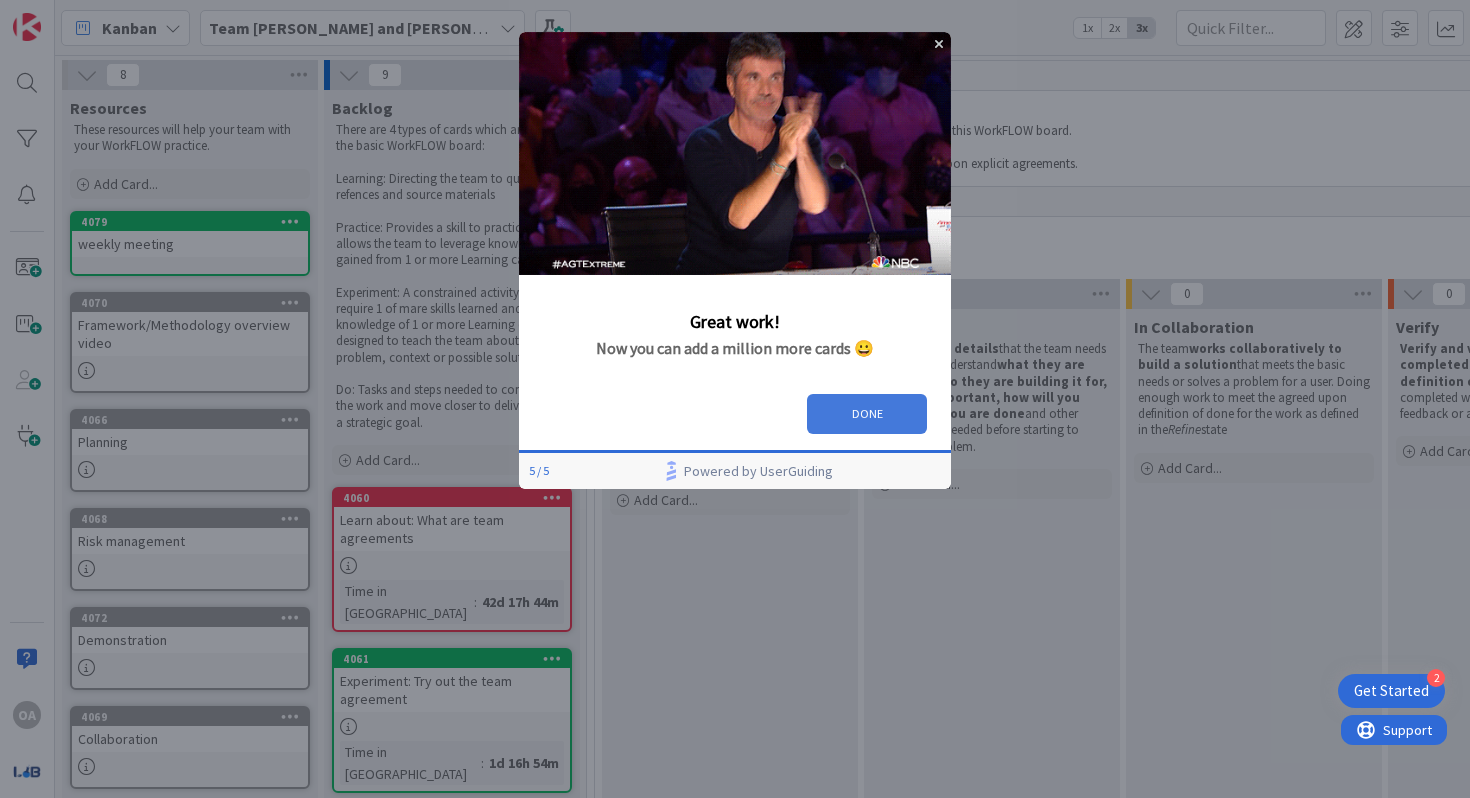 click on "DONE" at bounding box center (867, 414) 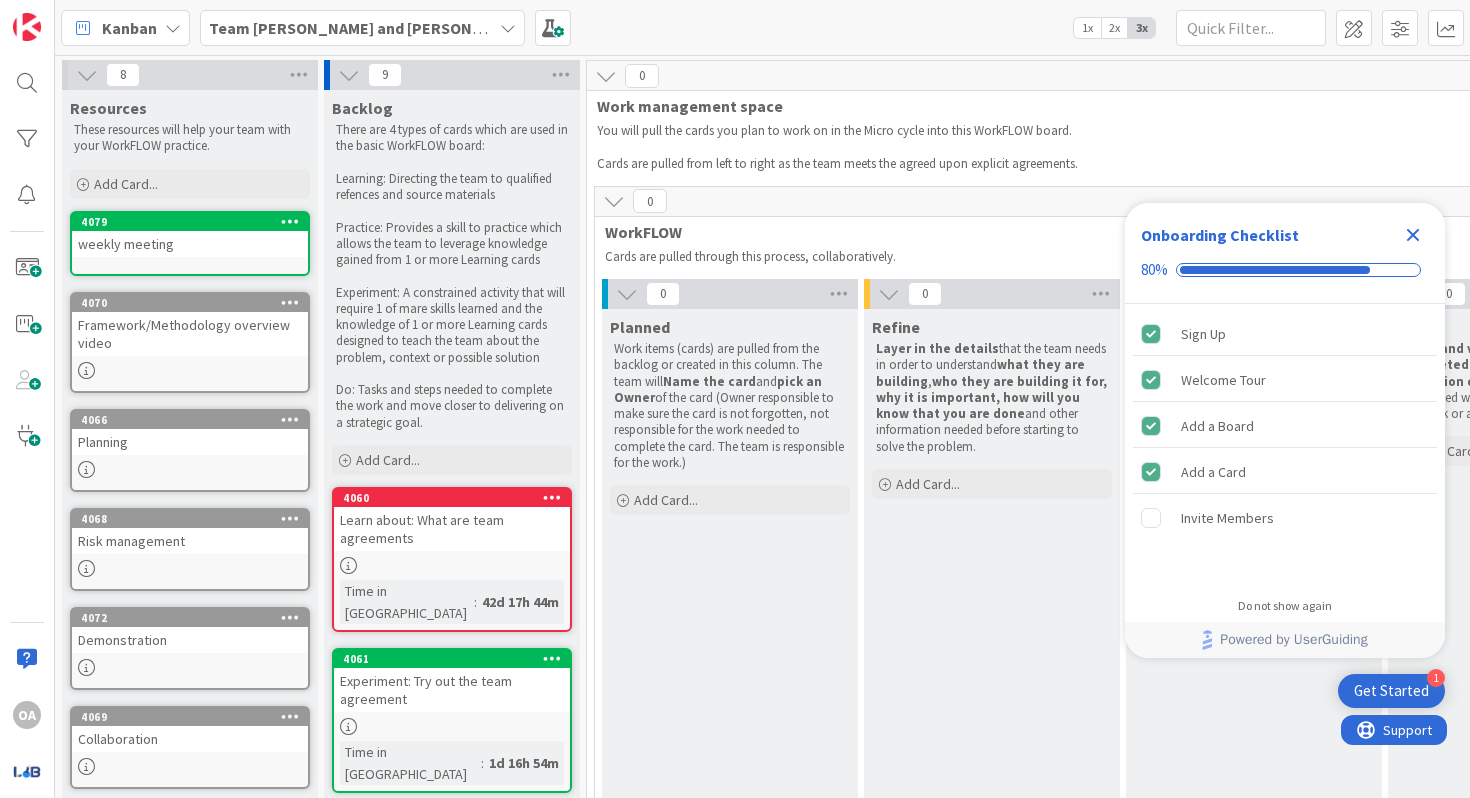 scroll, scrollTop: 0, scrollLeft: 0, axis: both 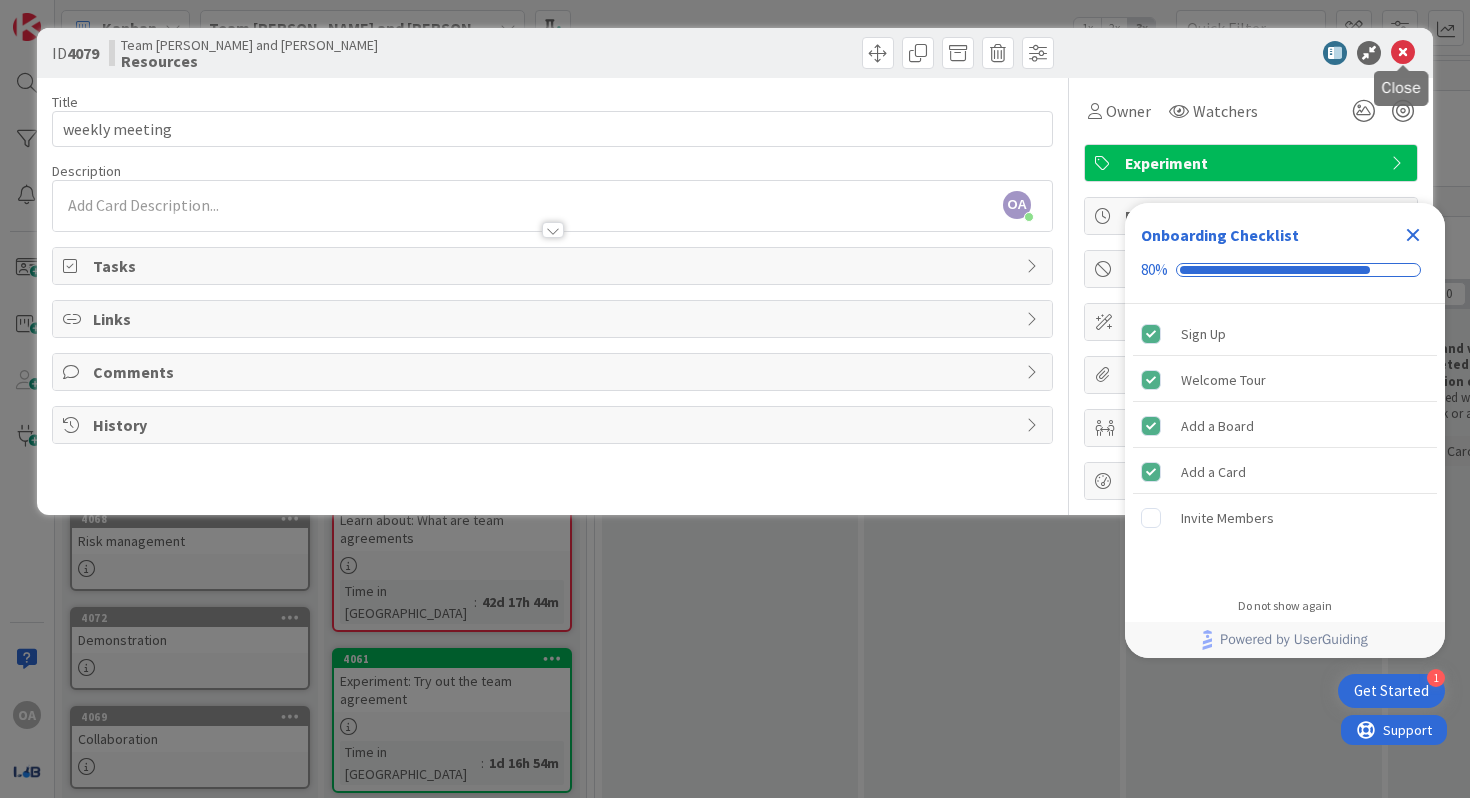 click at bounding box center [1403, 53] 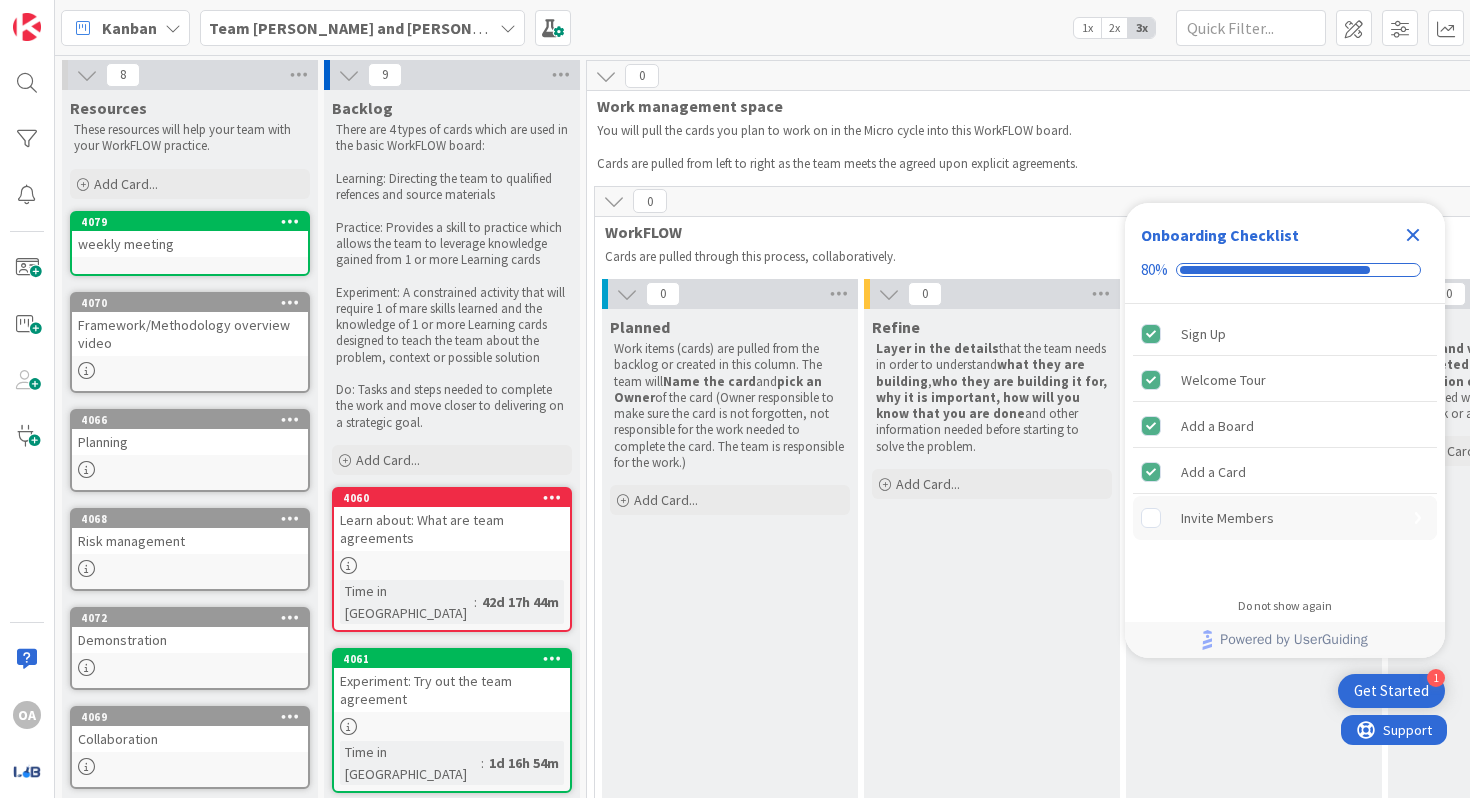 scroll, scrollTop: 0, scrollLeft: 0, axis: both 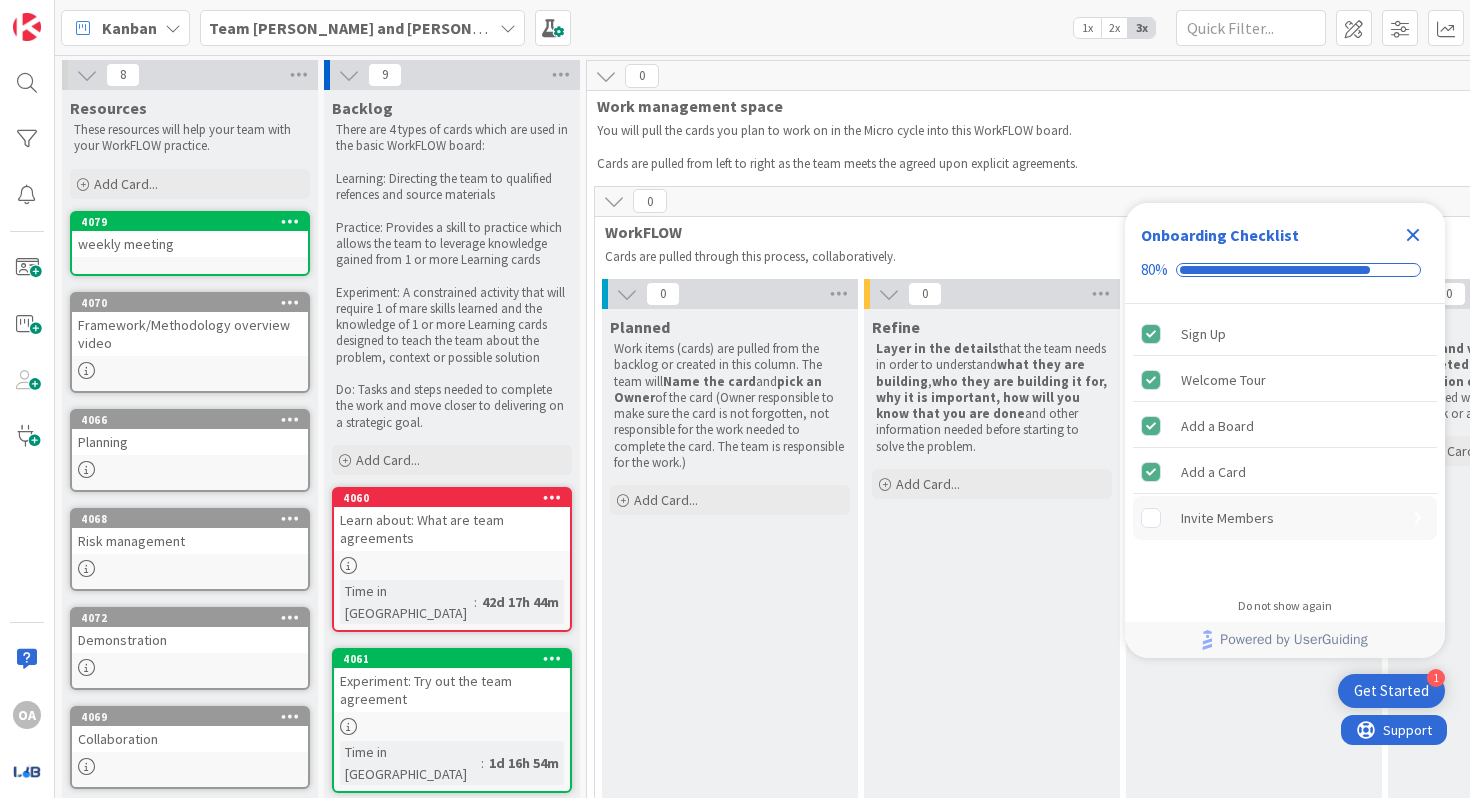 click 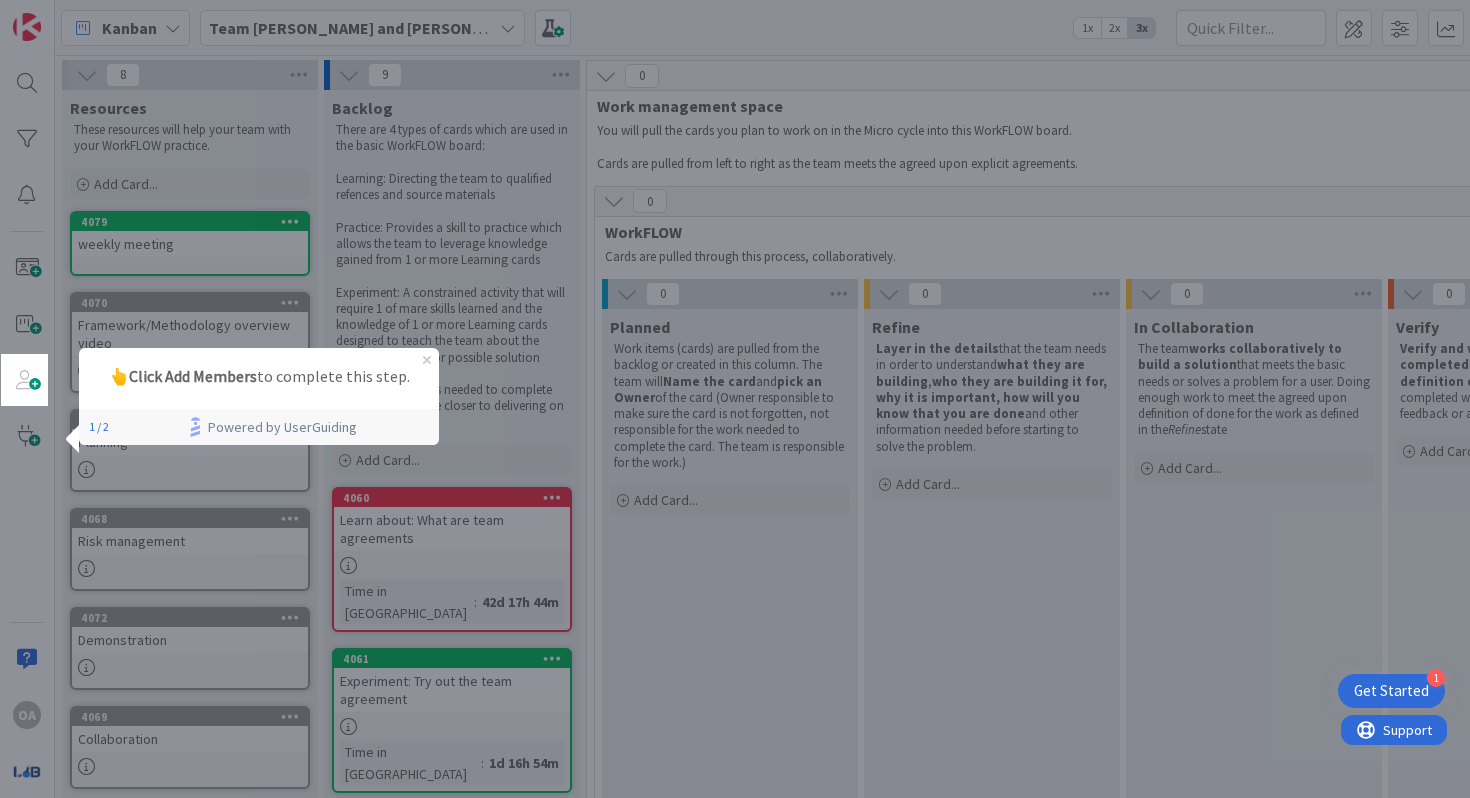 scroll, scrollTop: 0, scrollLeft: 0, axis: both 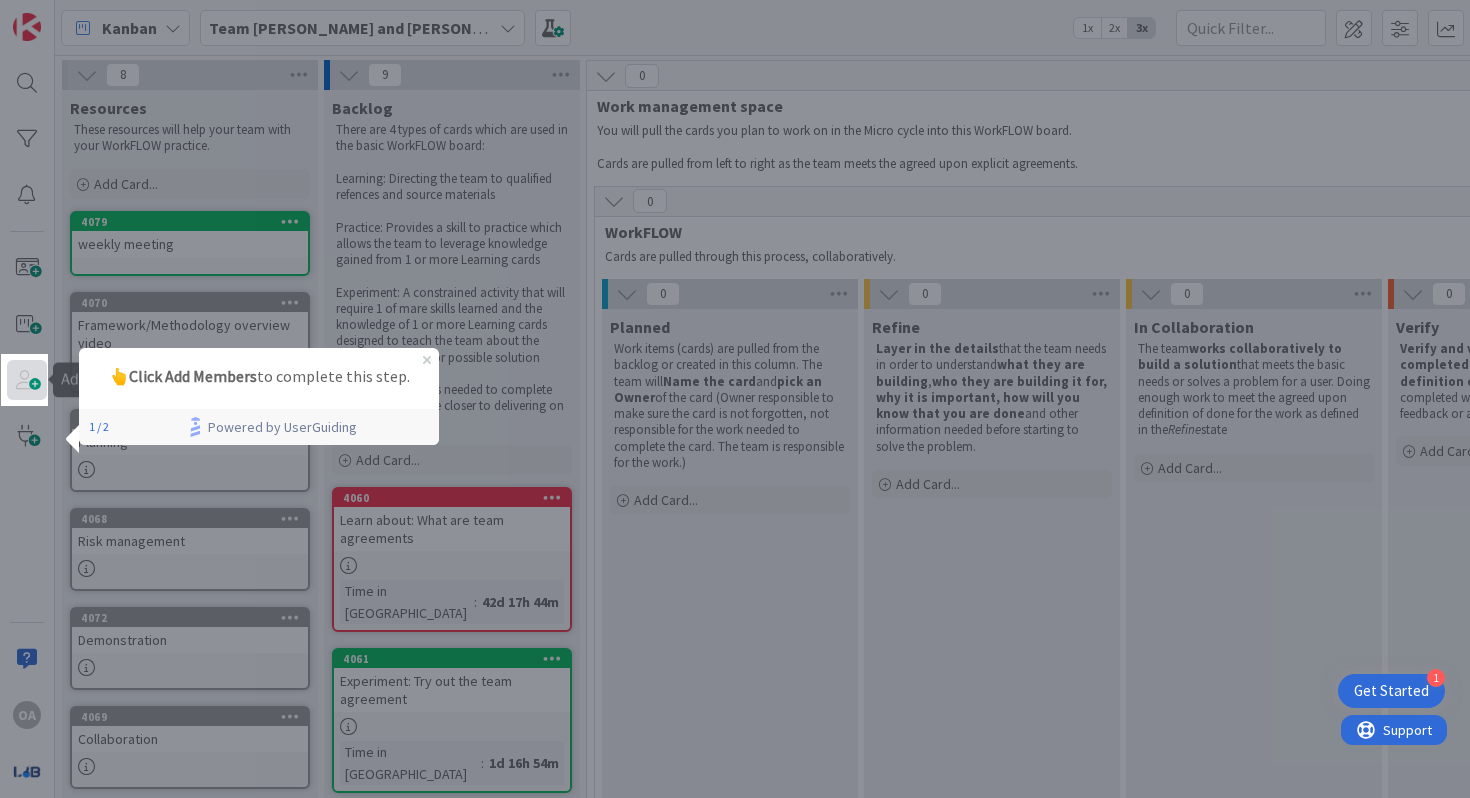 click at bounding box center (27, 380) 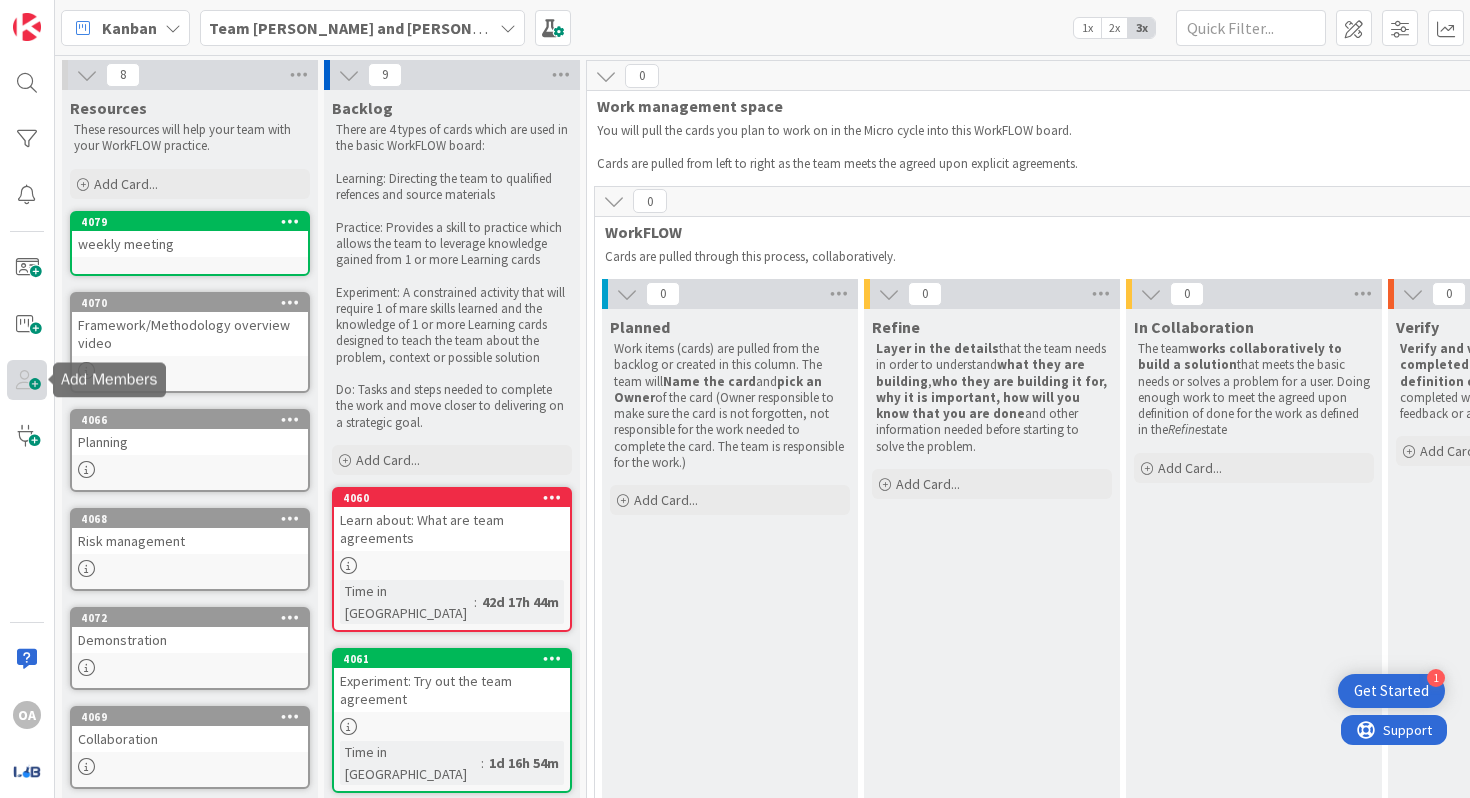 scroll, scrollTop: 0, scrollLeft: 0, axis: both 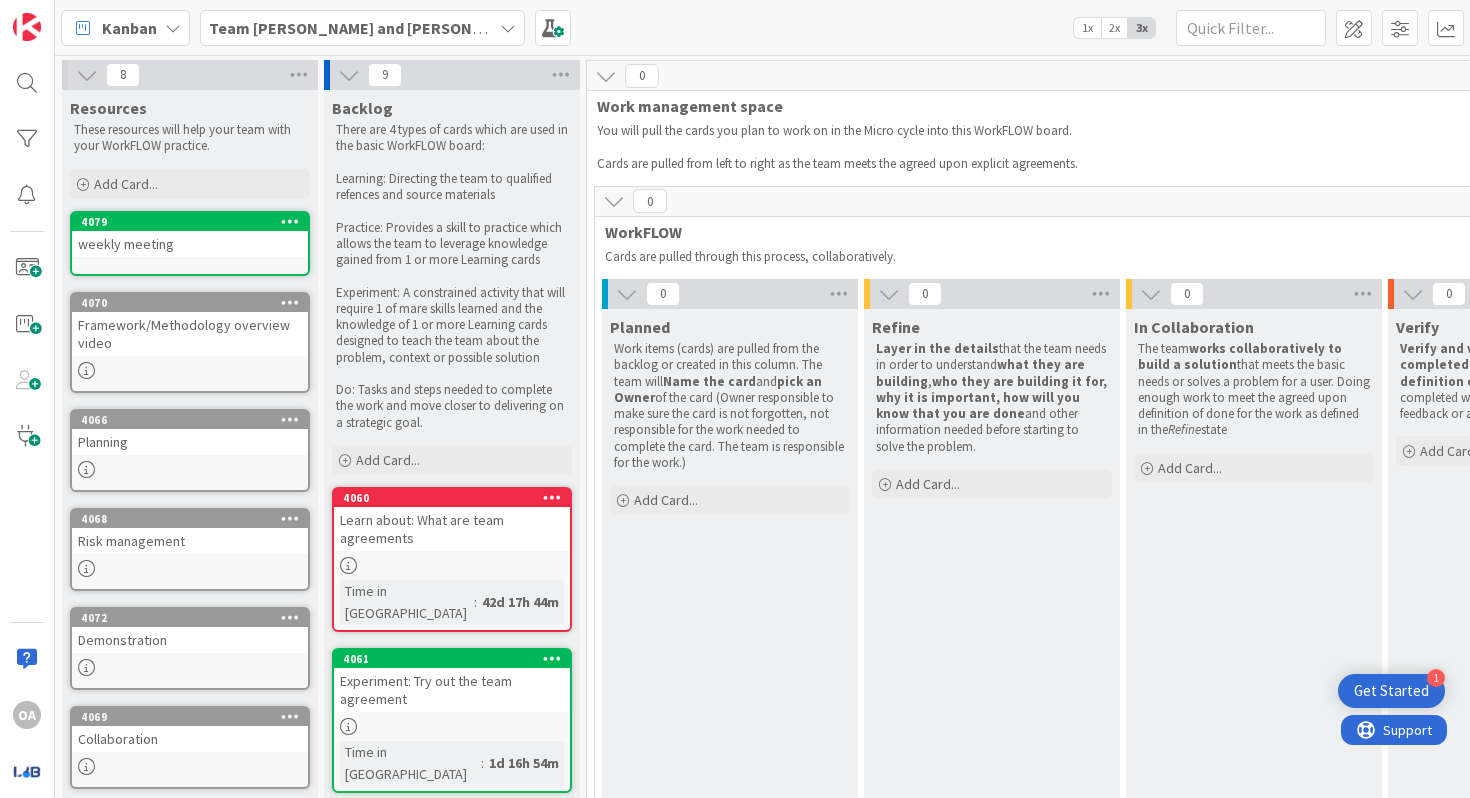 click at bounding box center (508, 28) 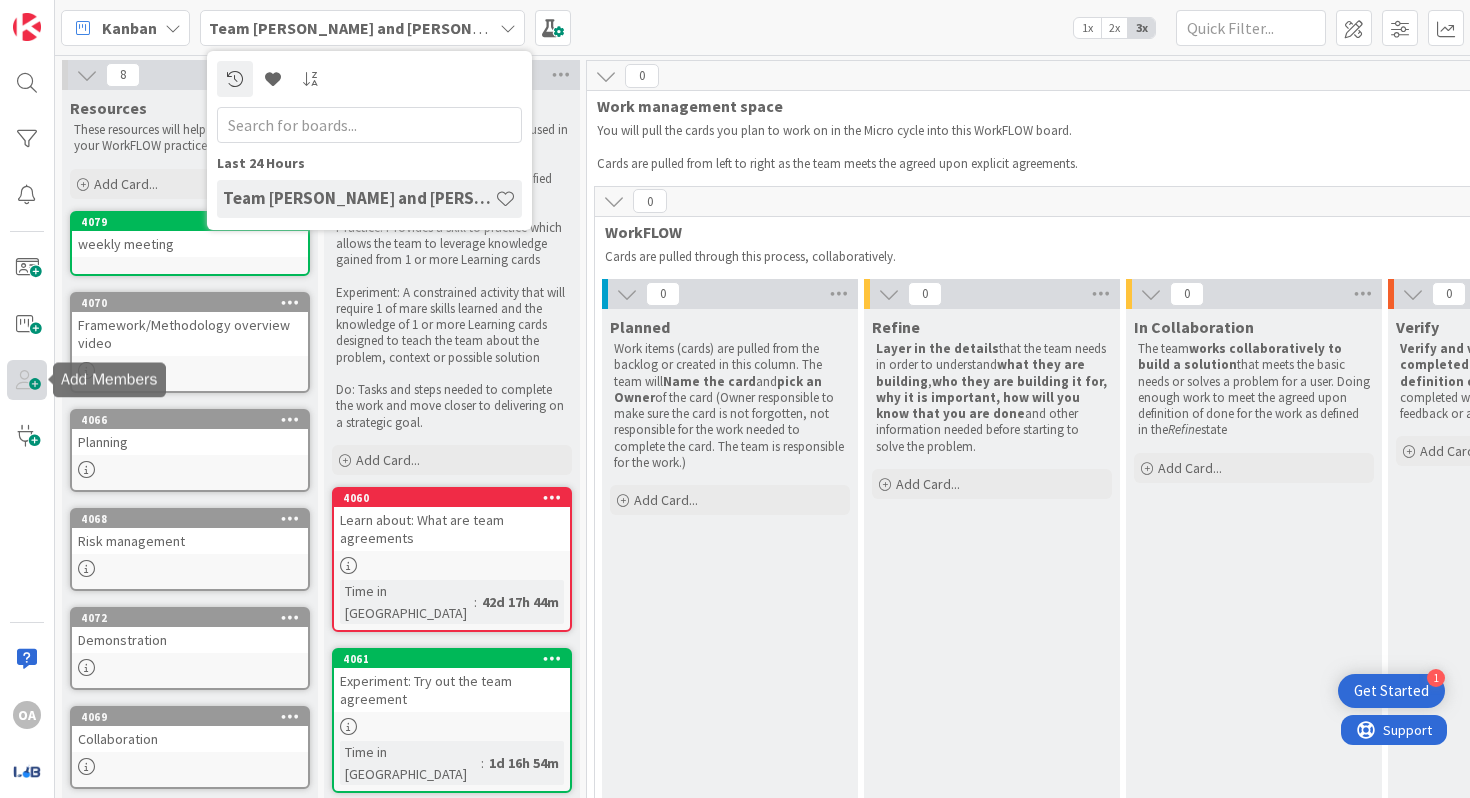 click at bounding box center (27, 380) 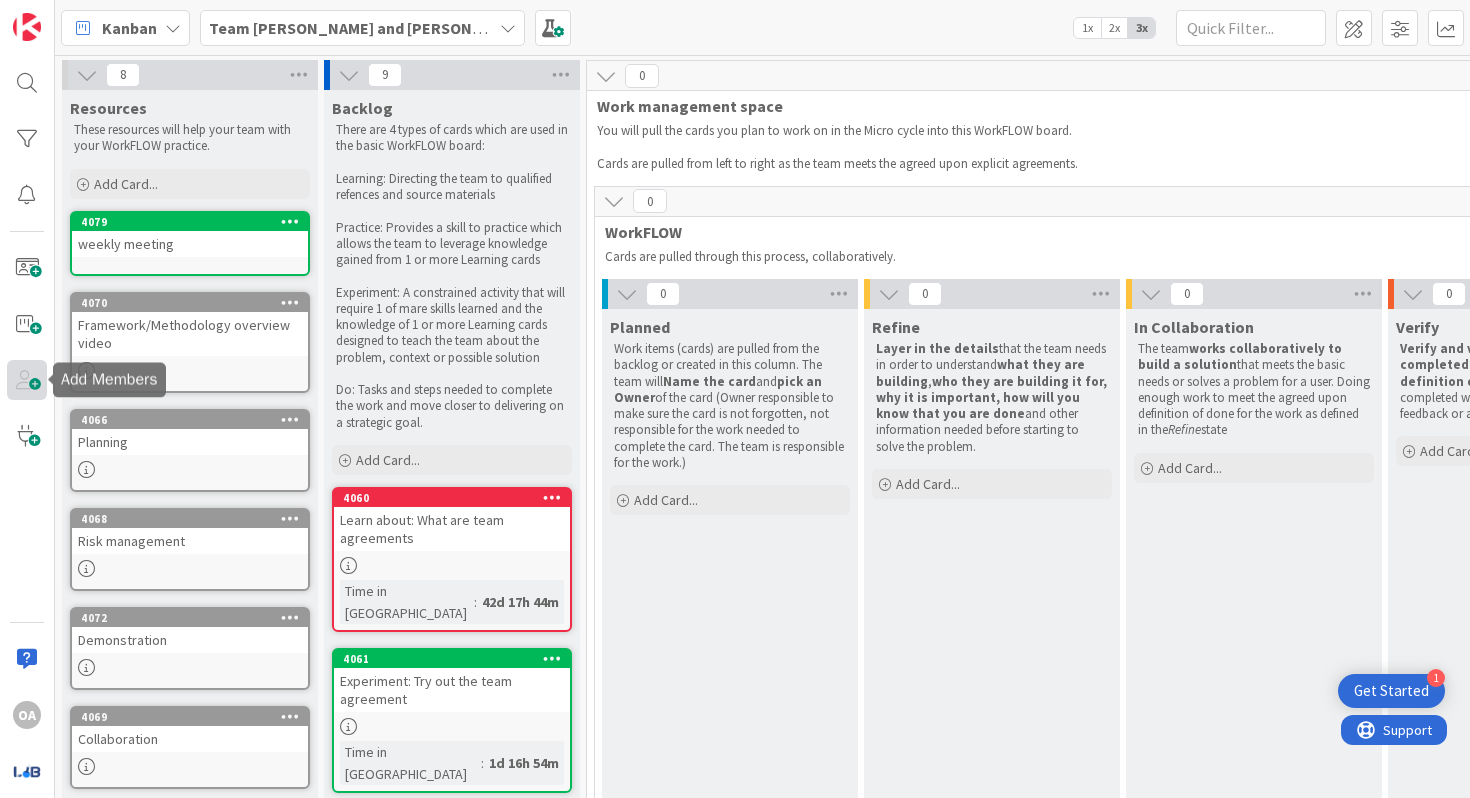 click at bounding box center (27, 380) 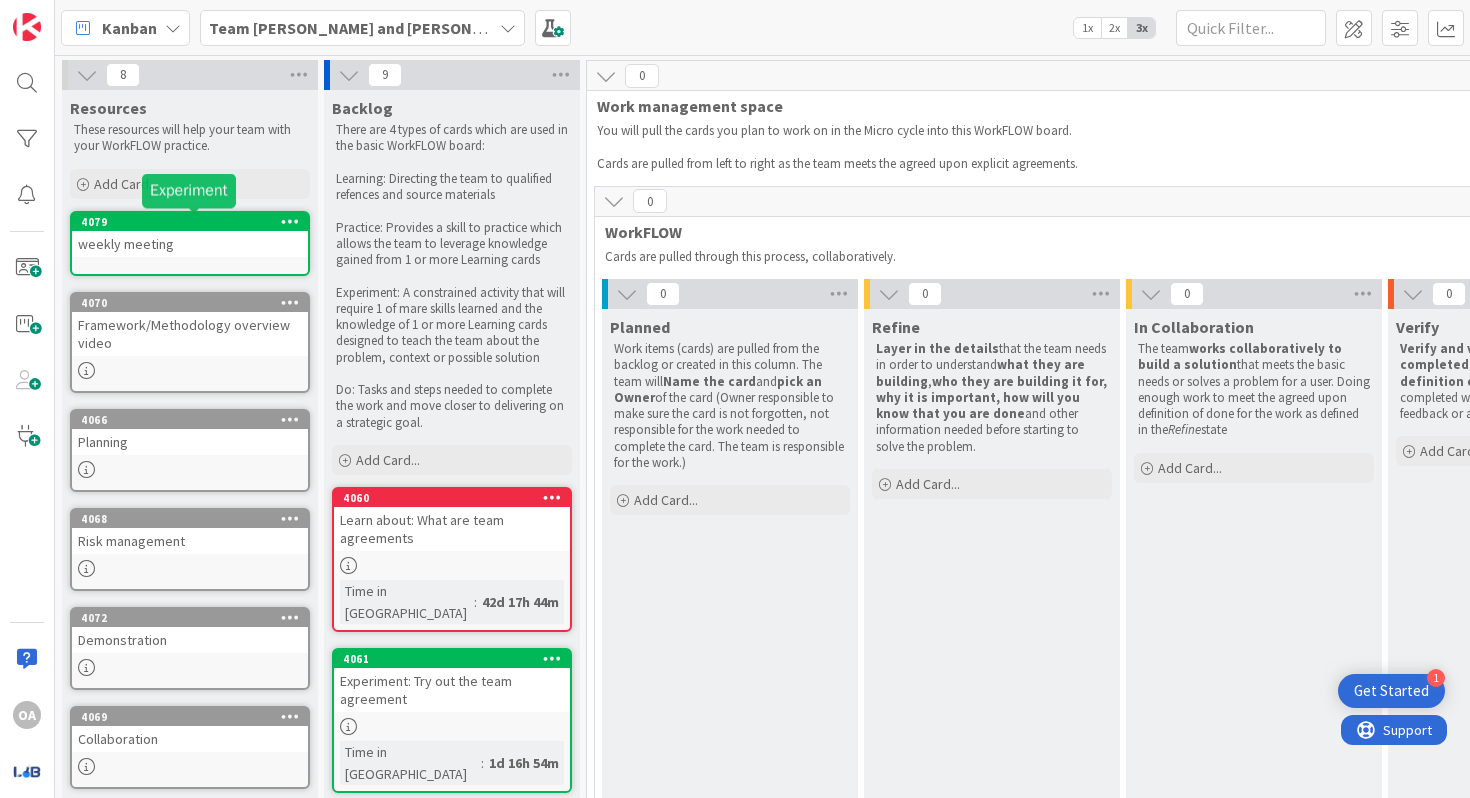 click on "4079" at bounding box center (194, 222) 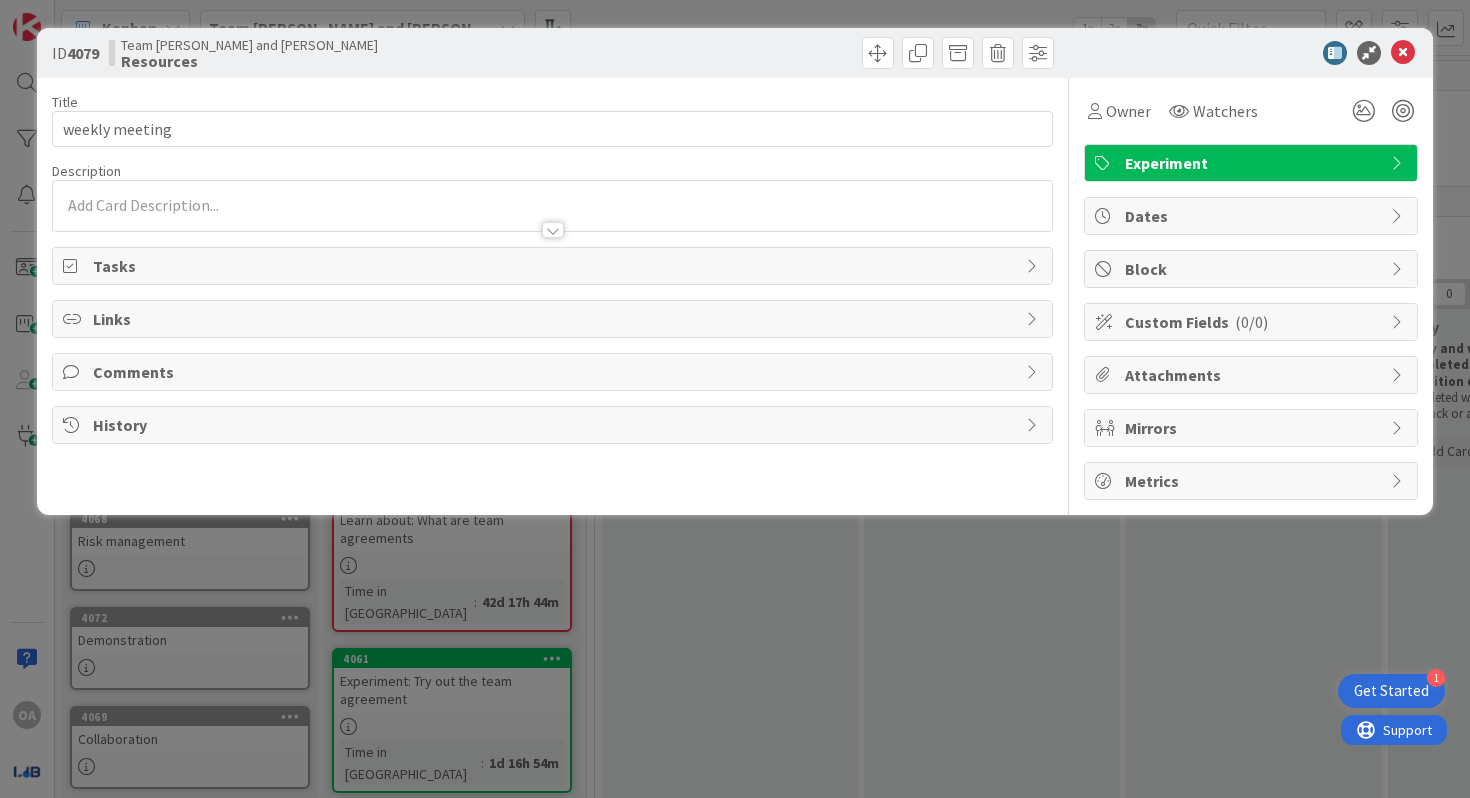 scroll, scrollTop: 0, scrollLeft: 0, axis: both 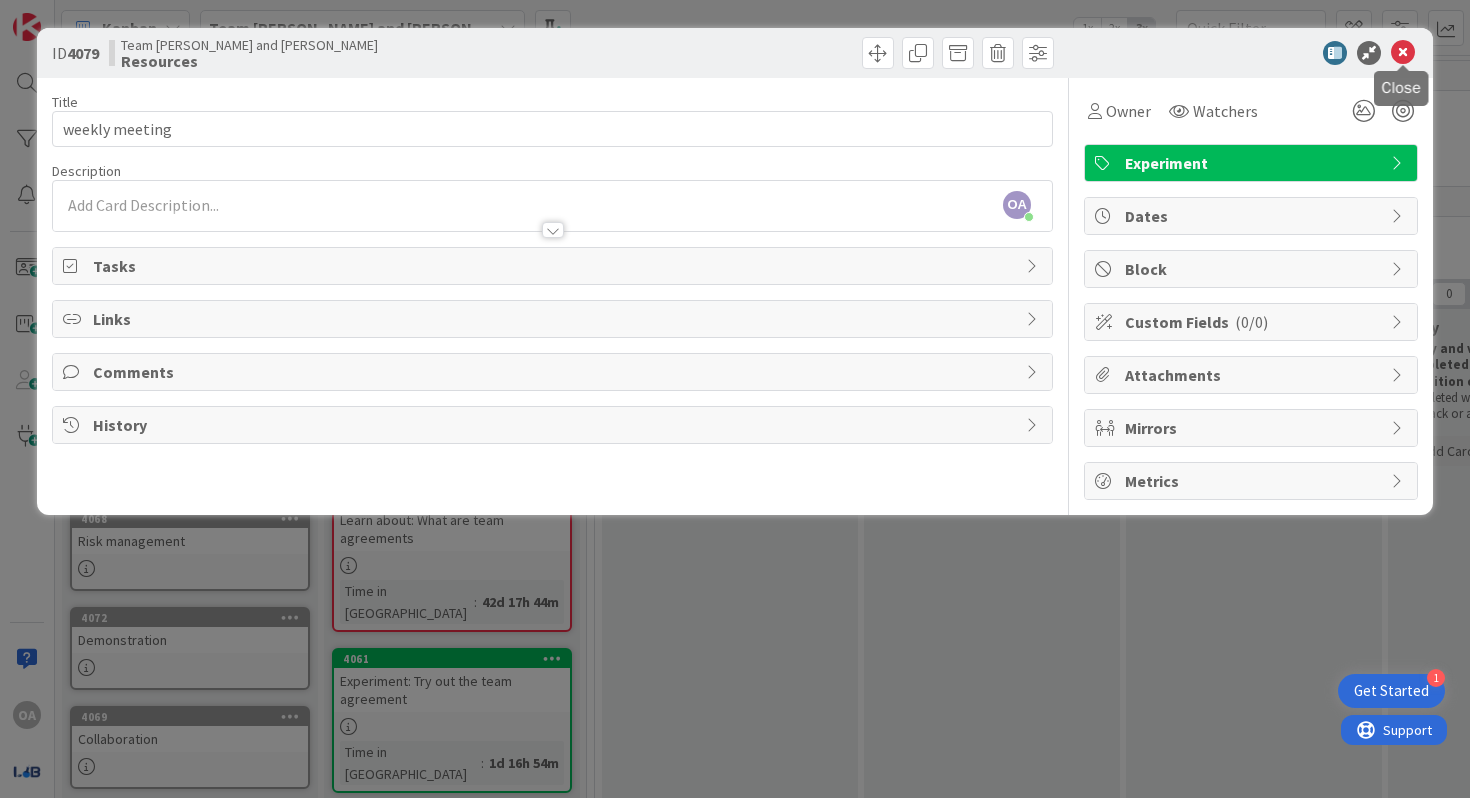 click at bounding box center (1403, 53) 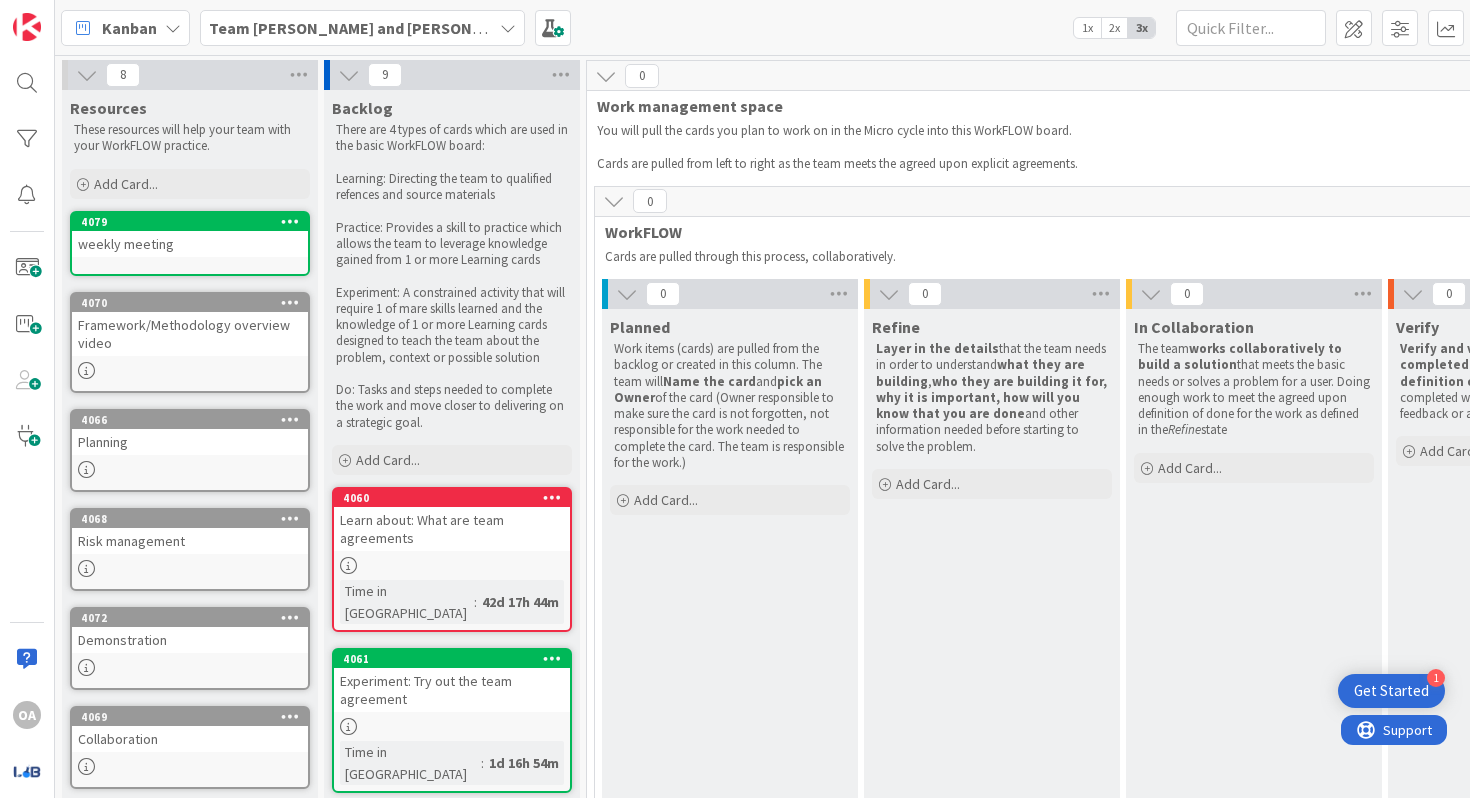 scroll, scrollTop: 0, scrollLeft: 0, axis: both 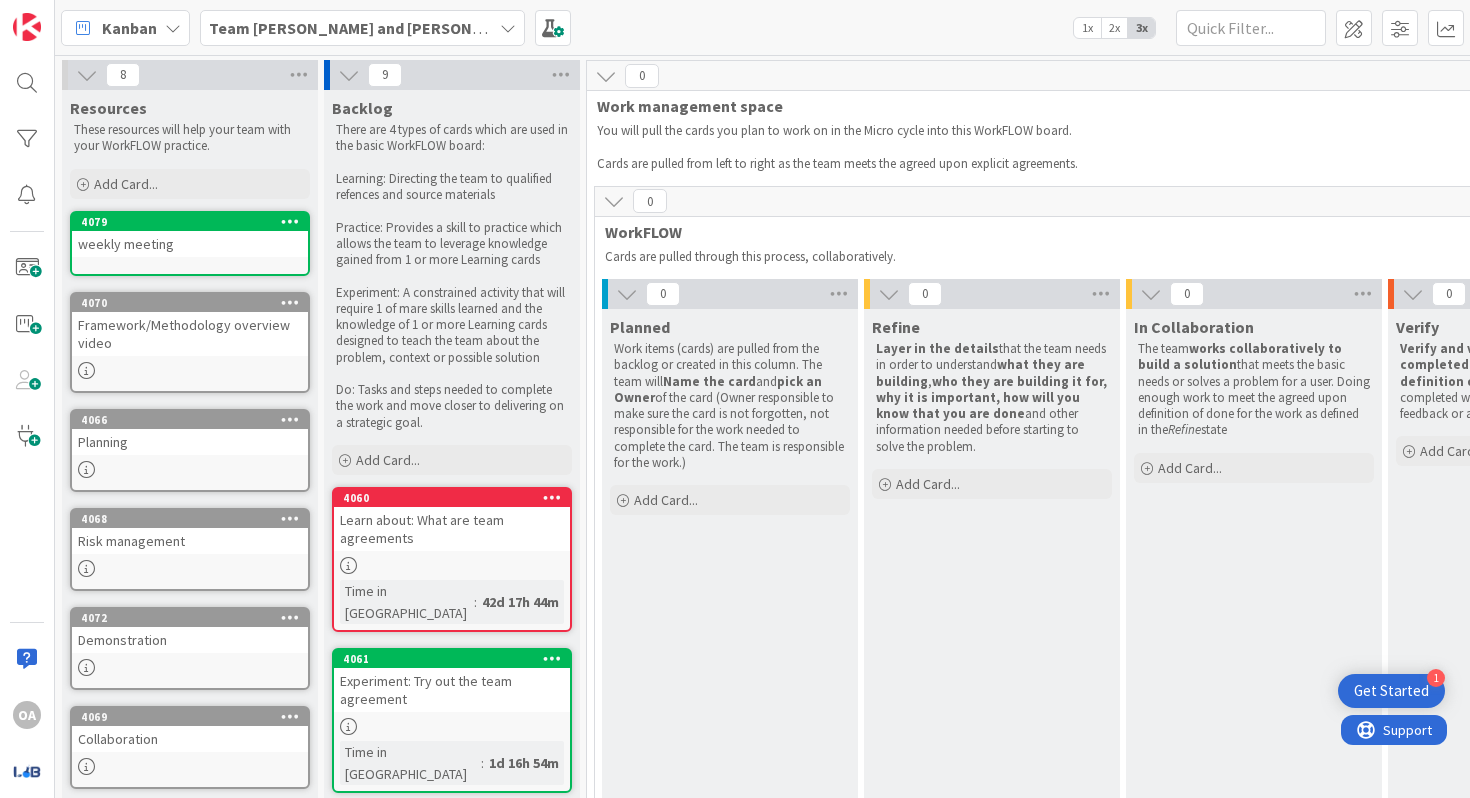 click on "Get Started" at bounding box center [1391, 691] 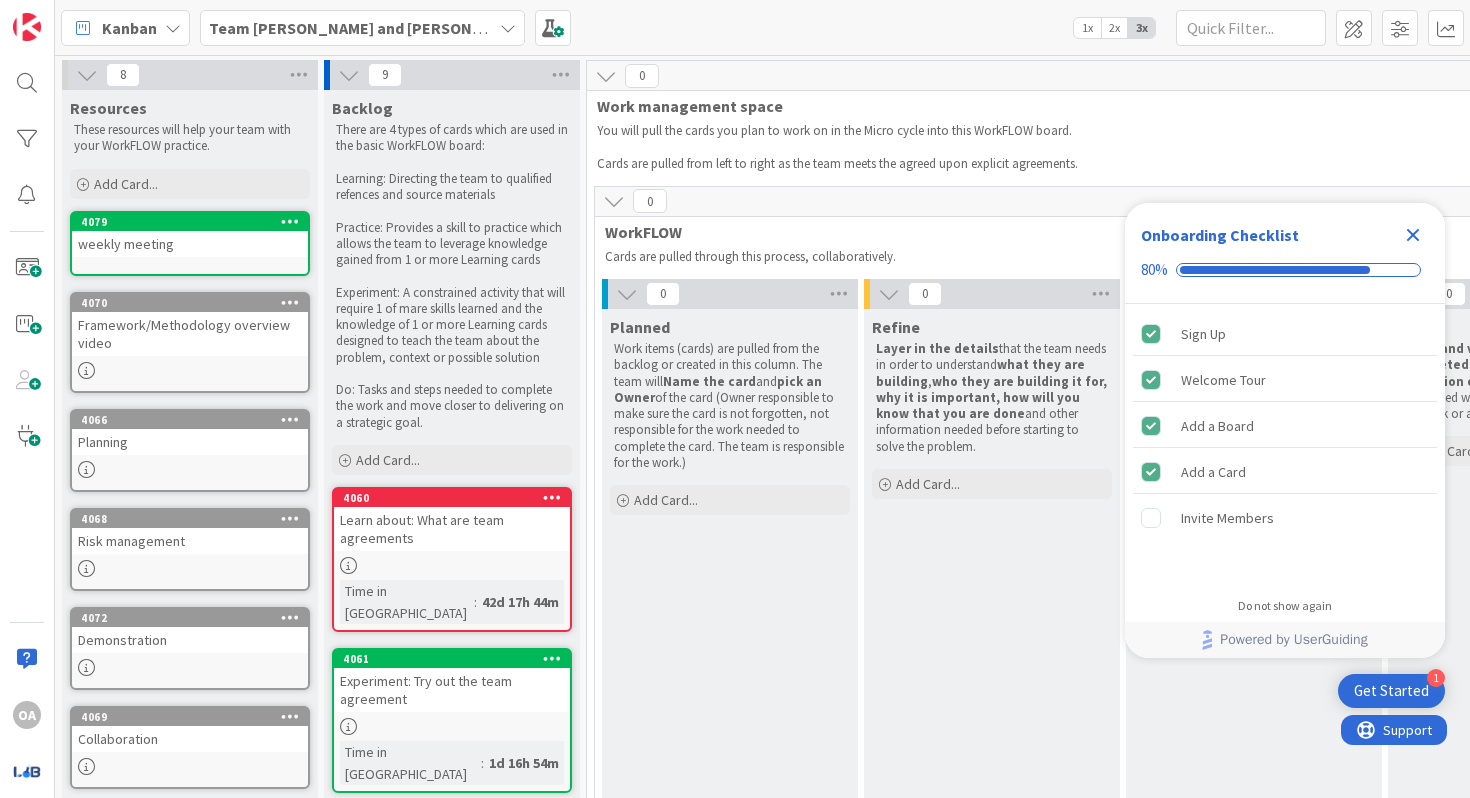 scroll, scrollTop: 0, scrollLeft: 0, axis: both 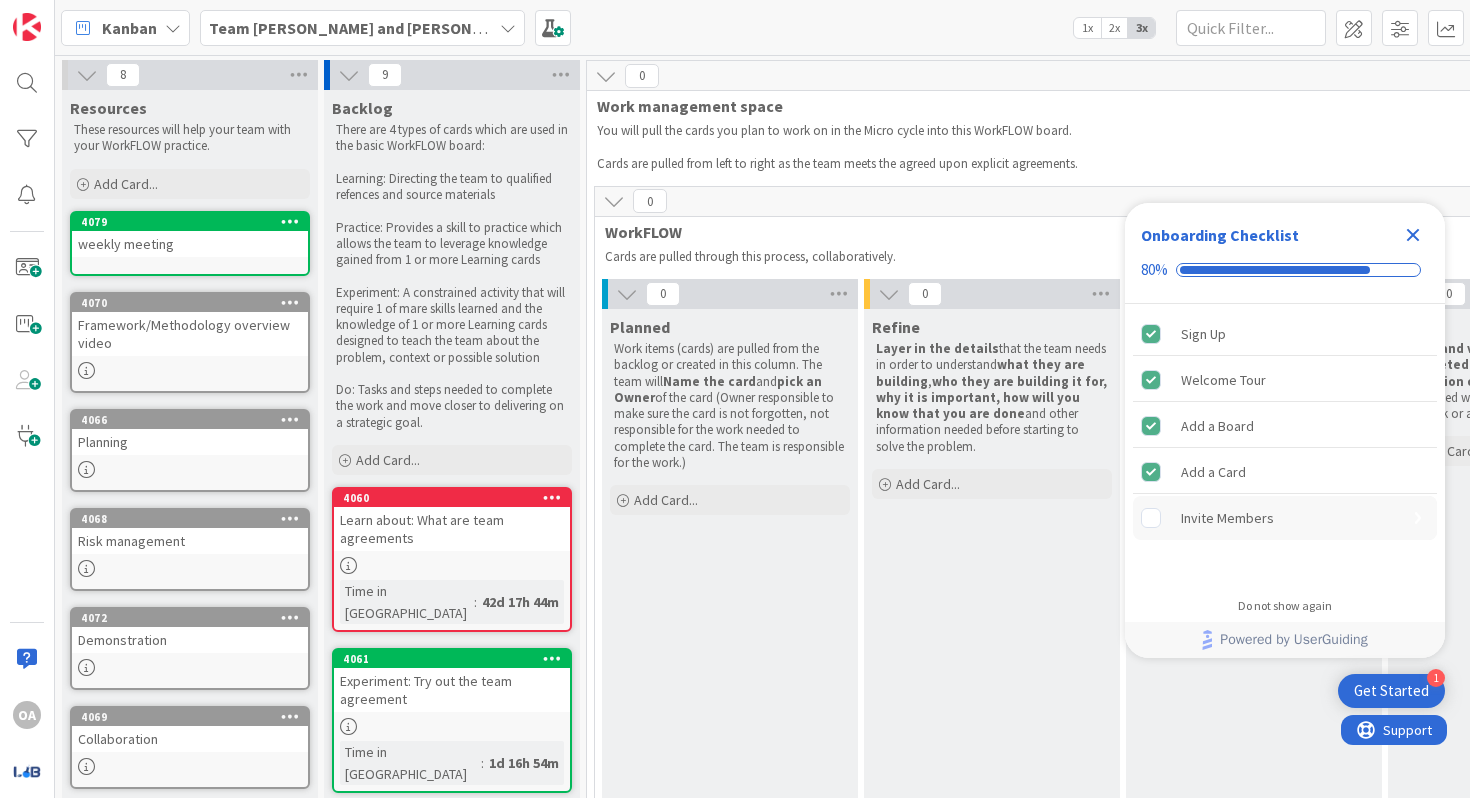 click on "Invite Members" at bounding box center [1227, 518] 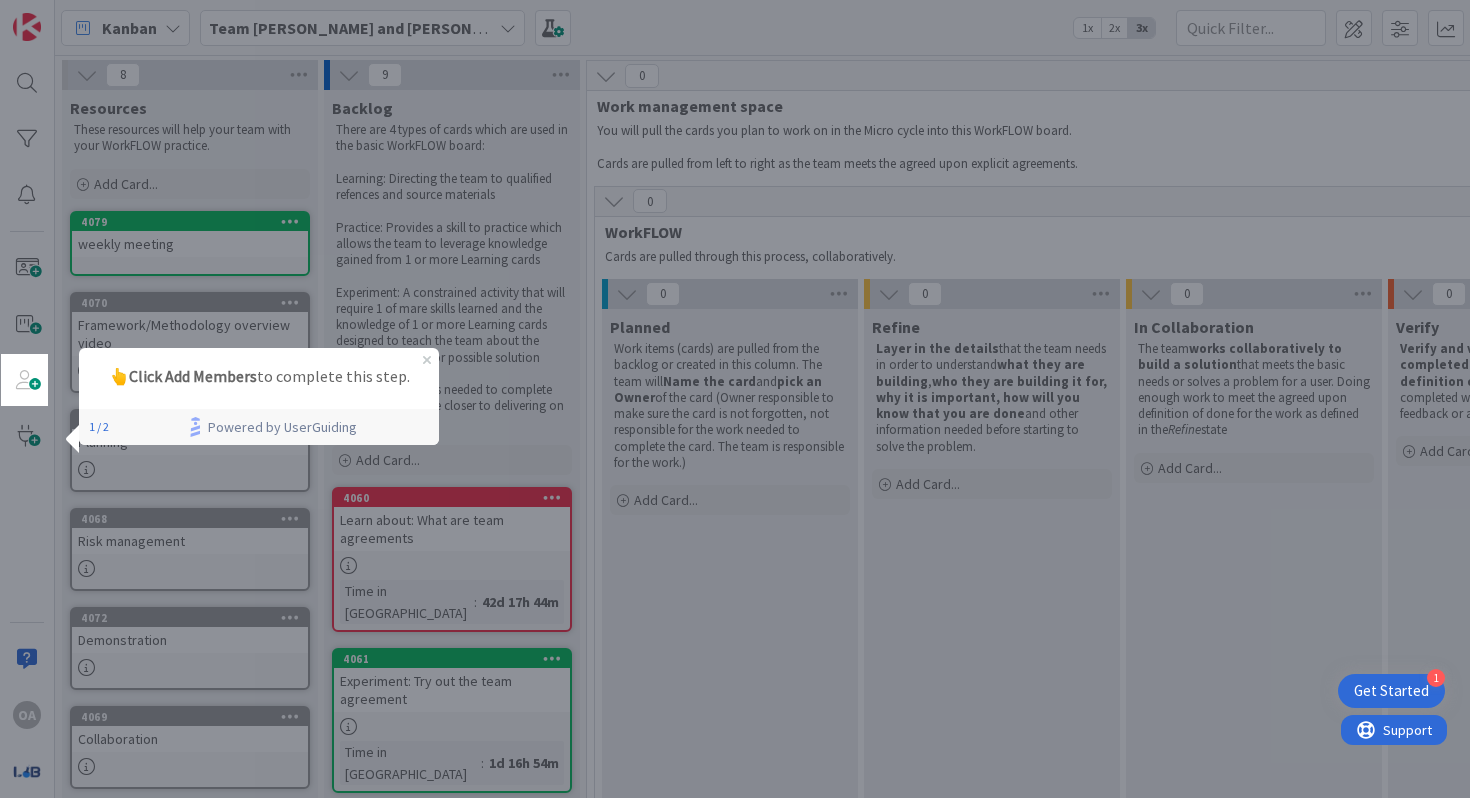 scroll, scrollTop: 0, scrollLeft: 0, axis: both 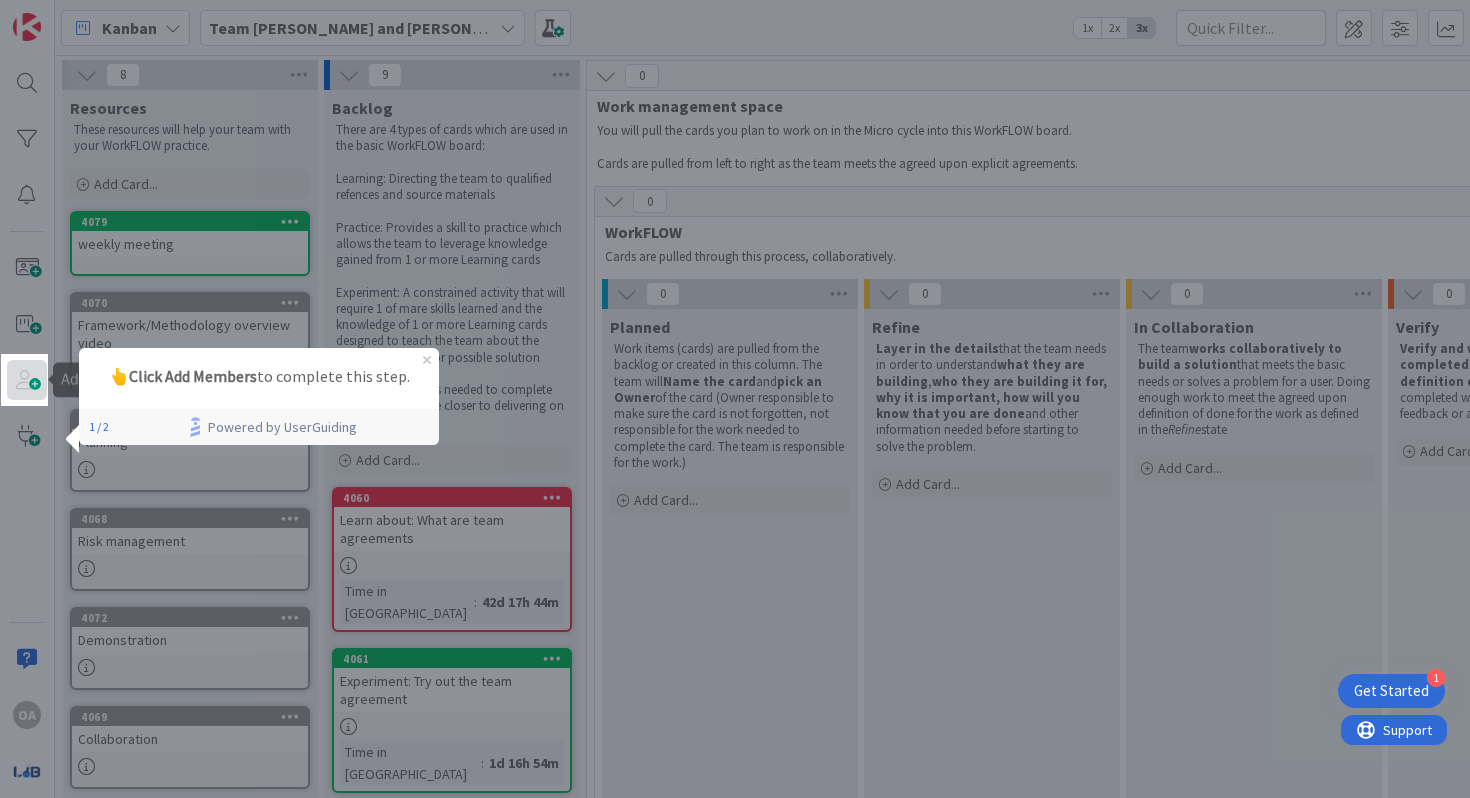 click at bounding box center [27, 380] 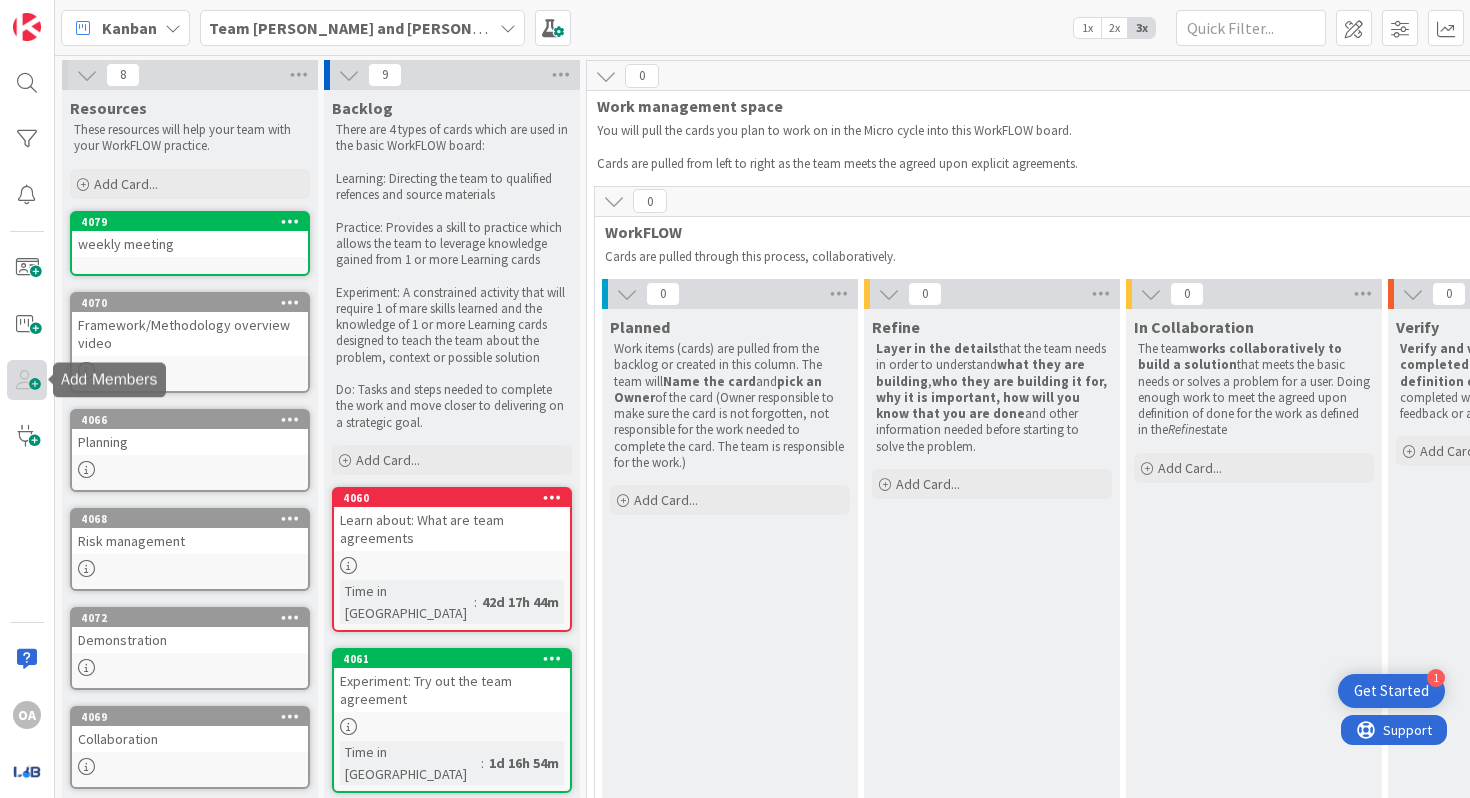 scroll, scrollTop: 0, scrollLeft: 0, axis: both 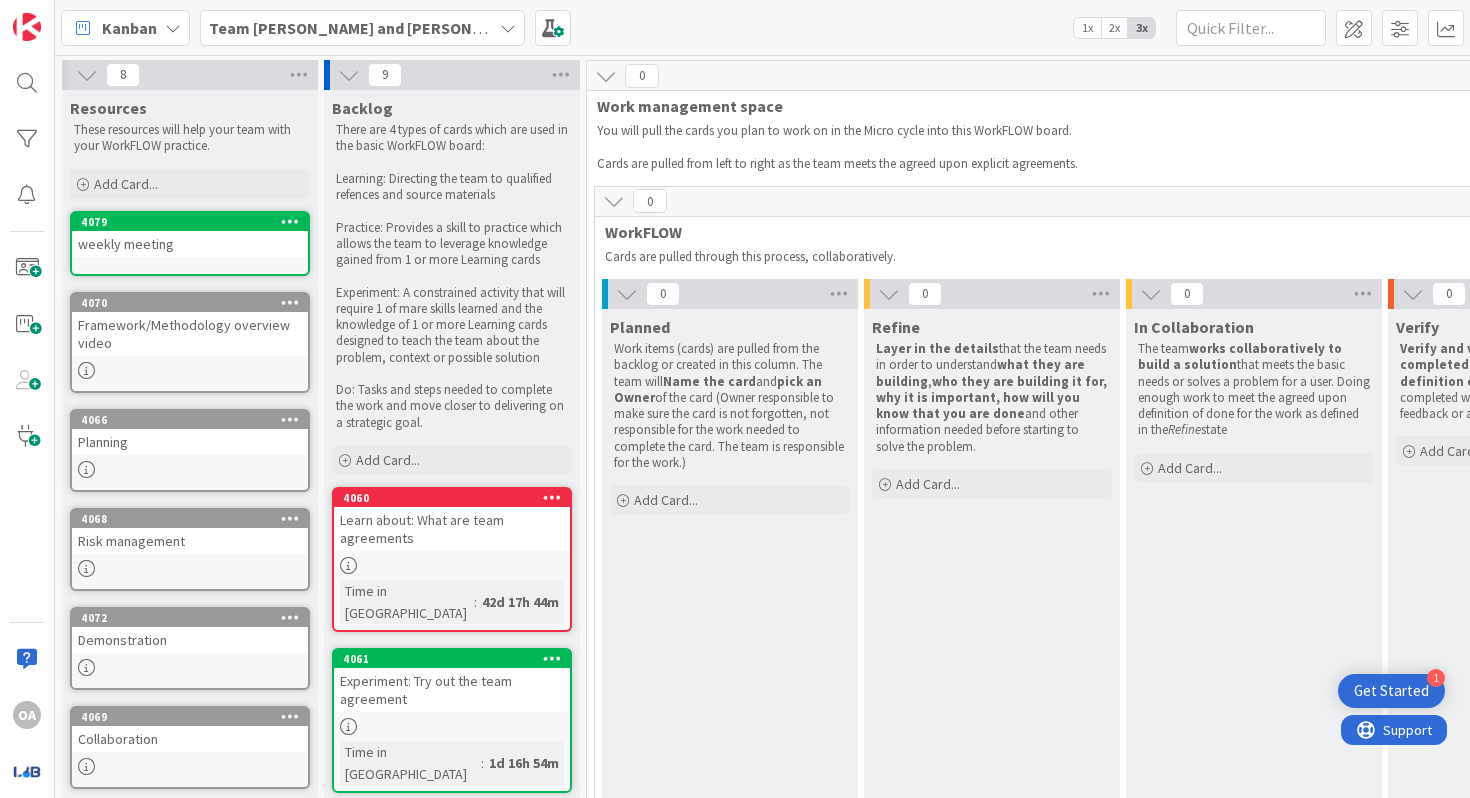 click on "4070 Framework/Methodology overview video" at bounding box center (190, 342) 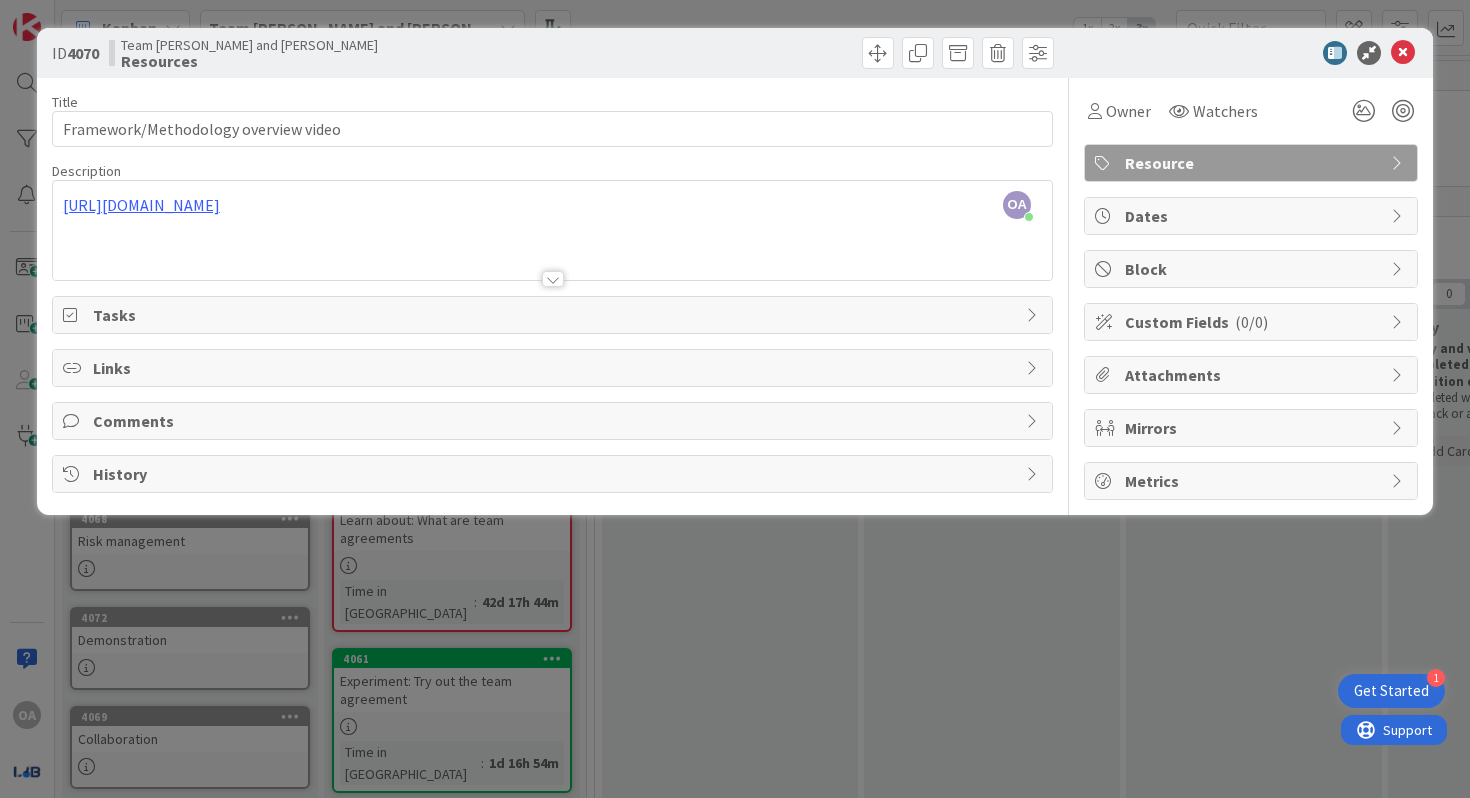 scroll, scrollTop: 0, scrollLeft: 0, axis: both 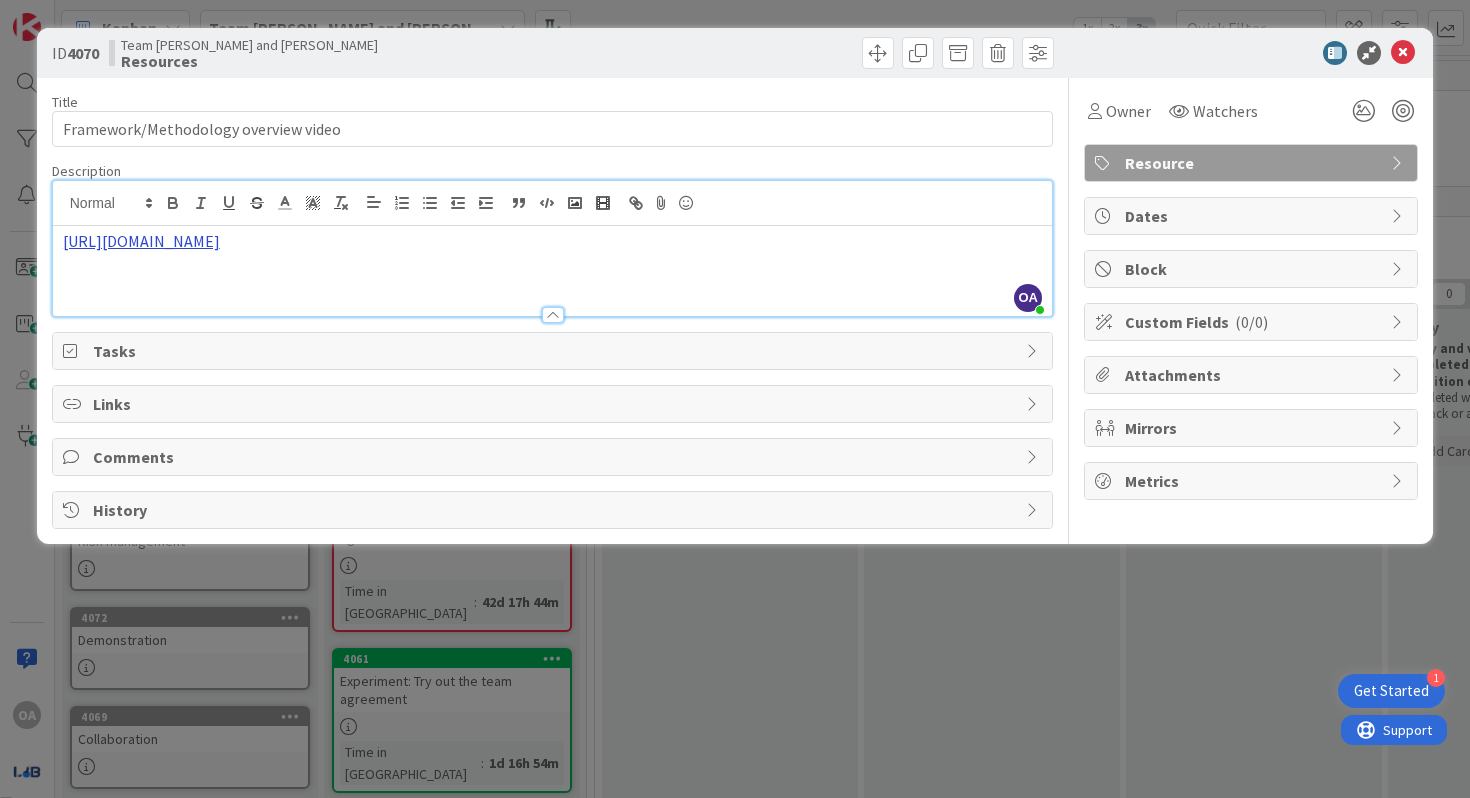 click on "OA   OMOBOLAJI Ayeseni just joined https://youtu.be/Ep3yccpjBVY" at bounding box center [553, 248] 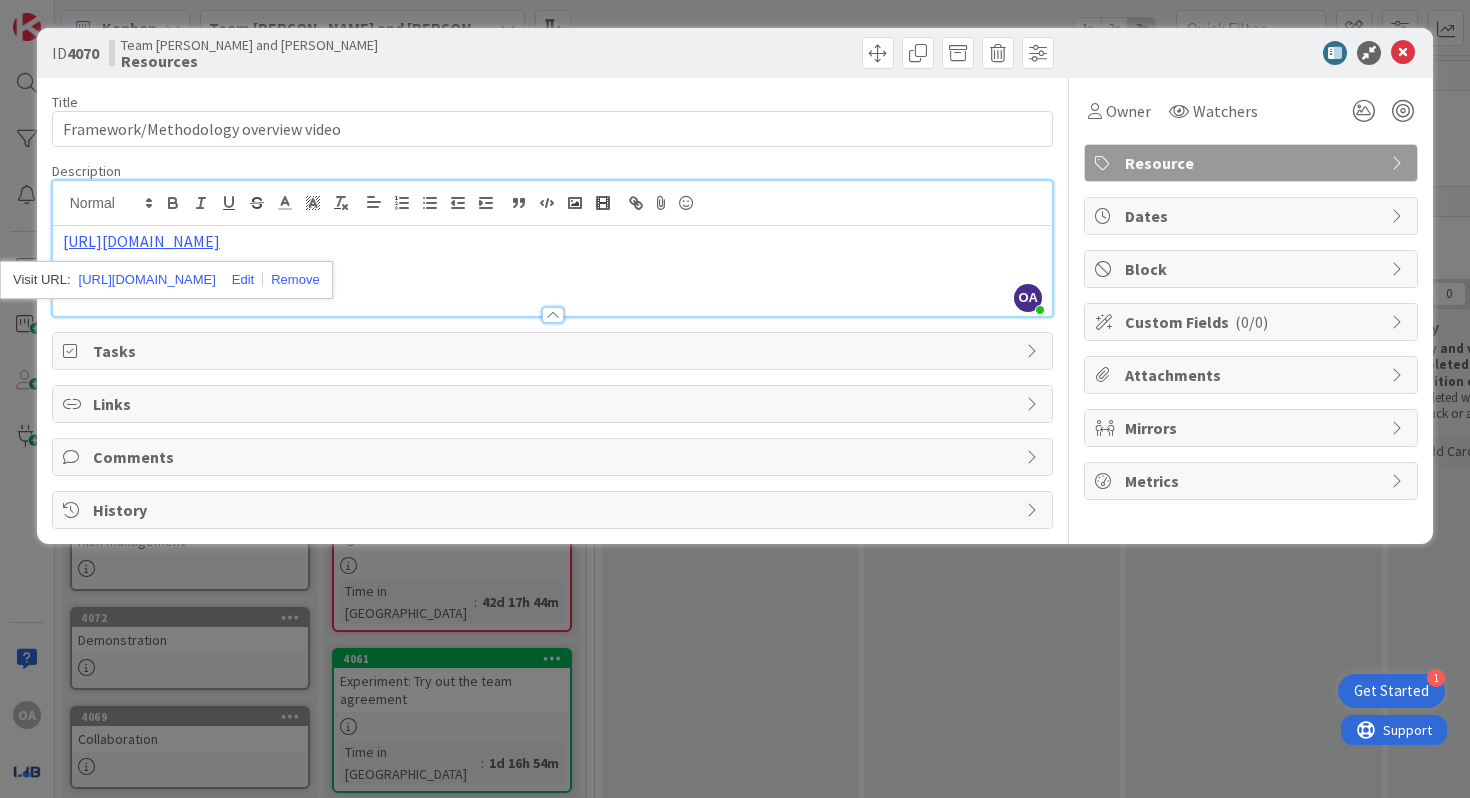 click on "ID  4070 Team Omobolaji, Gauthami and Rishidhar Resources Title 36 / 128 Framework/Methodology overview video Description OA   OMOBOLAJI Ayeseni just joined https://youtu.be/Ep3yccpjBVY https://youtu.be/Ep3yccpjBVY Owner Watchers Resource Tasks Links Comments History Owner Watchers Resource Dates Block Custom Fields ( 0/0 ) Attachments Mirrors Metrics" at bounding box center (735, 399) 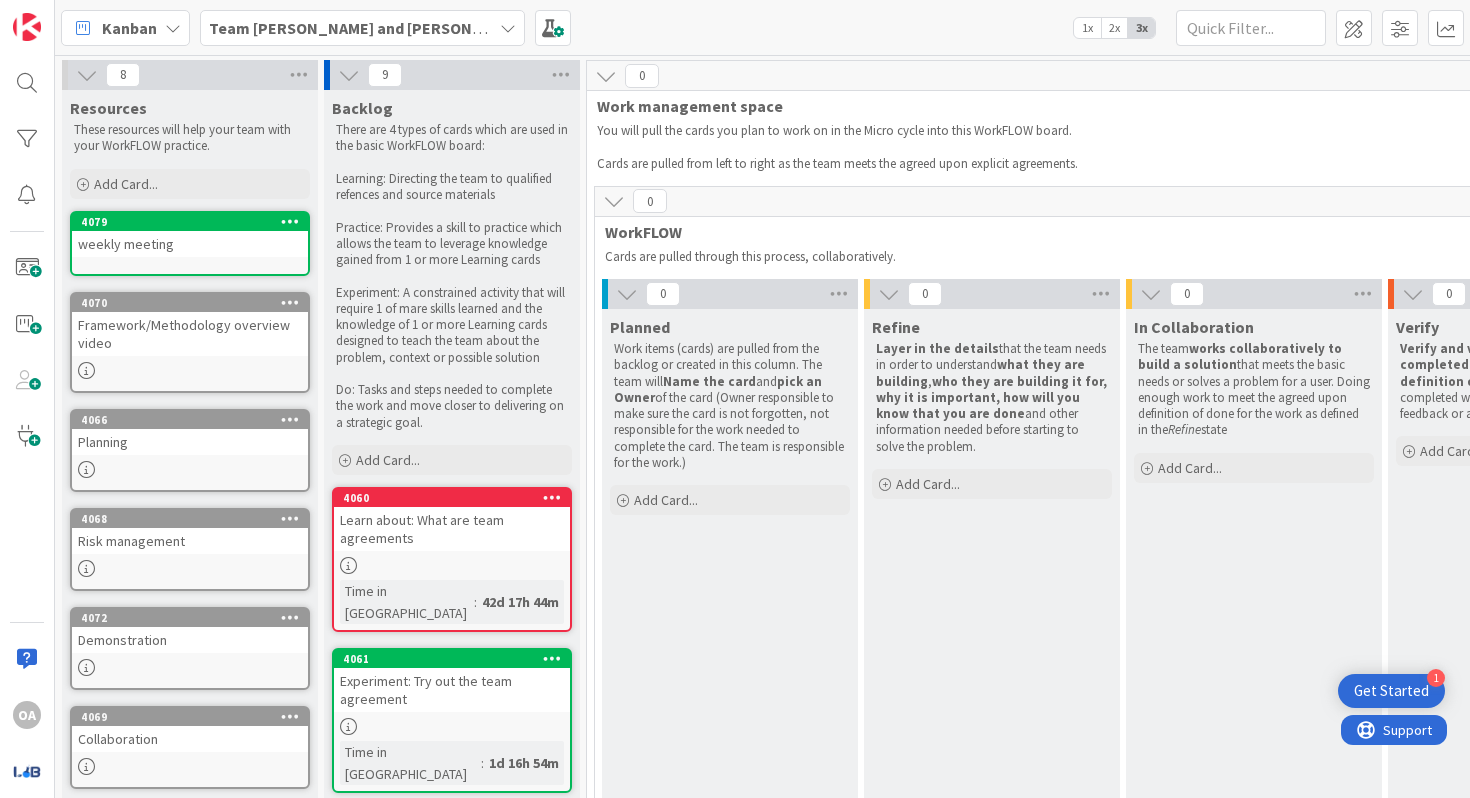 scroll, scrollTop: 0, scrollLeft: 0, axis: both 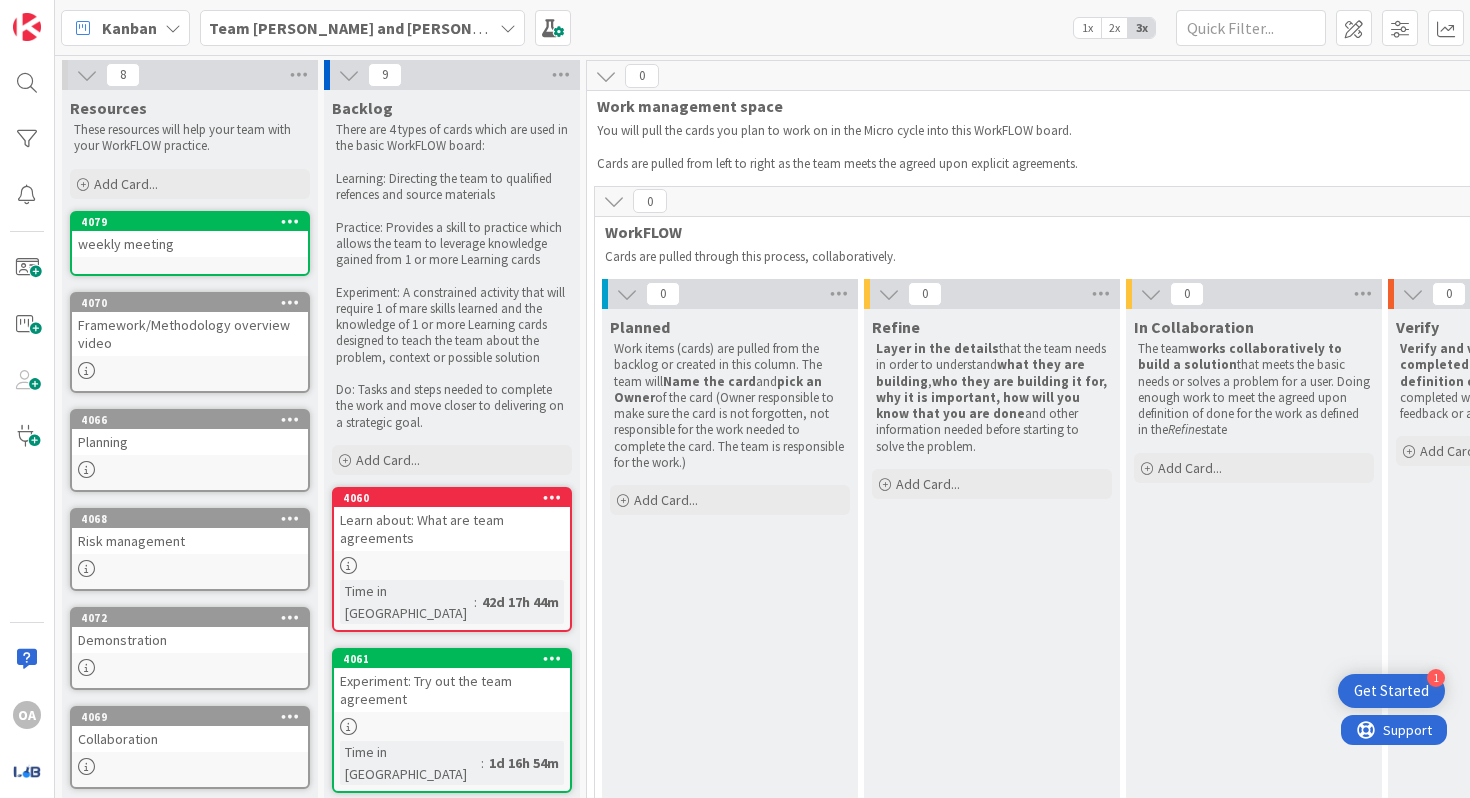 click on "Get Started" at bounding box center (1391, 691) 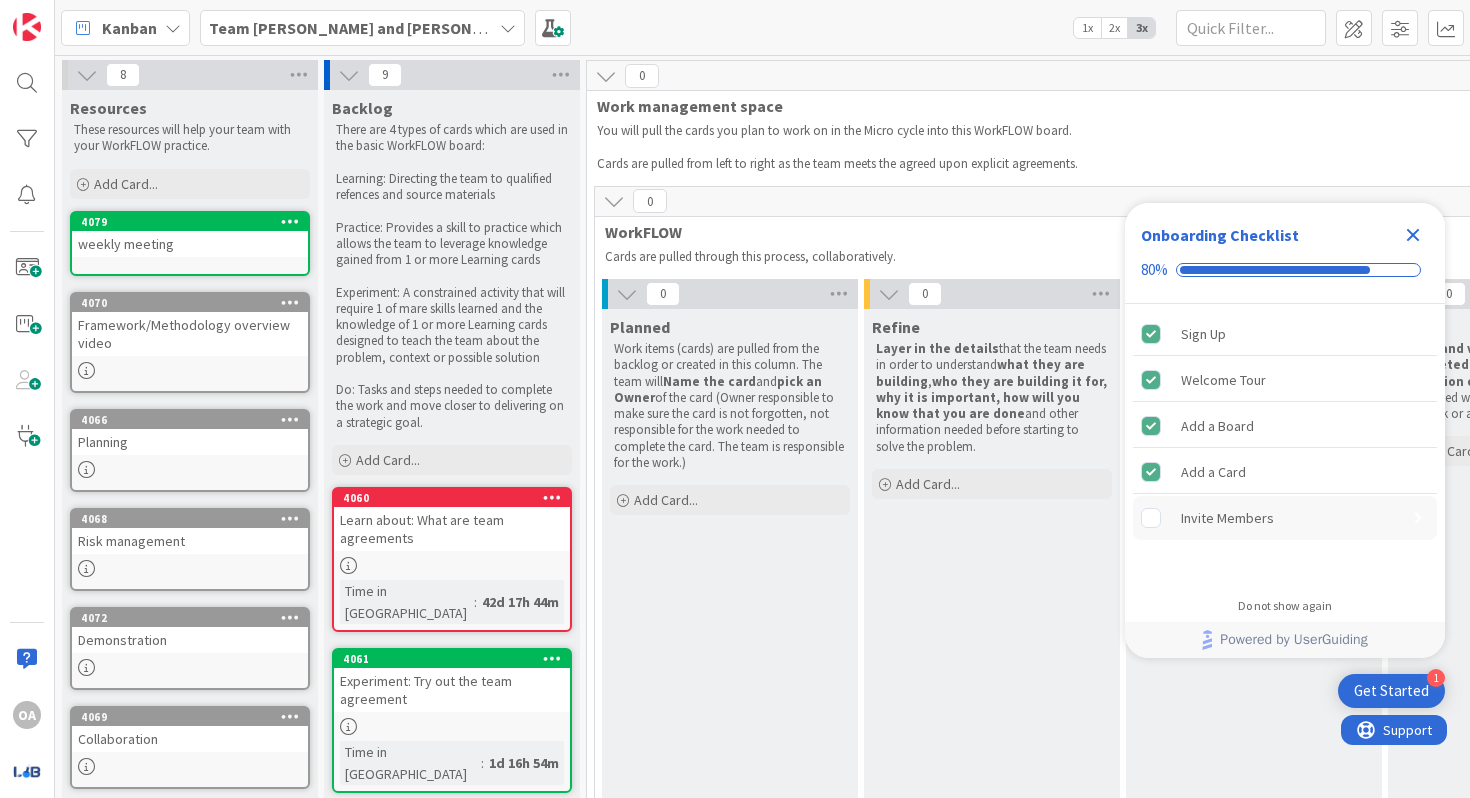 scroll, scrollTop: 0, scrollLeft: 0, axis: both 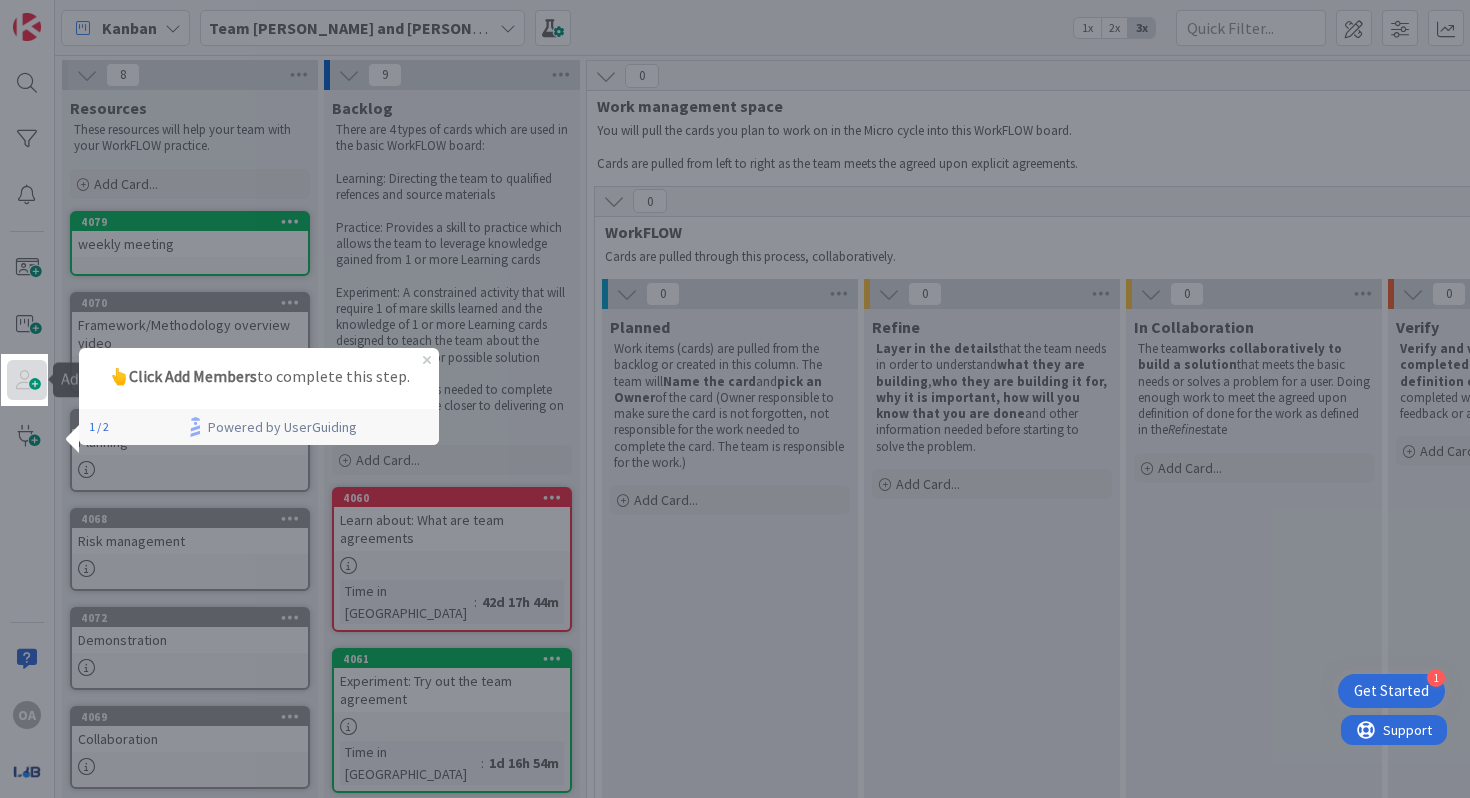 click at bounding box center (27, 380) 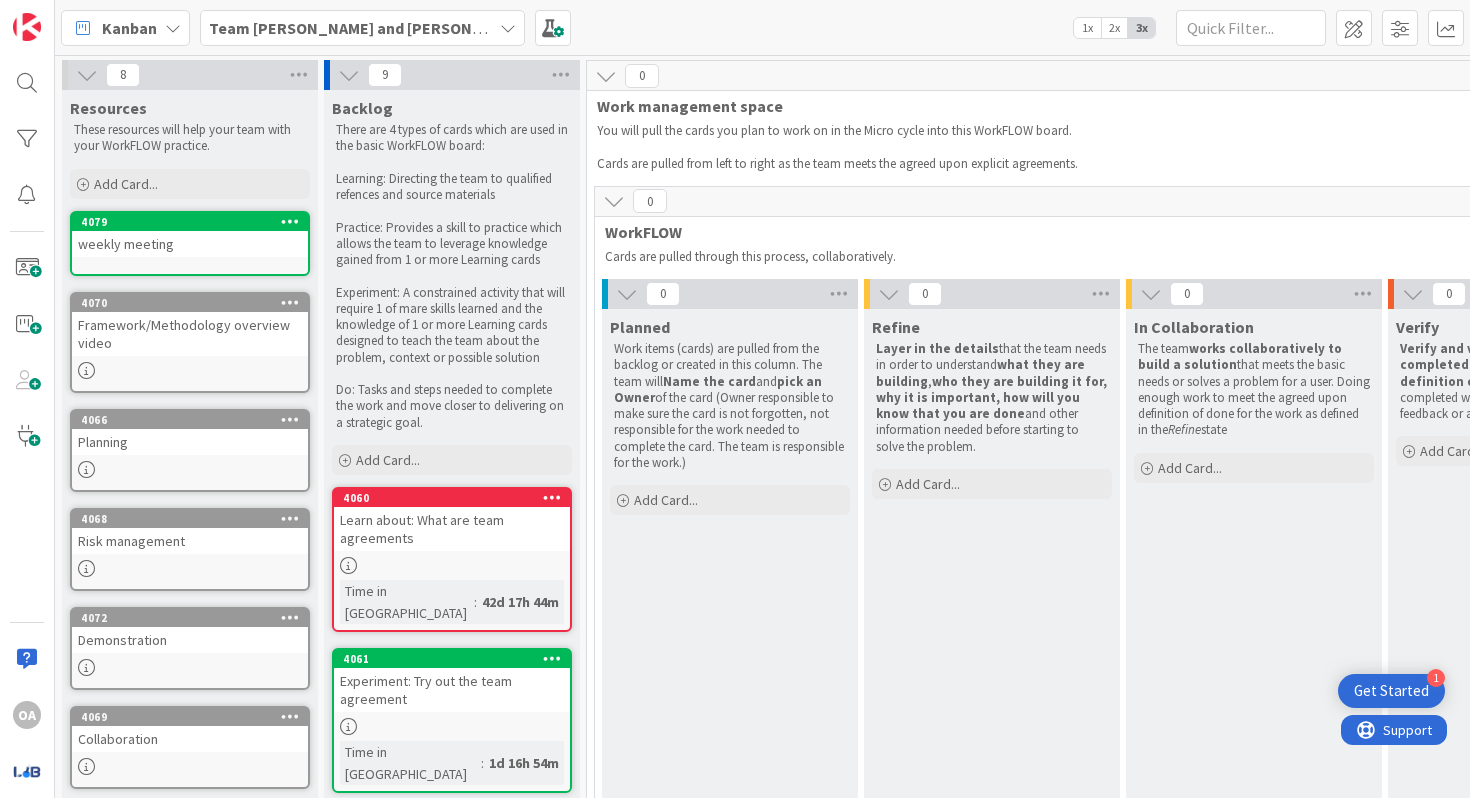 scroll, scrollTop: 0, scrollLeft: 0, axis: both 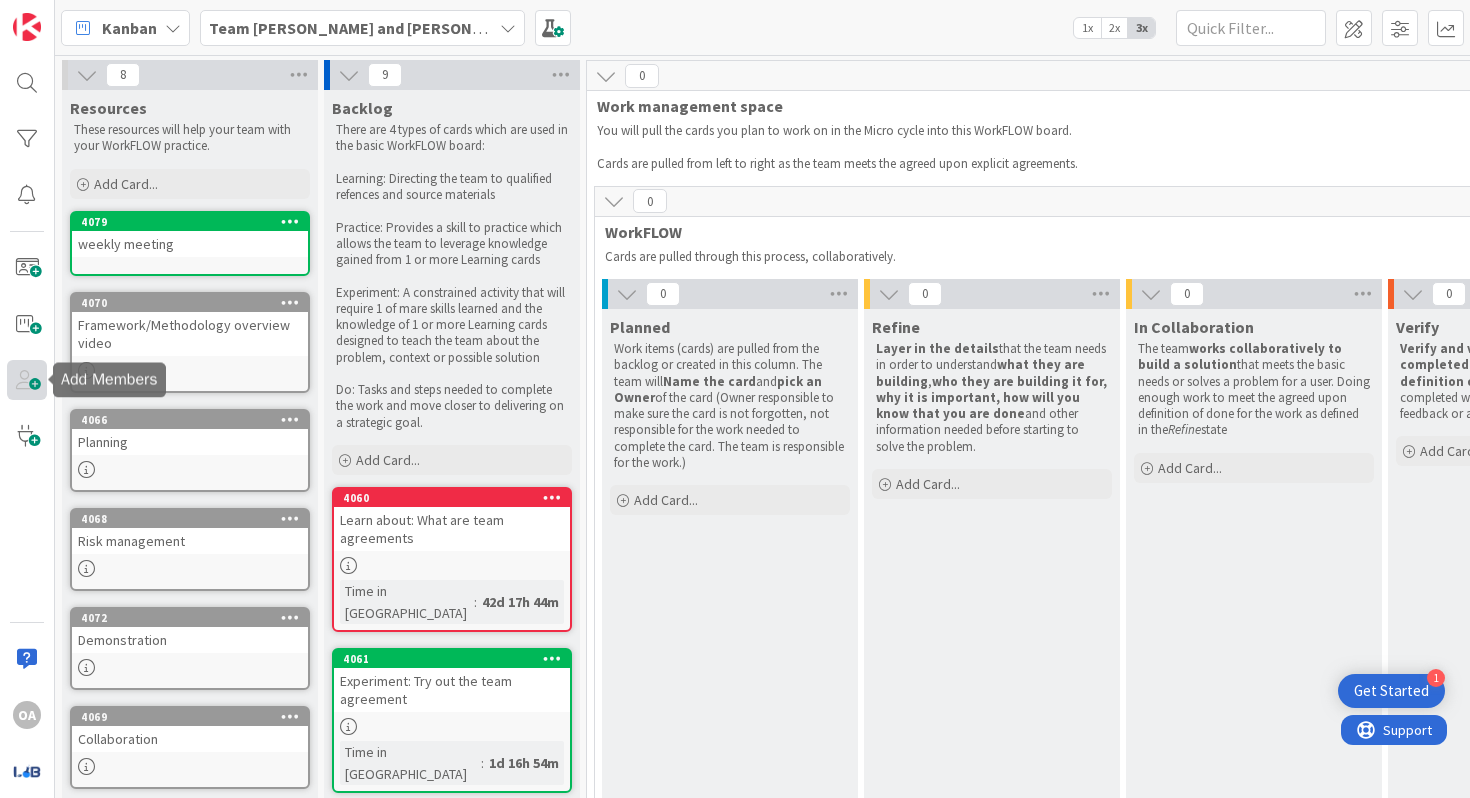 click at bounding box center [27, 380] 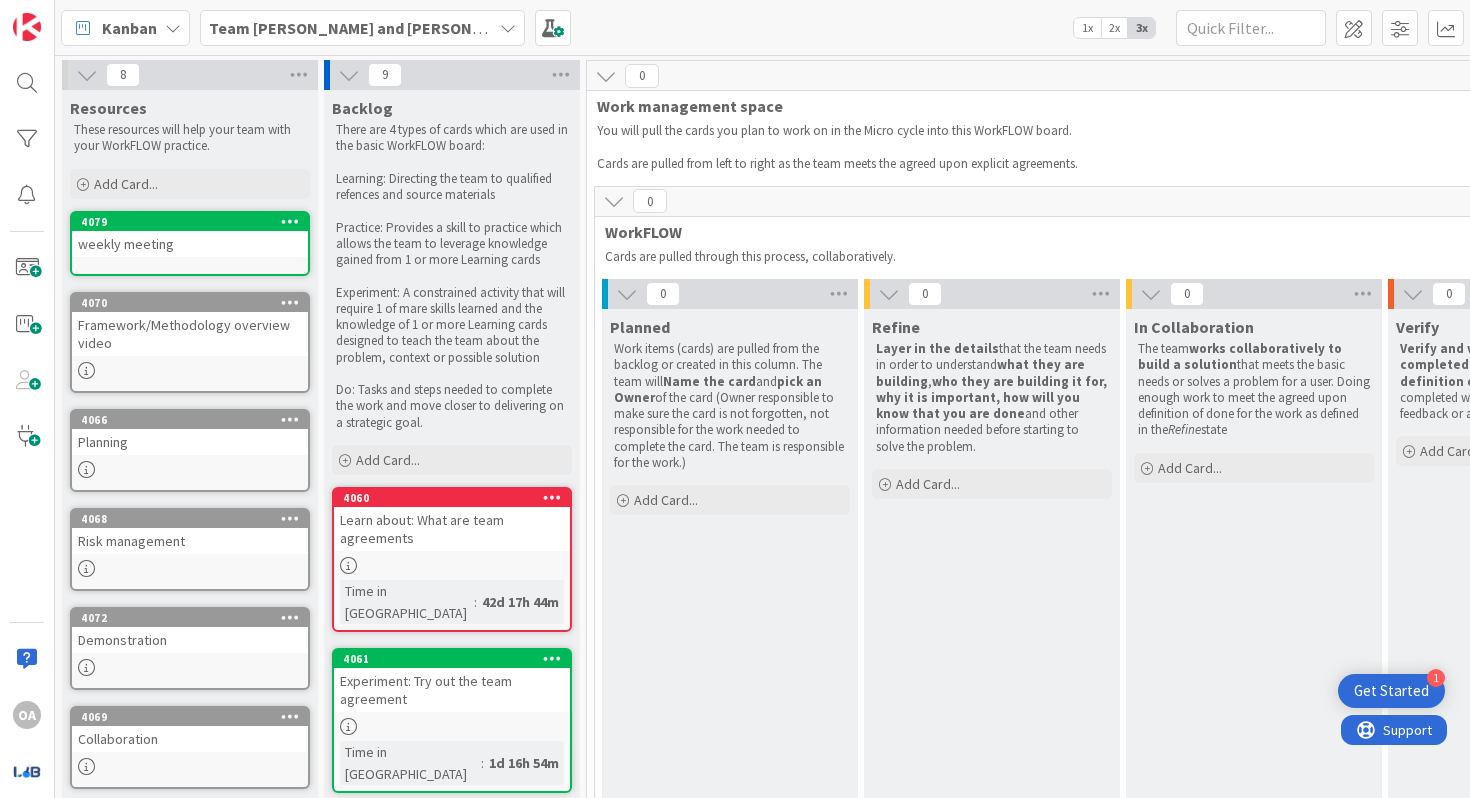 click on "Get Started" at bounding box center (1391, 691) 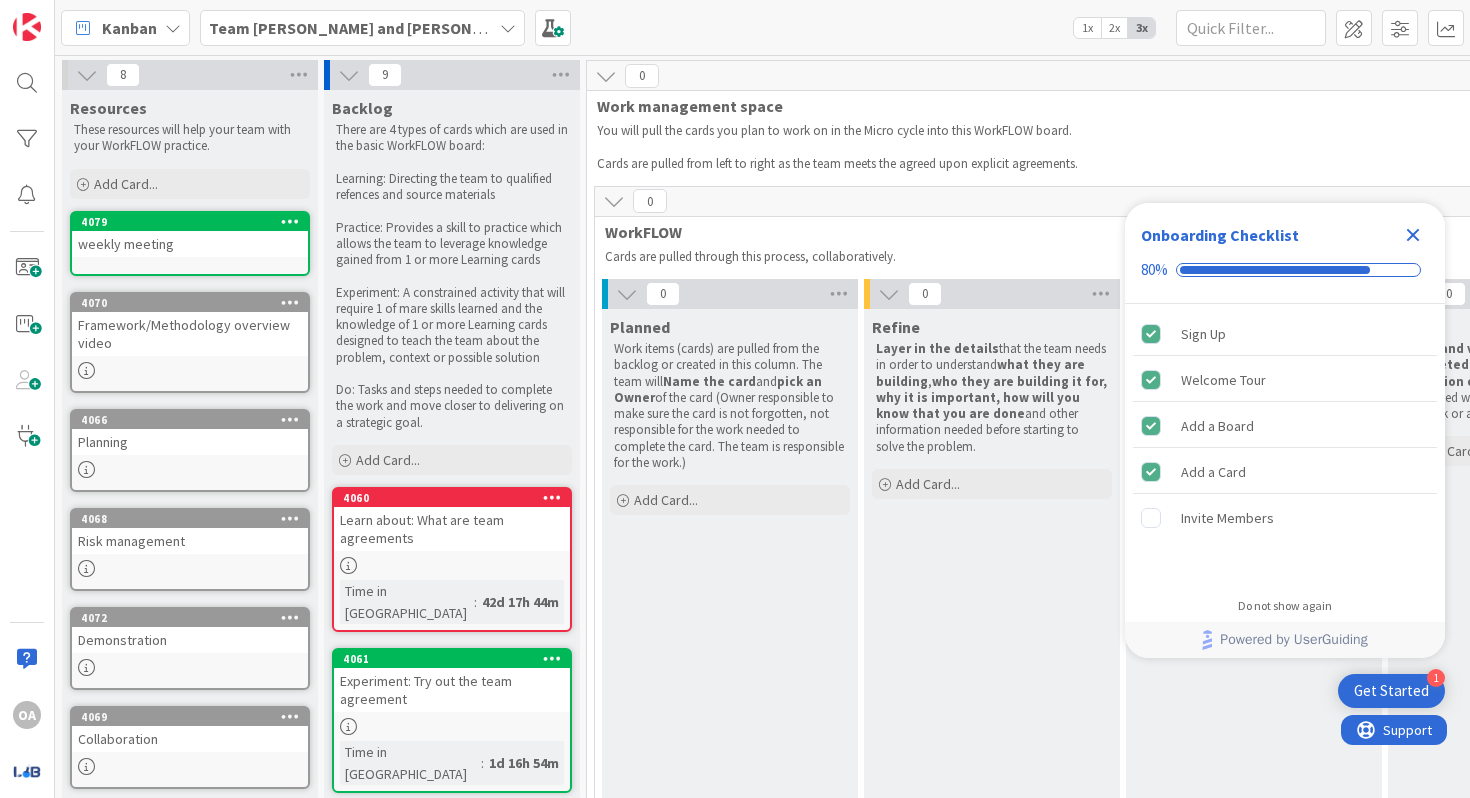 scroll, scrollTop: 0, scrollLeft: 0, axis: both 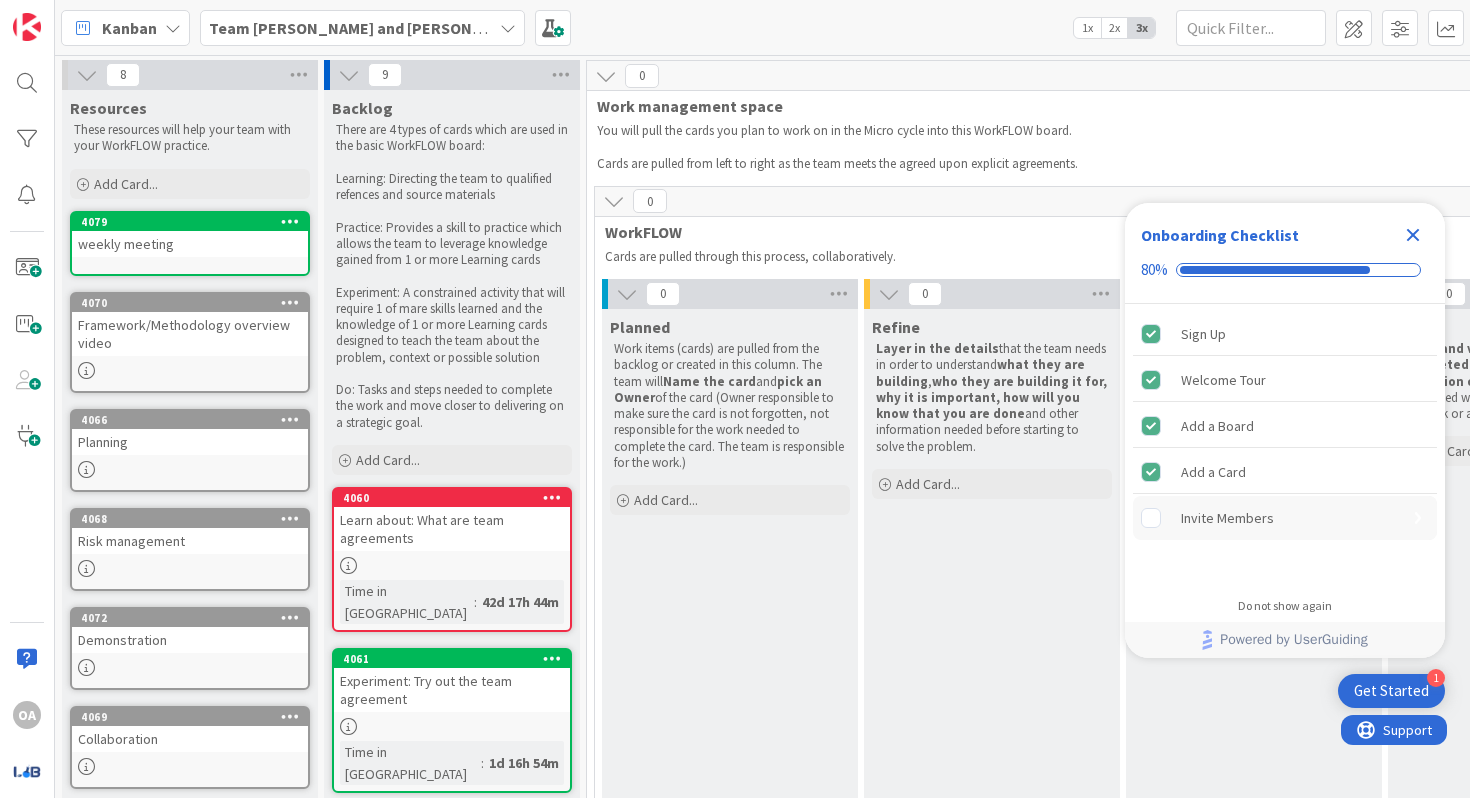 click on "Invite Members" at bounding box center (1227, 518) 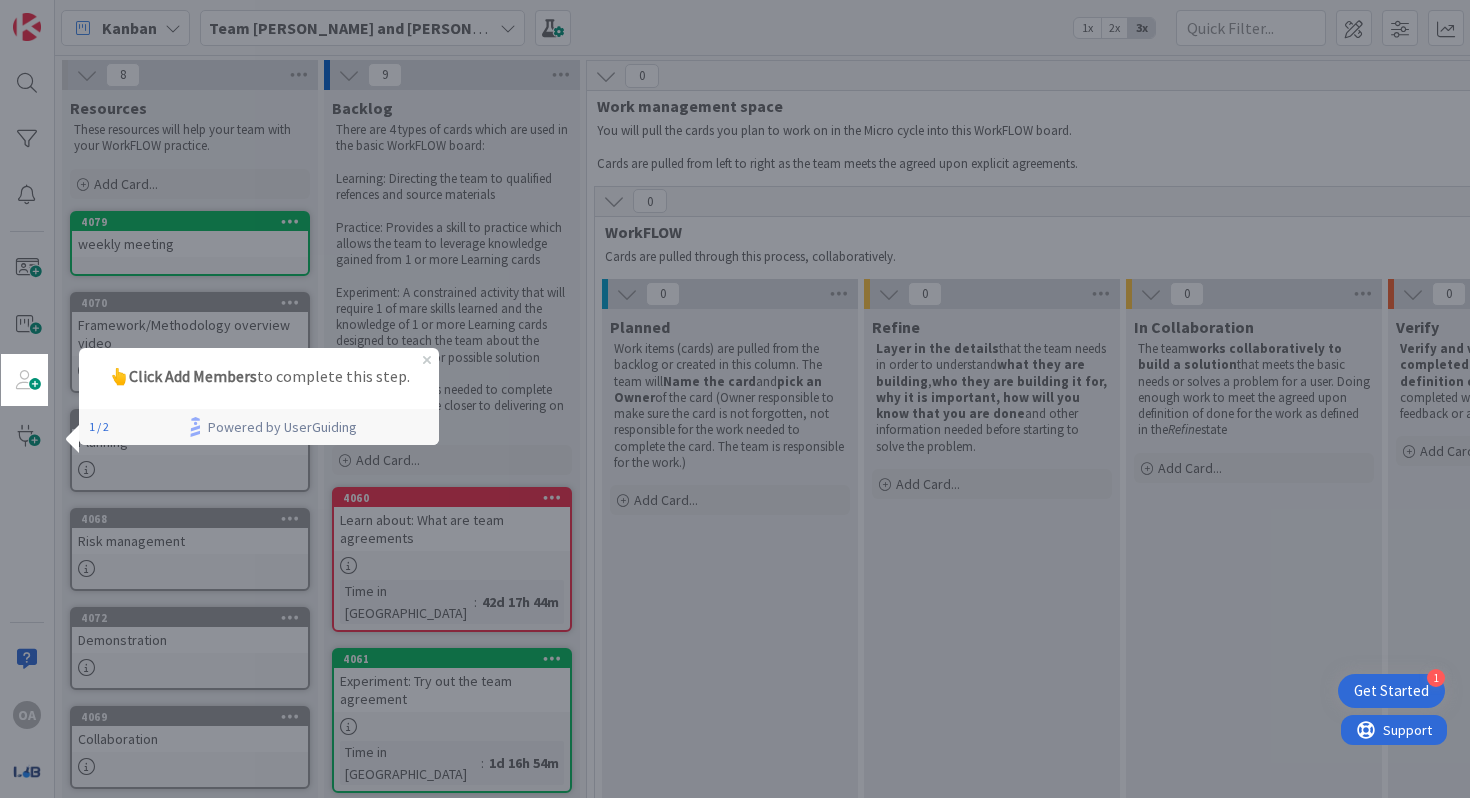 scroll, scrollTop: 0, scrollLeft: 0, axis: both 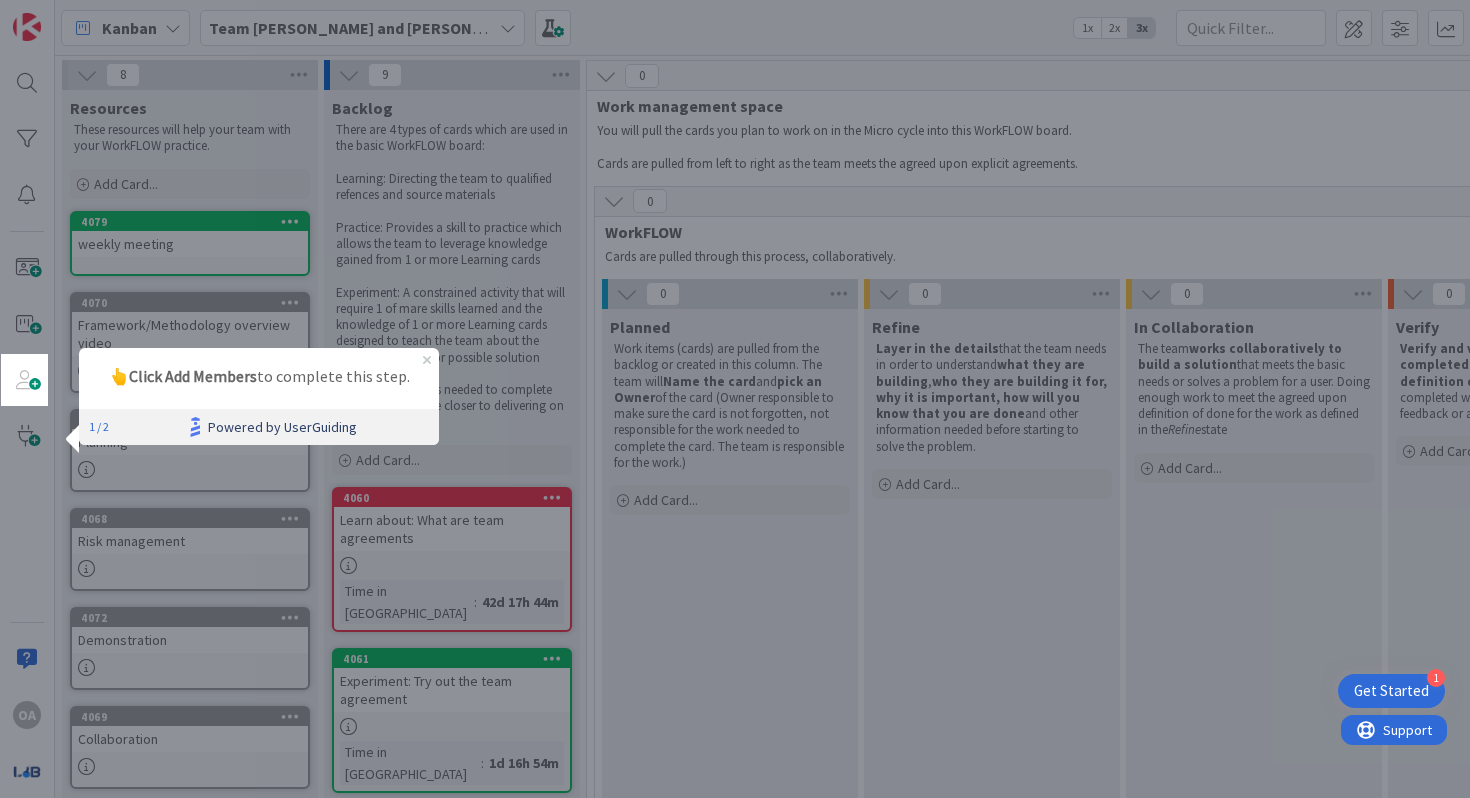 click on "1 / 2 Powered by UserGuiding" at bounding box center (259, 427) 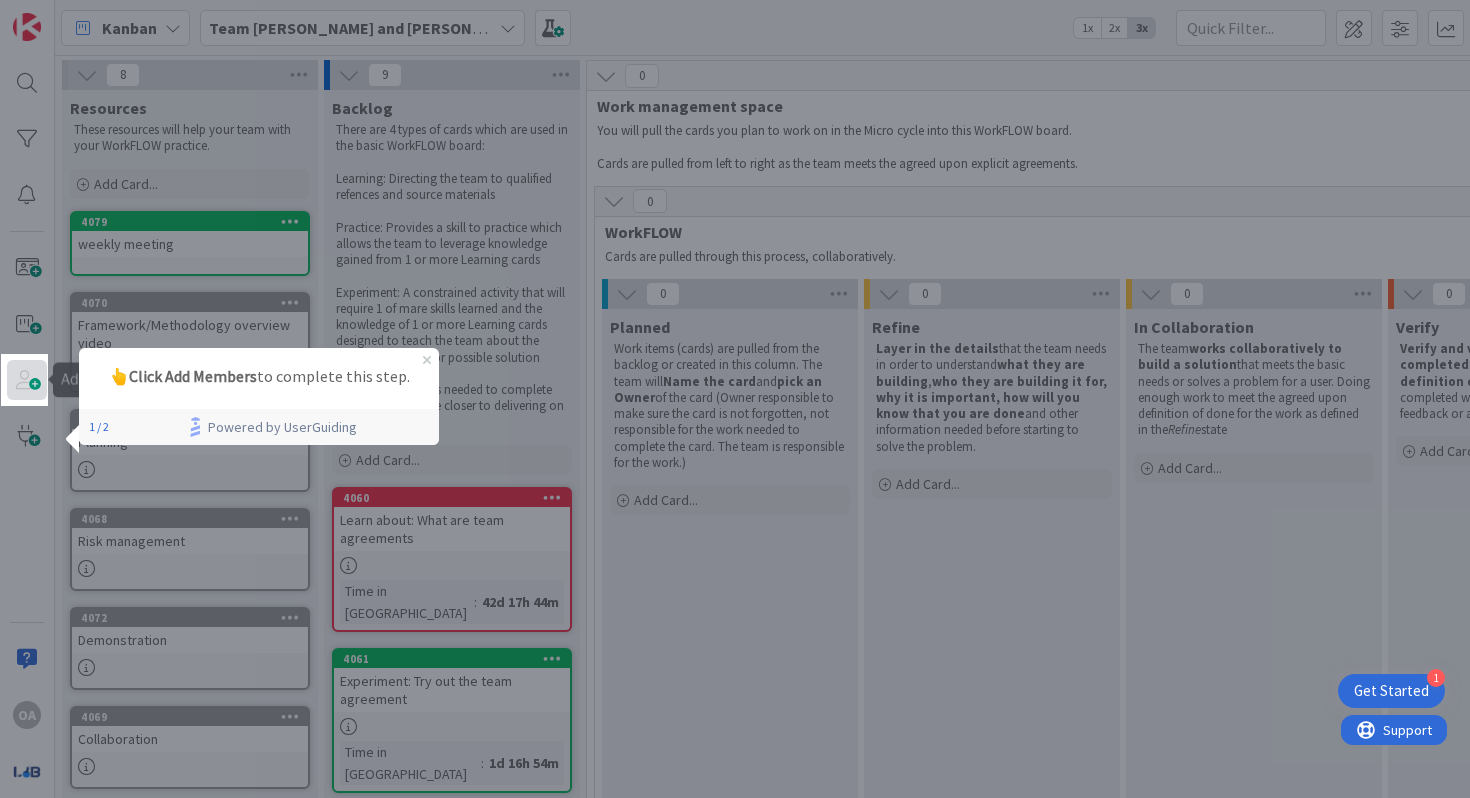 click at bounding box center [27, 380] 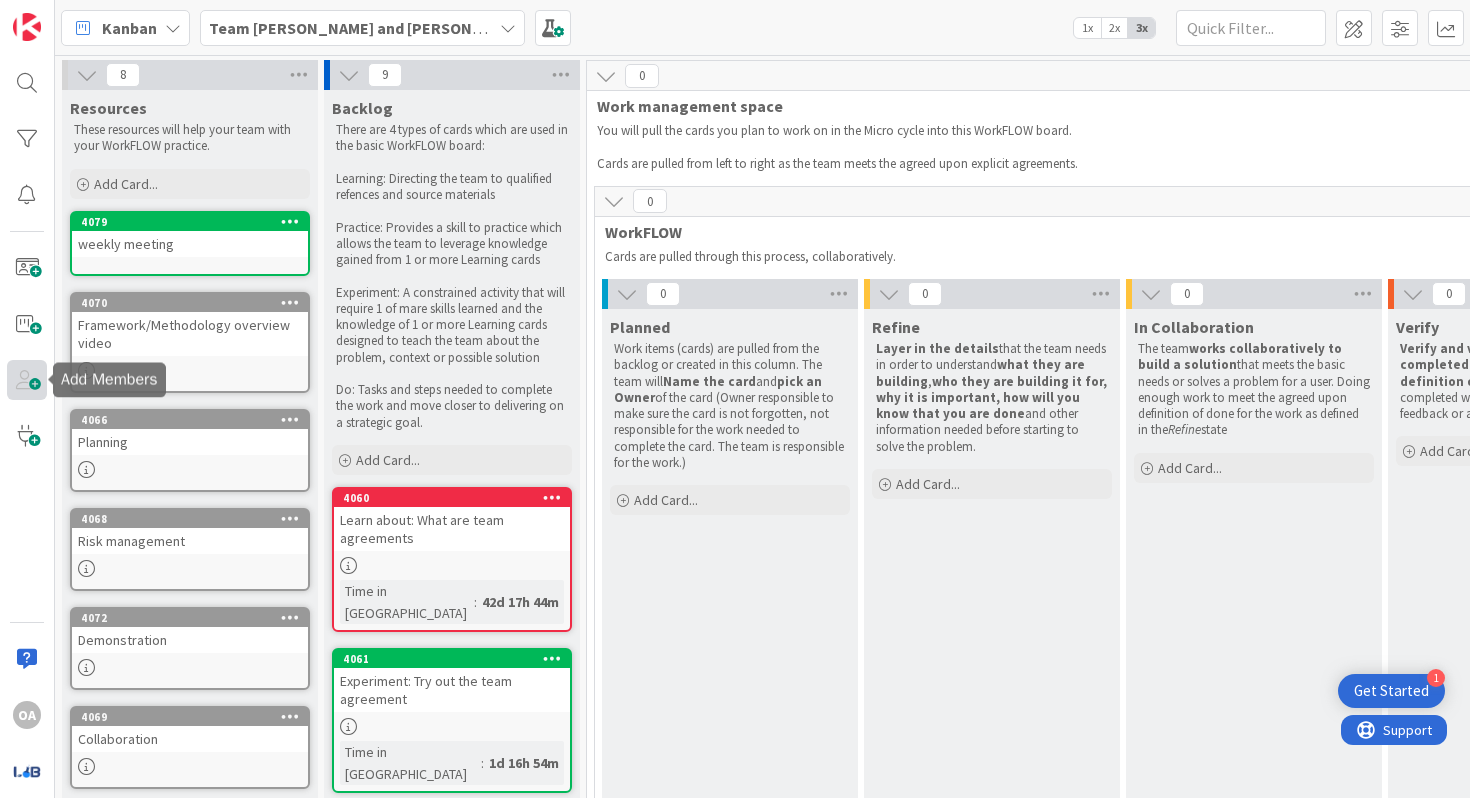 scroll, scrollTop: 0, scrollLeft: 0, axis: both 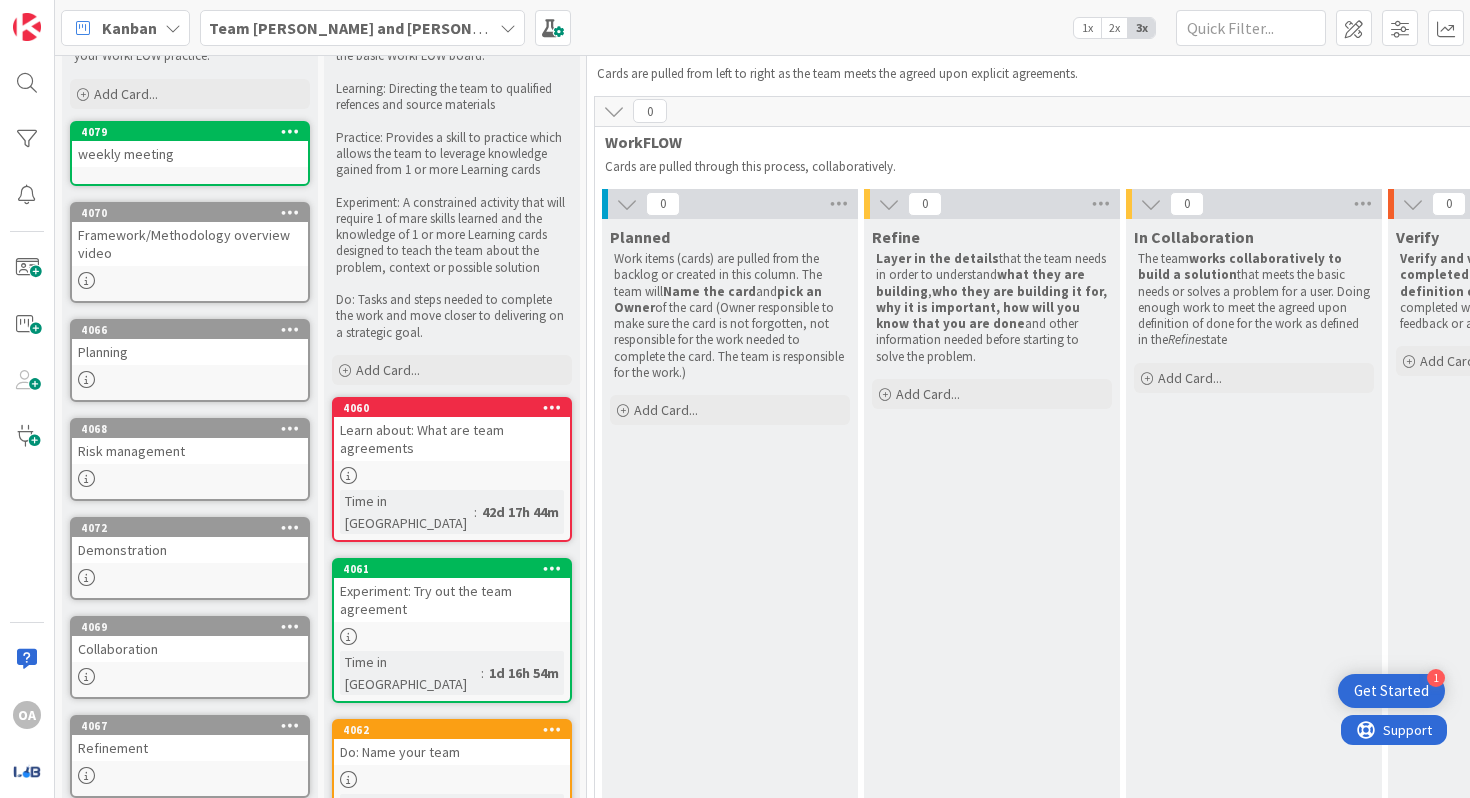 click on "Learn about: What are team agreements" at bounding box center (452, 439) 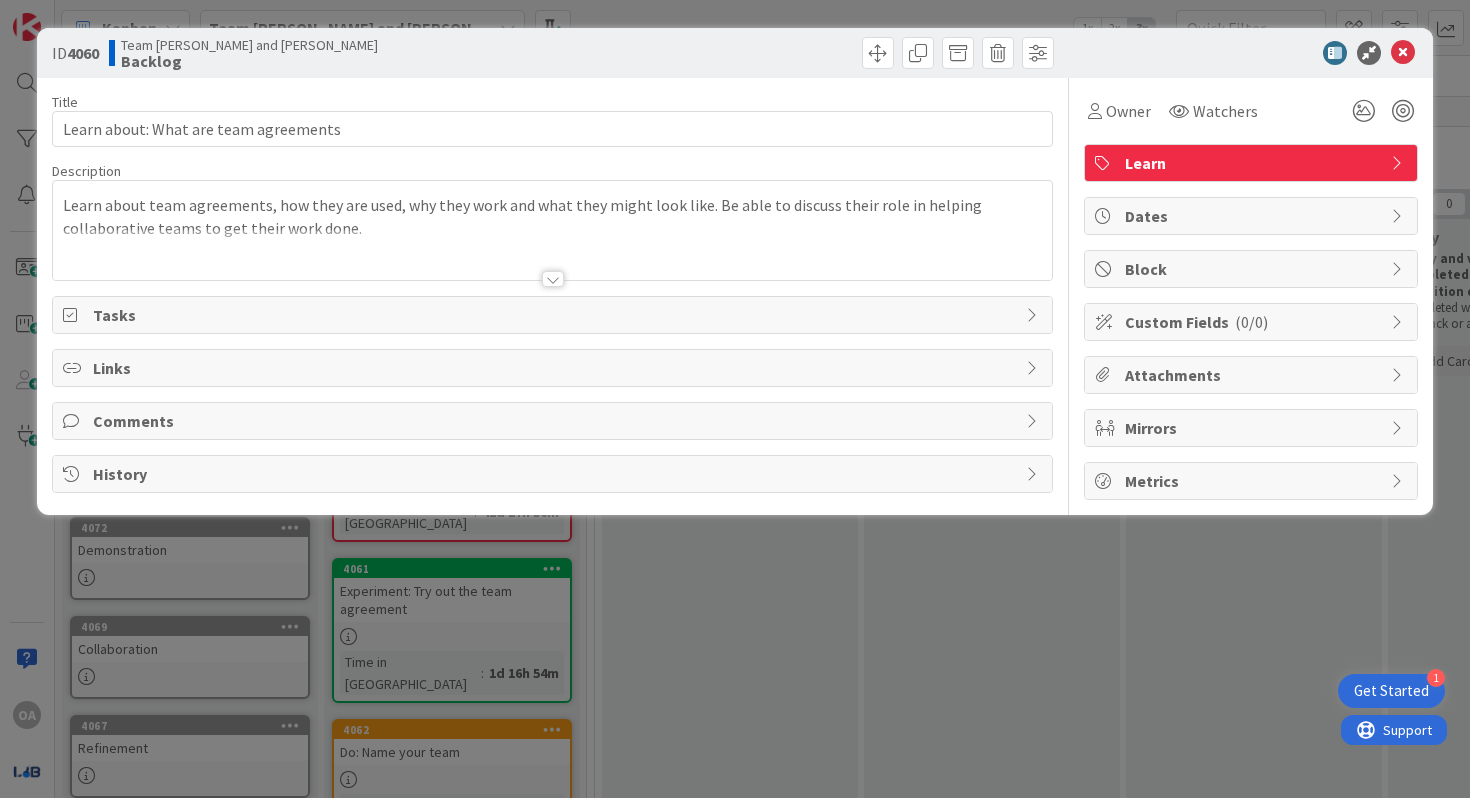 scroll, scrollTop: 0, scrollLeft: 0, axis: both 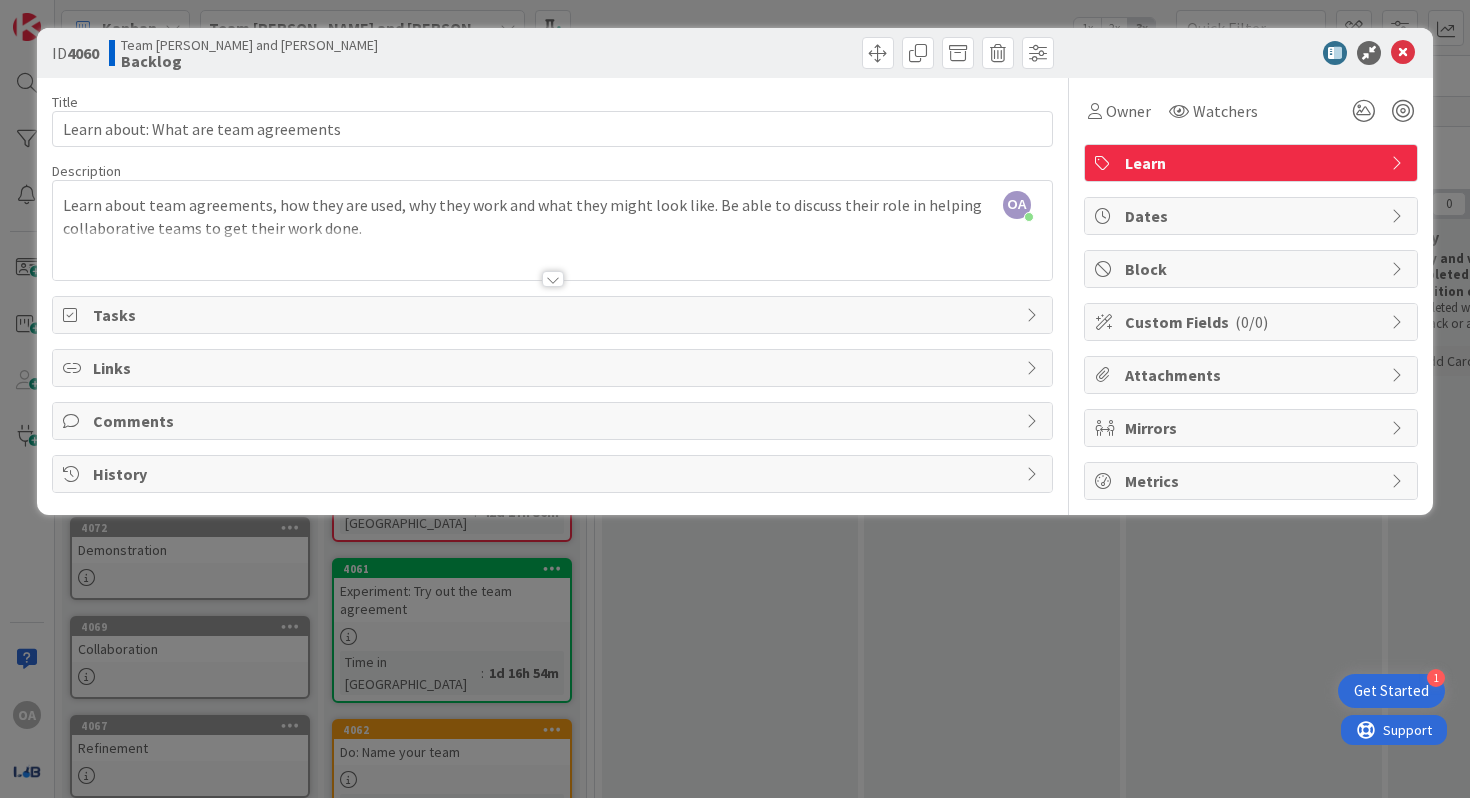 click on "Tasks" at bounding box center [555, 315] 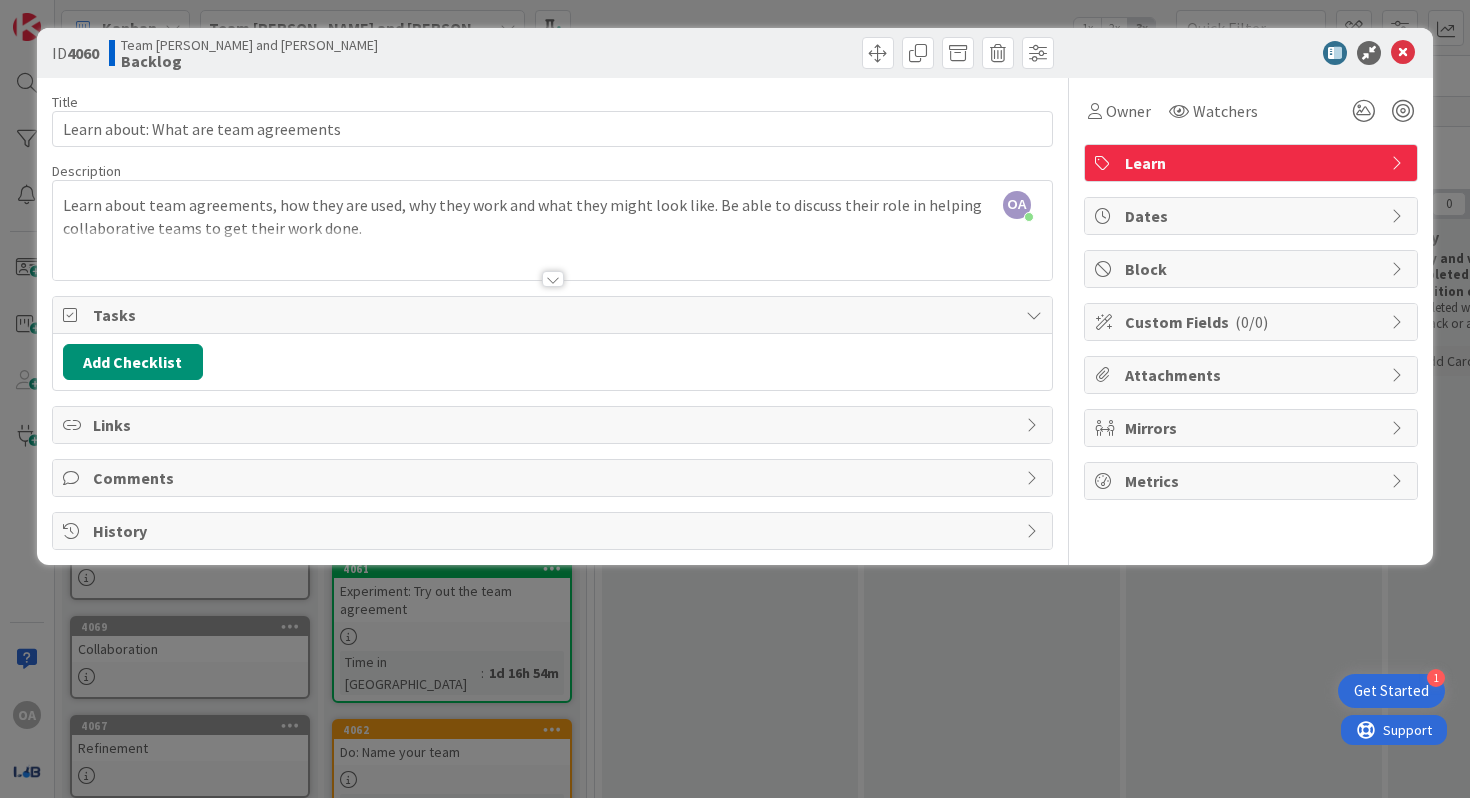 click on "Links" at bounding box center (555, 425) 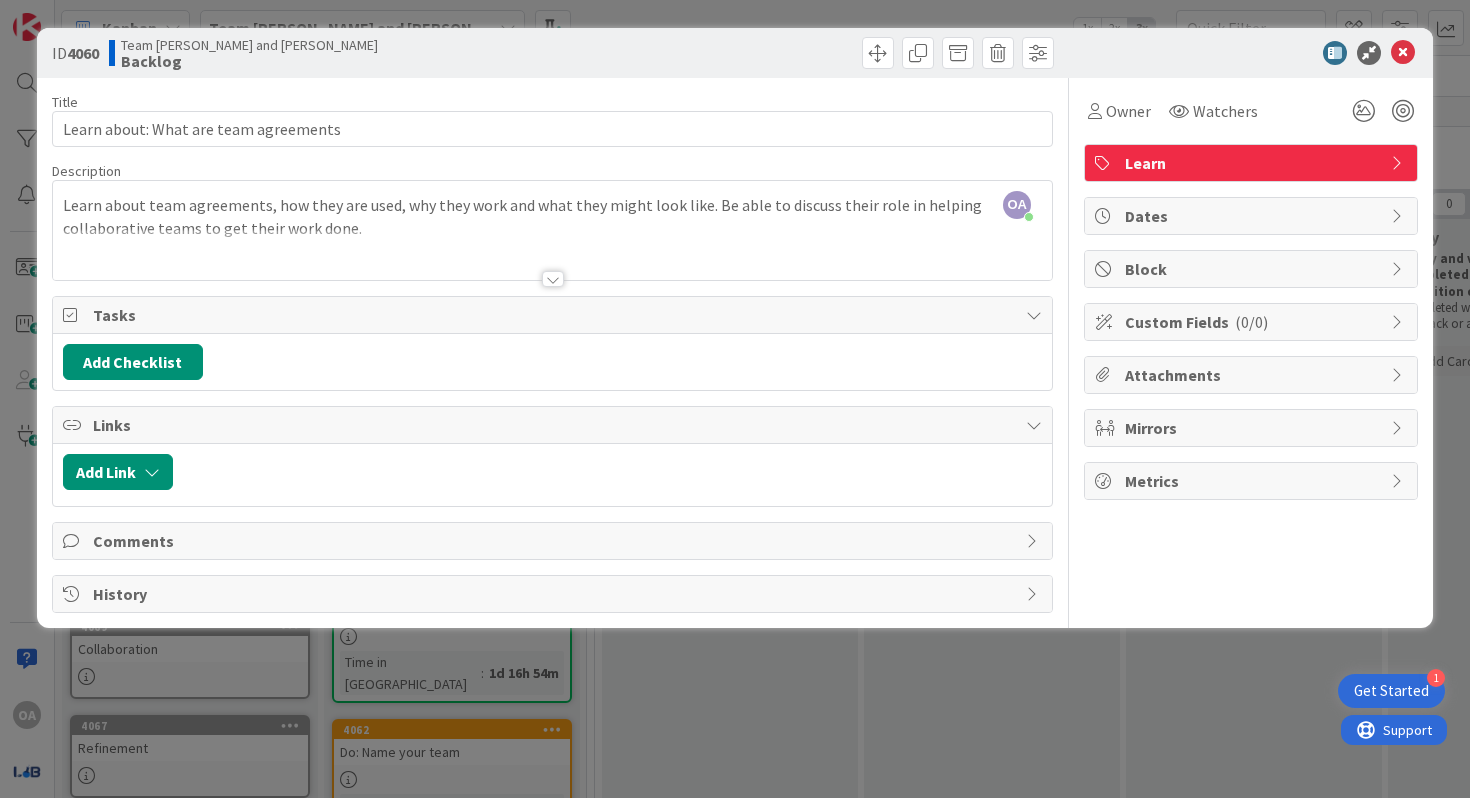 click on "Learn" at bounding box center (1253, 163) 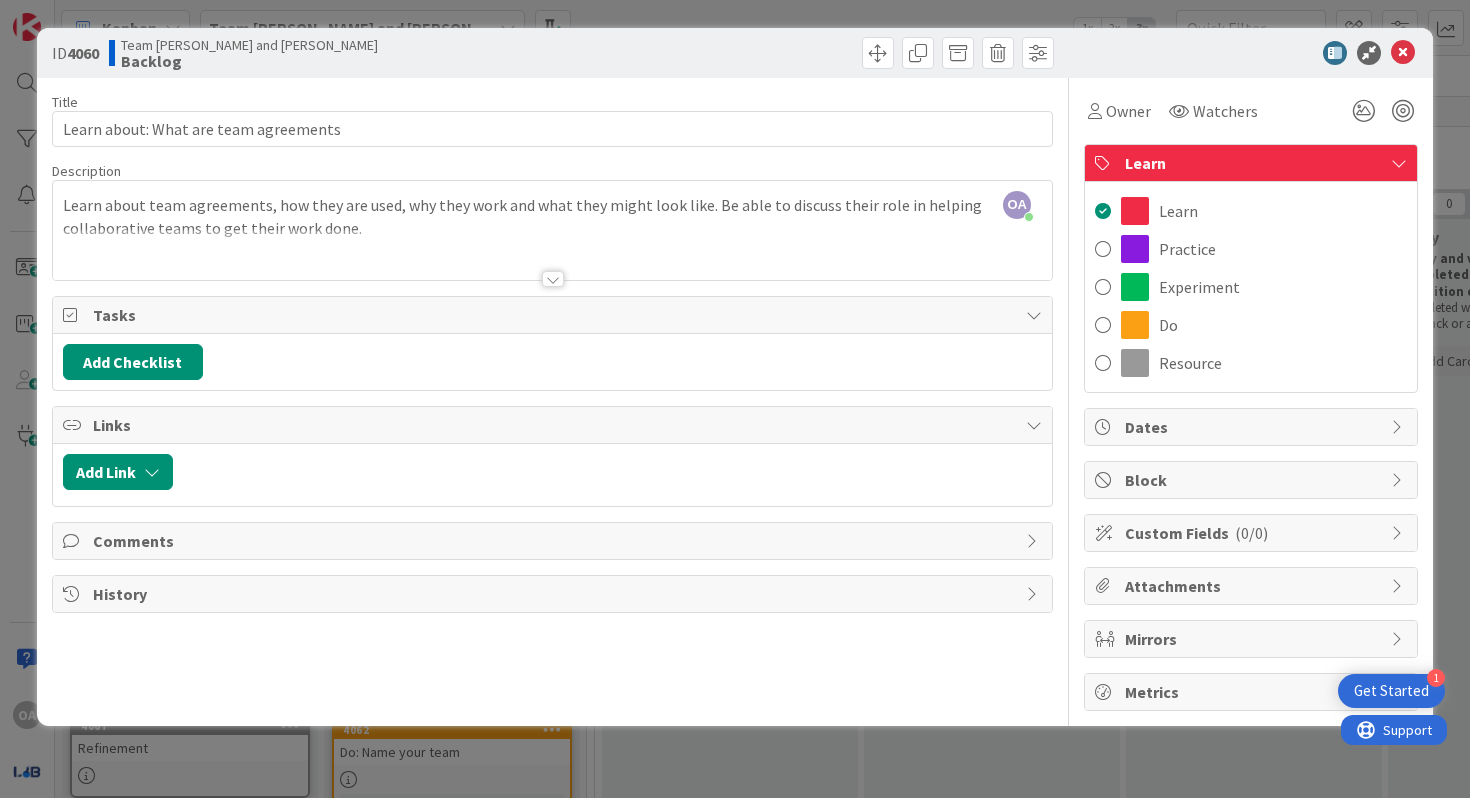 click on "Dates" at bounding box center (1253, 427) 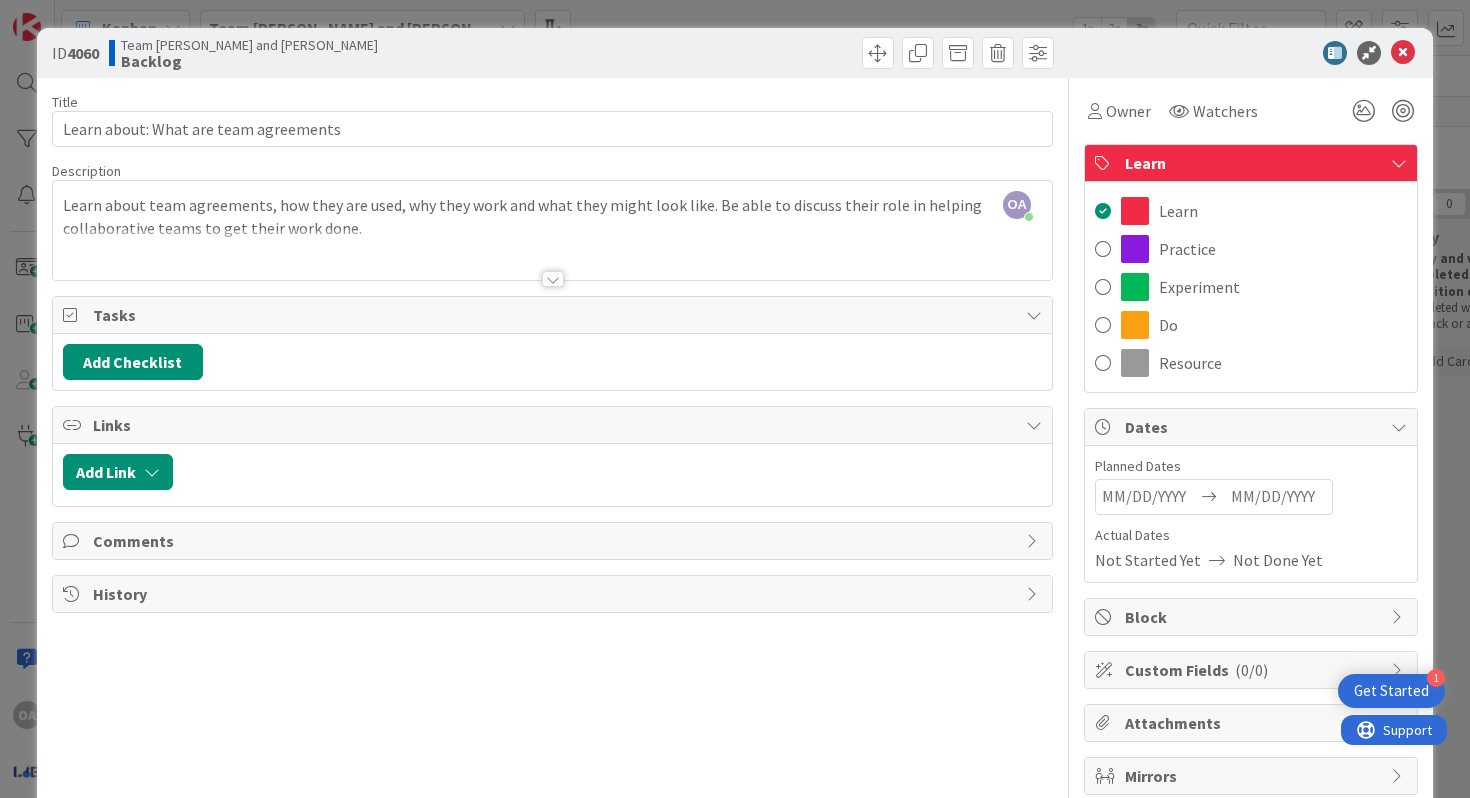 scroll, scrollTop: 93, scrollLeft: 0, axis: vertical 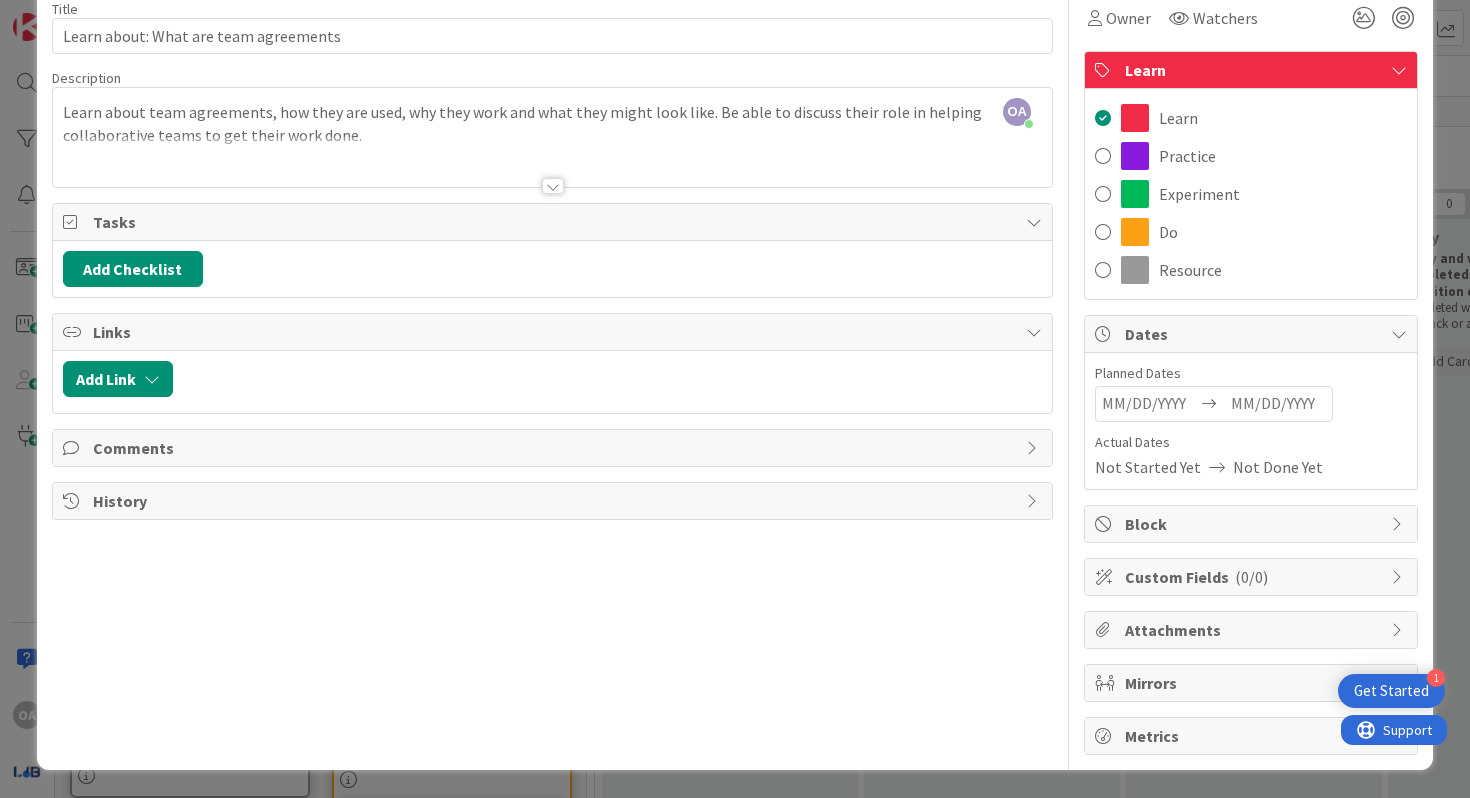 click on "ID  4060 Team Omobolaji, Gauthami and Rishidhar Backlog Title 37 / 128 Learn about: What are team agreements Description OA   OMOBOLAJI Ayeseni just joined Learn about team agreements, how they are used, why they work and what they might look like. Be able to discuss their role in helping collaborative teams to get their work done. Owner Watchers Learn Tasks Add Checklist Links Add Link Comments History Owner Watchers Learn Learn Practice Experiment Do Resource Dates Planned Dates Navigate forward to interact with the calendar and select a date. Press the question mark key to get the keyboard shortcuts for changing dates. Navigate backward to interact with the calendar and select a date. Press the question mark key to get the keyboard shortcuts for changing dates. Actual Dates Not Started Yet Not Done Yet Block Custom Fields ( 0/0 ) Attachments Mirrors Metrics" at bounding box center [735, 399] 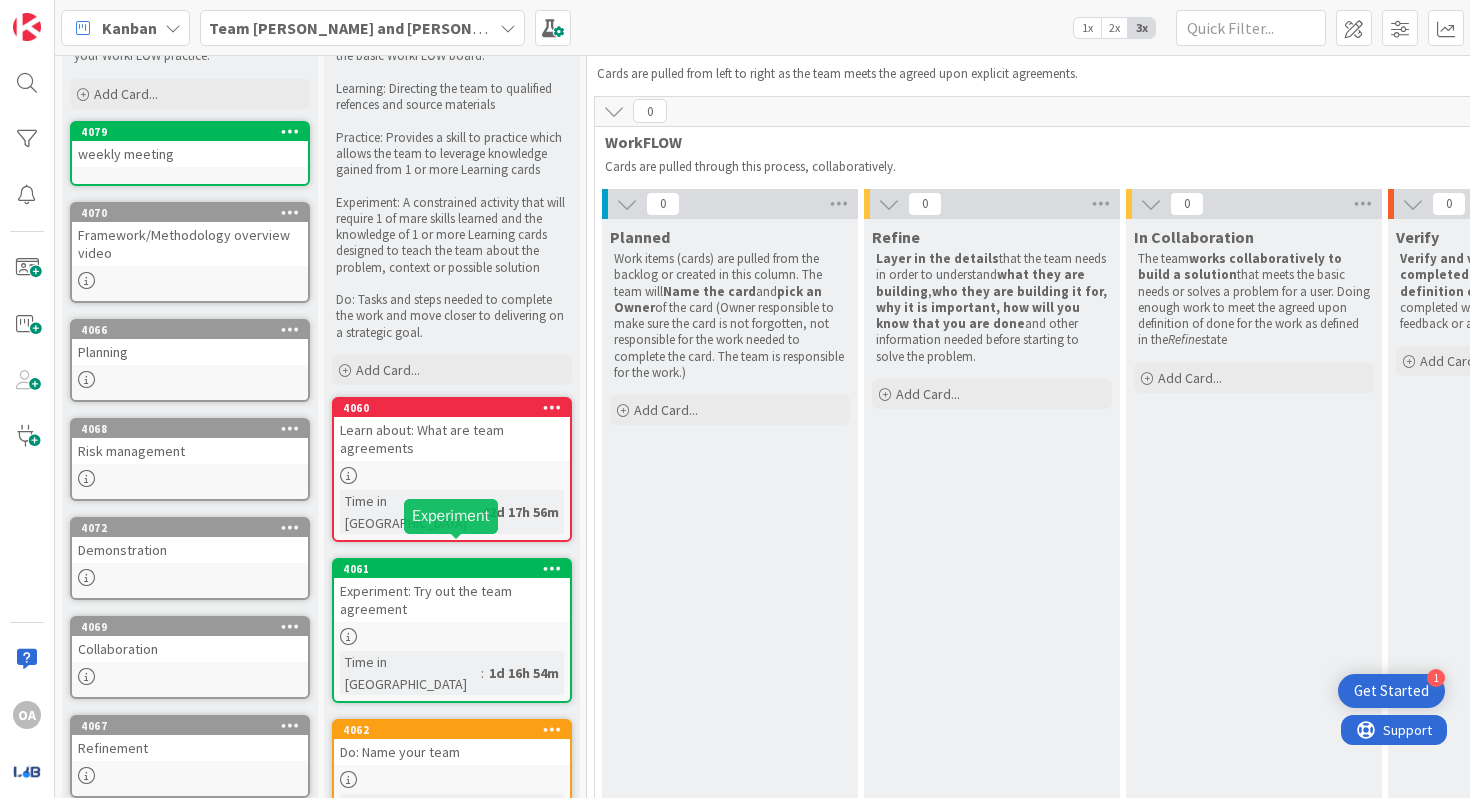 scroll, scrollTop: 0, scrollLeft: 0, axis: both 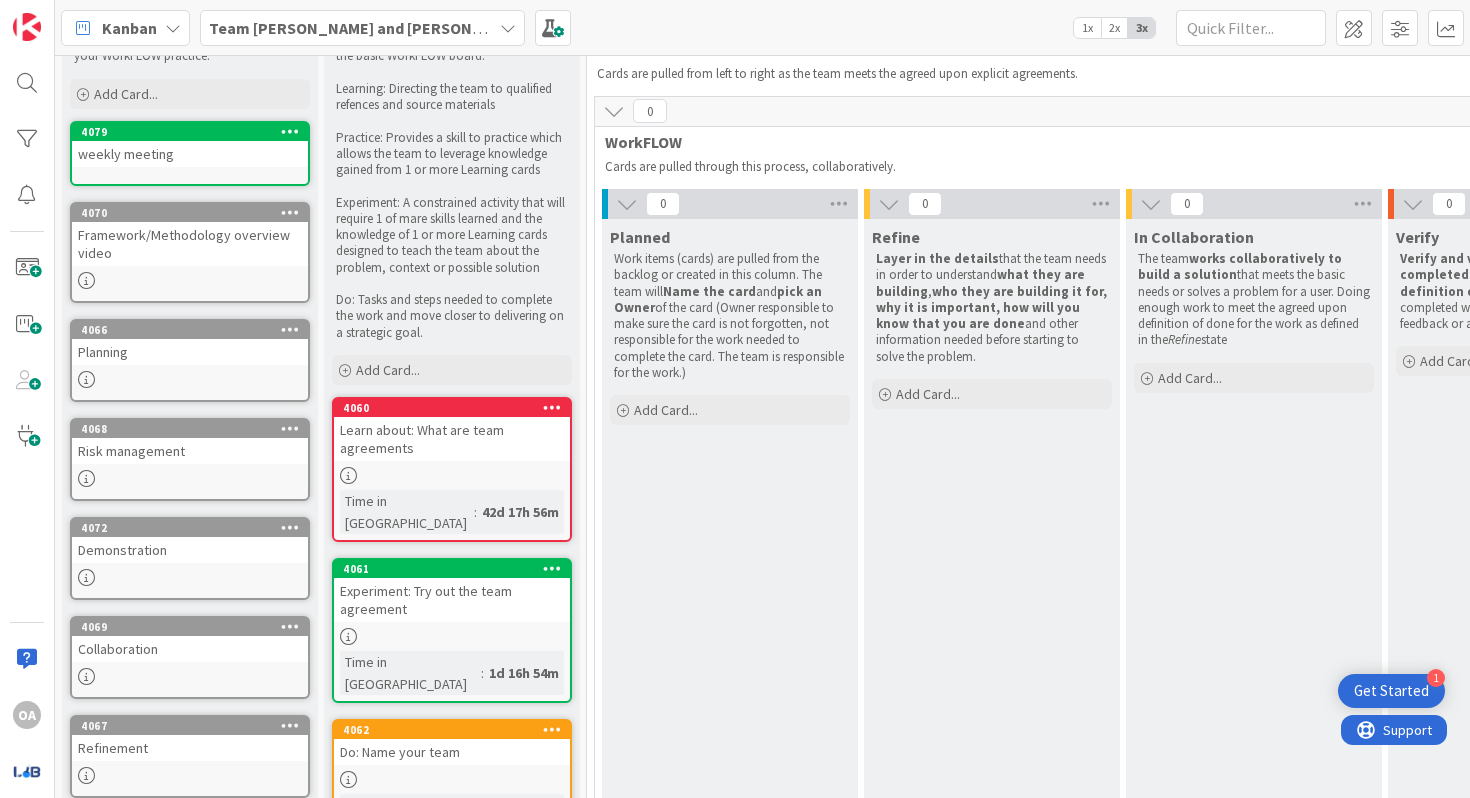 click at bounding box center [348, 475] 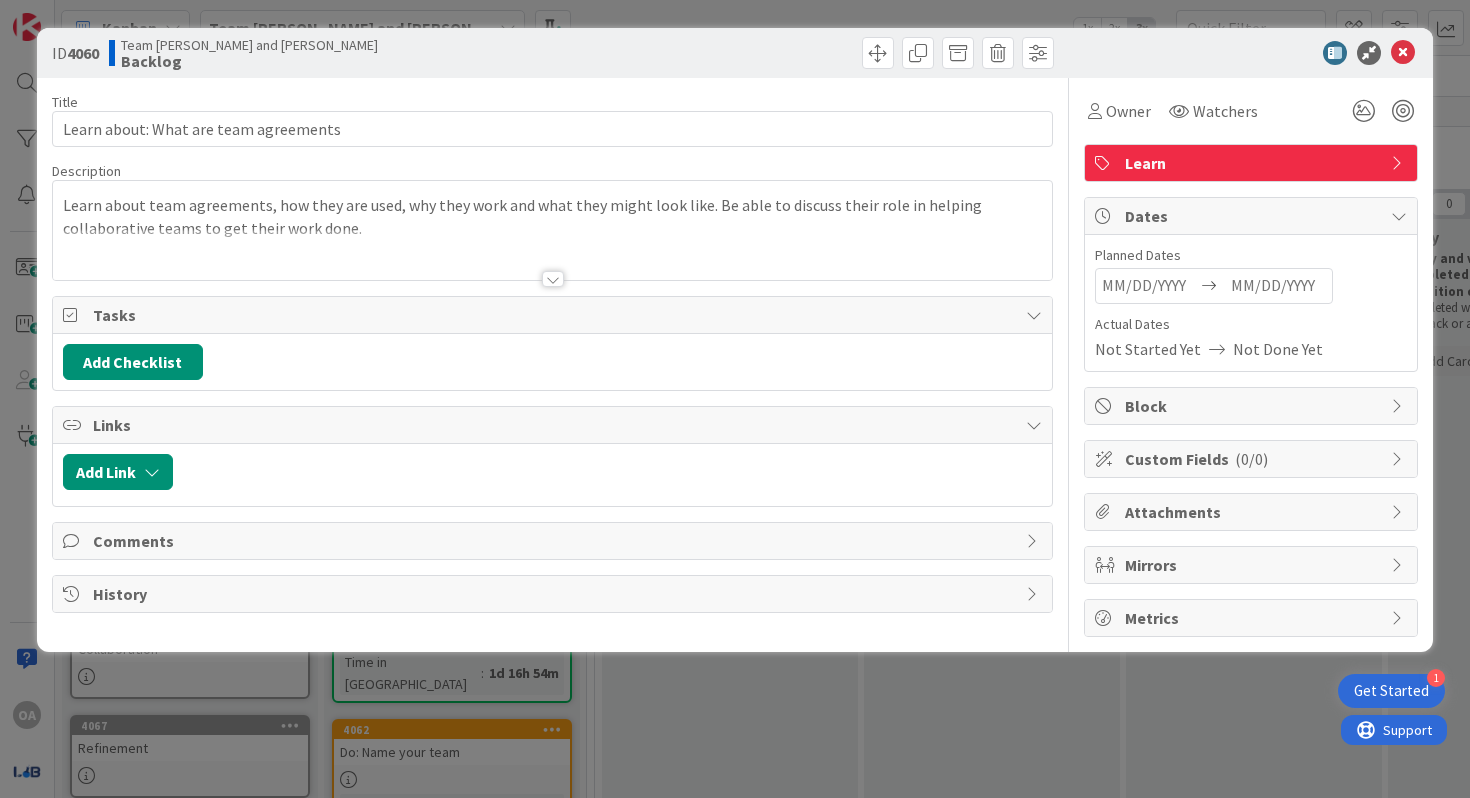 scroll, scrollTop: 0, scrollLeft: 0, axis: both 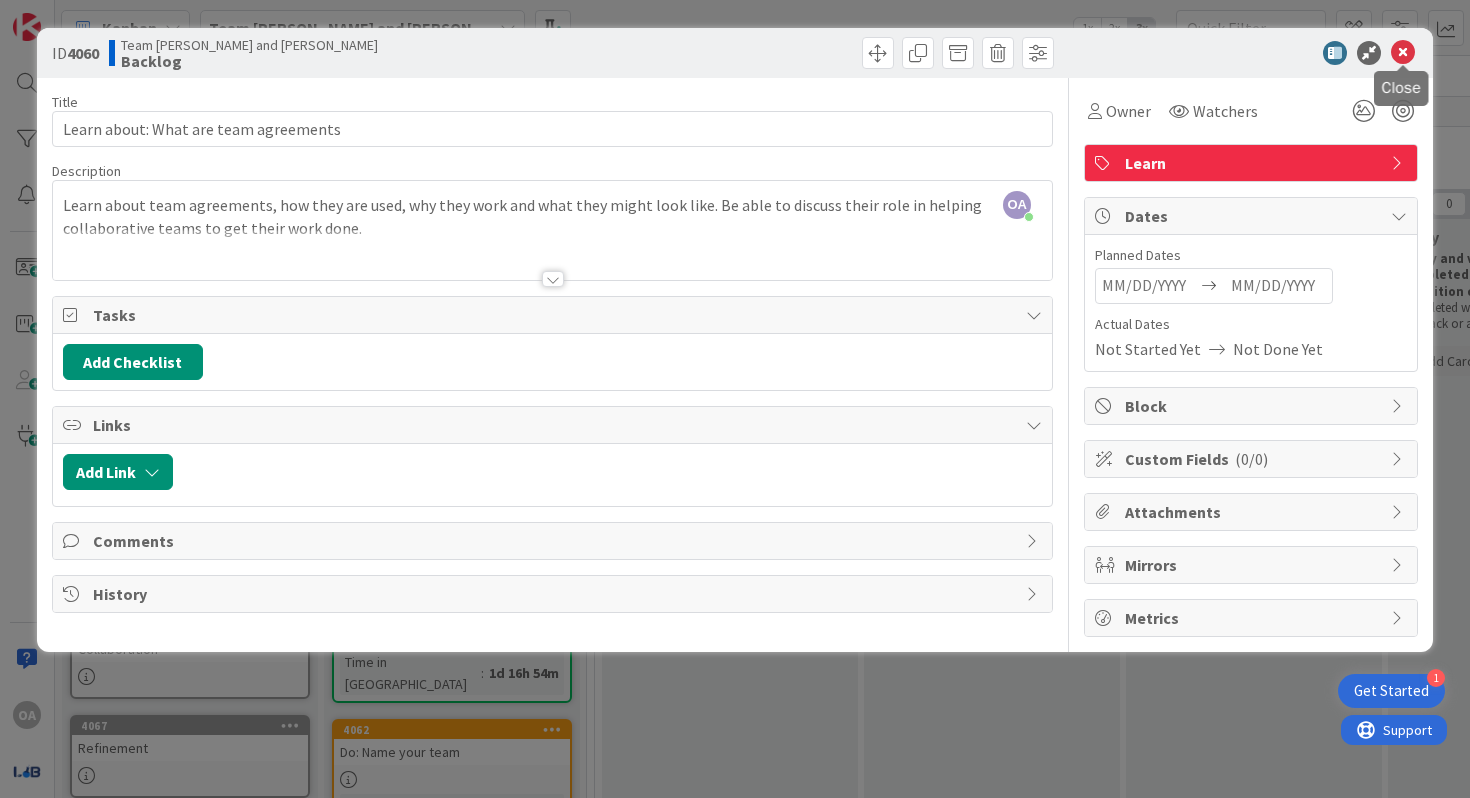 click at bounding box center (1403, 53) 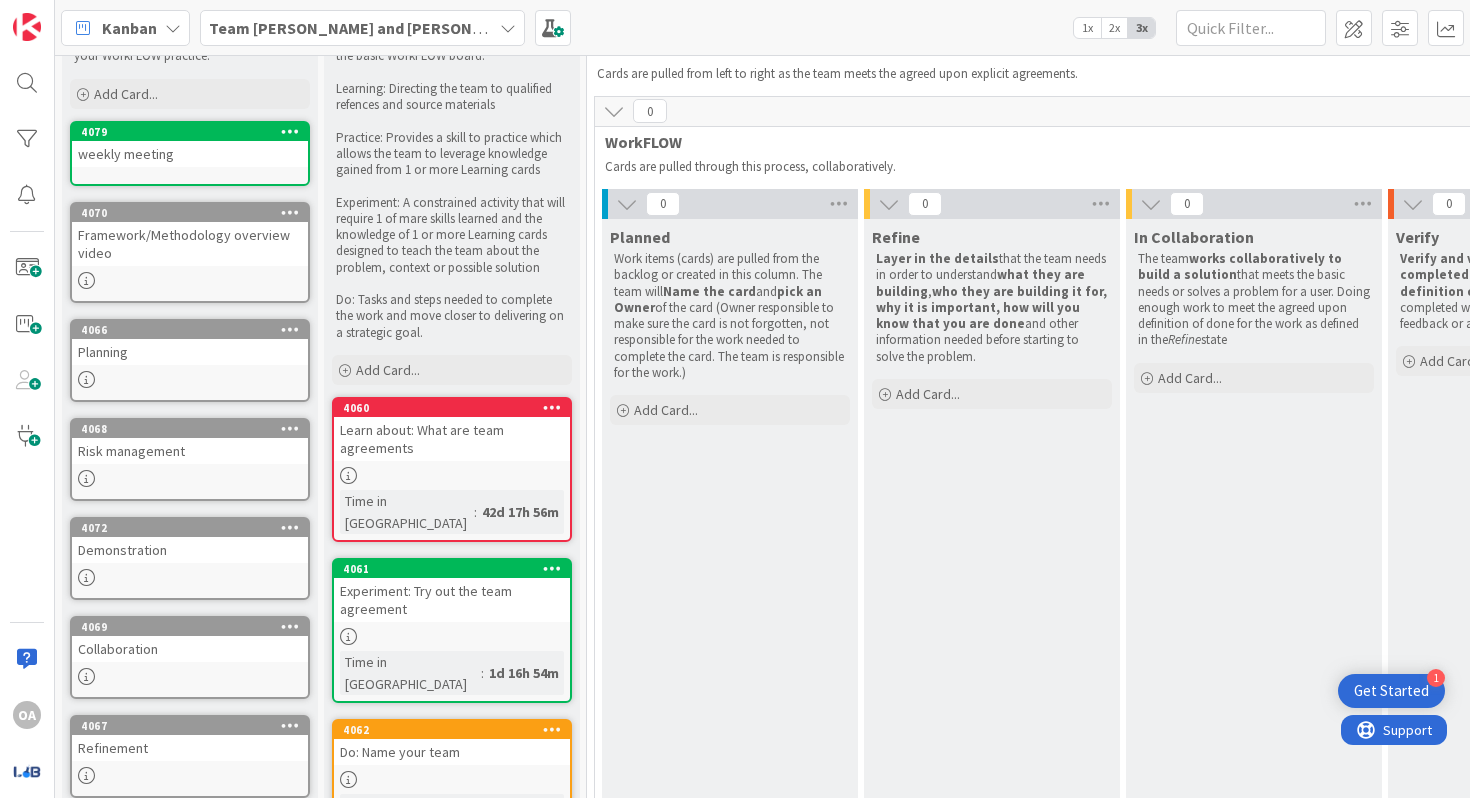 scroll, scrollTop: 0, scrollLeft: 0, axis: both 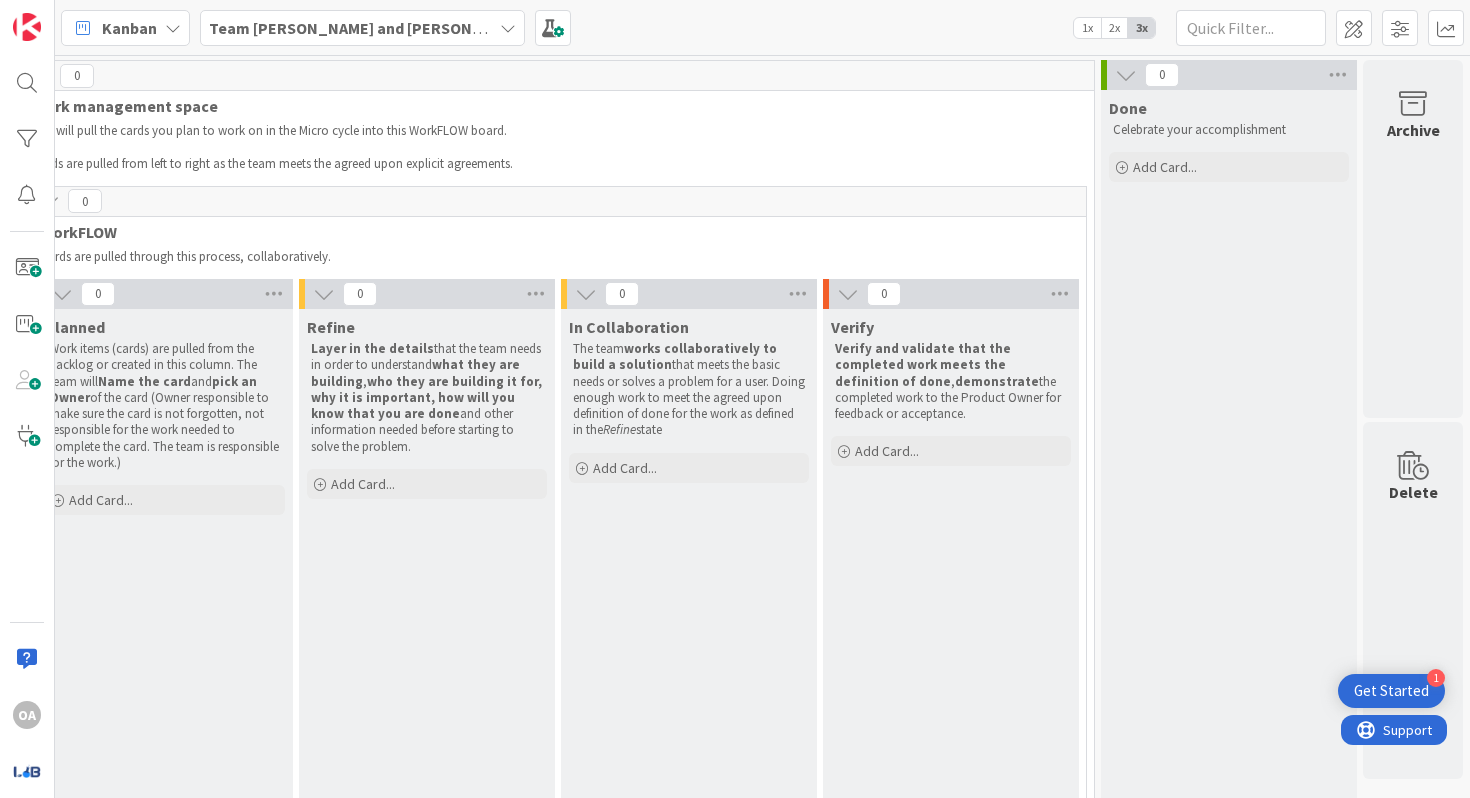 click on "1x" at bounding box center (1087, 28) 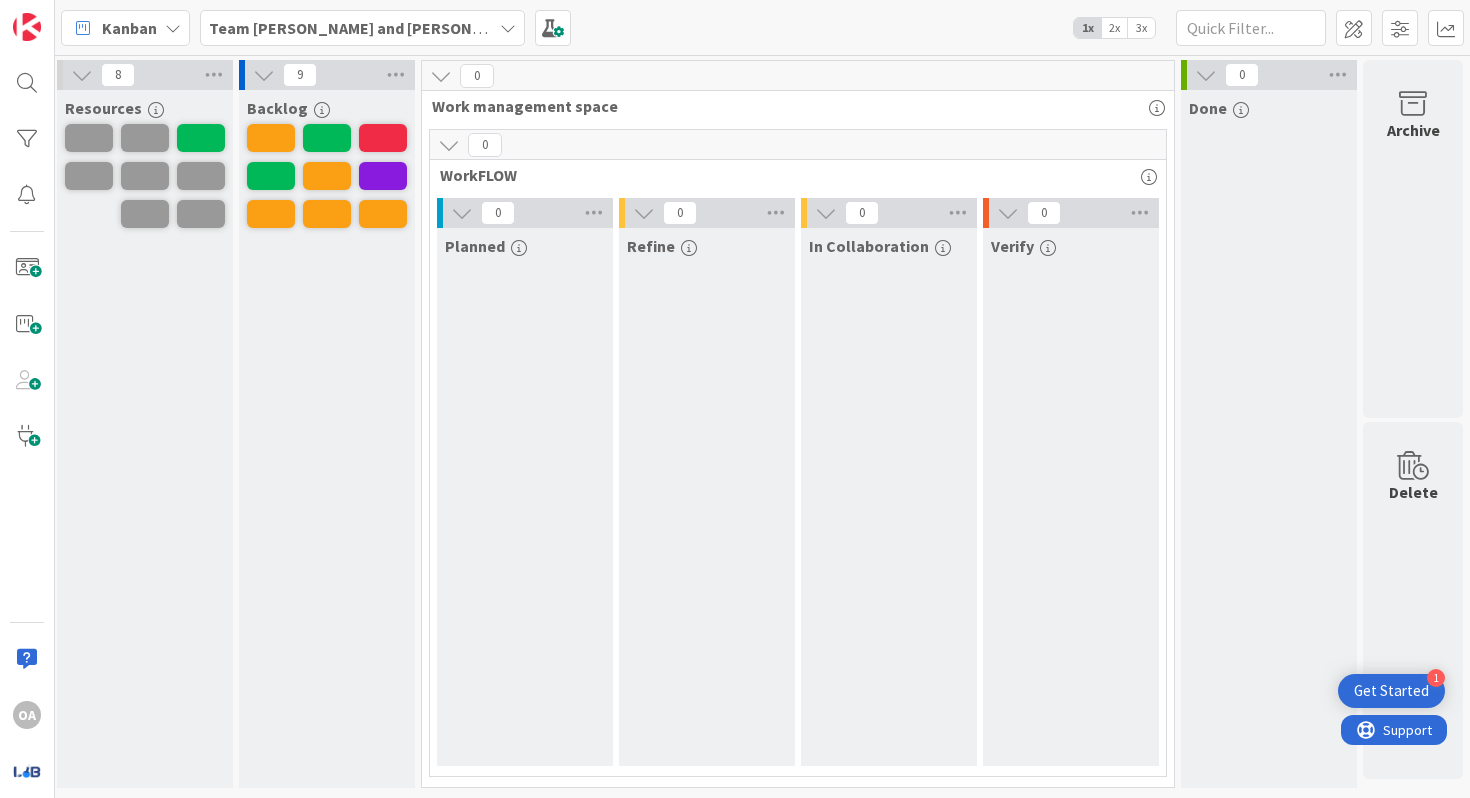 click on "2x" at bounding box center (1114, 28) 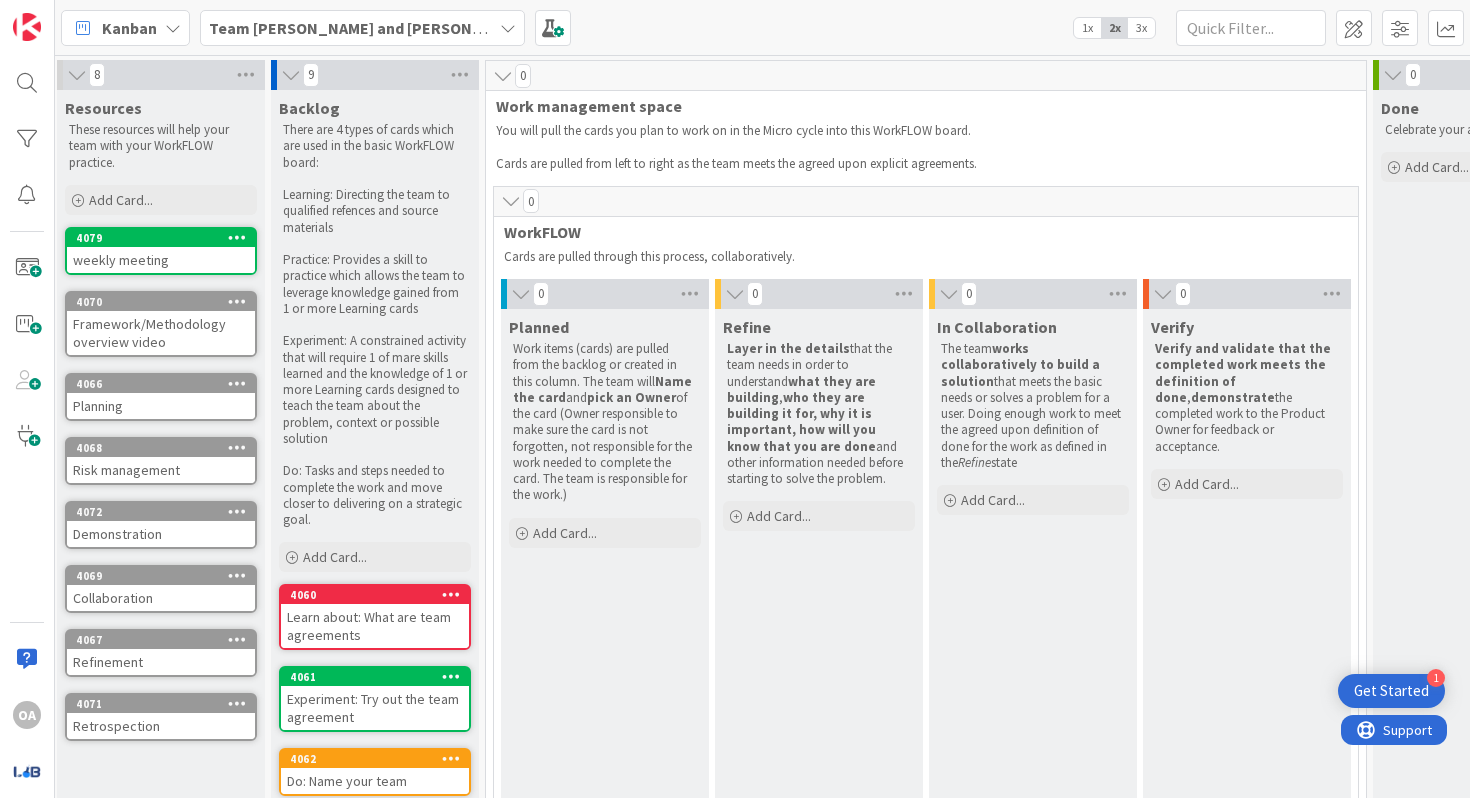 click on "3x" at bounding box center [1141, 28] 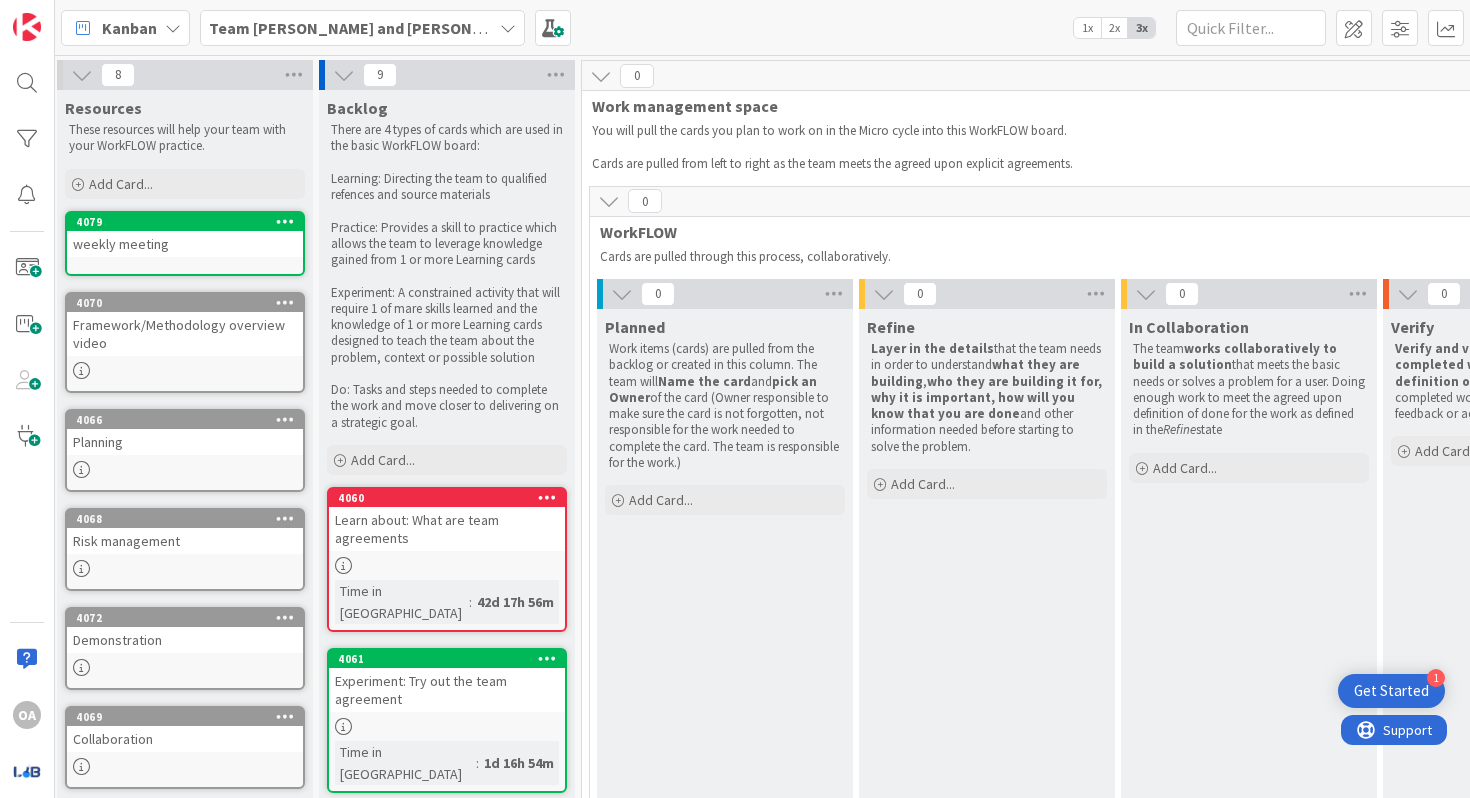 click on "2x" at bounding box center (1114, 28) 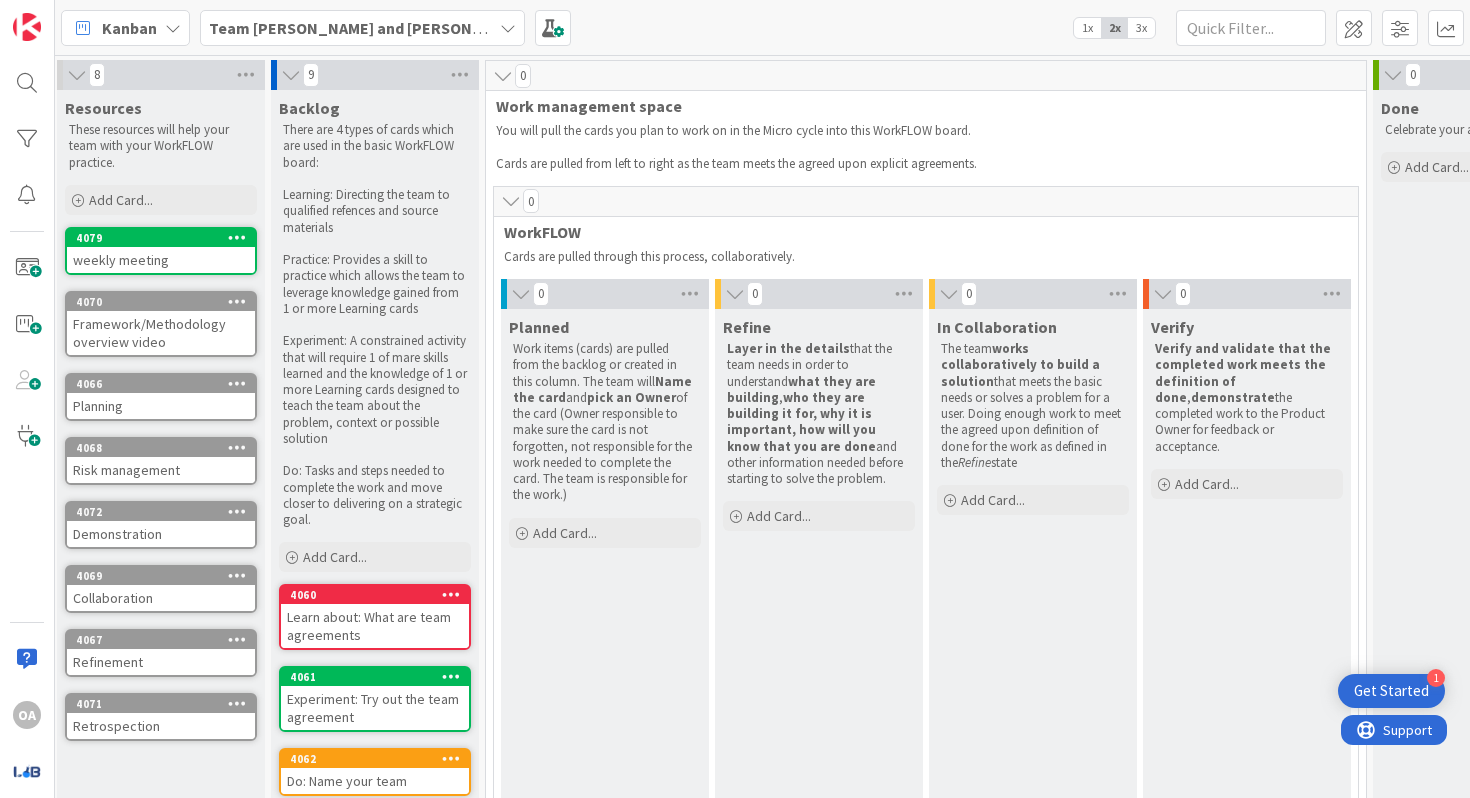 click at bounding box center (173, 28) 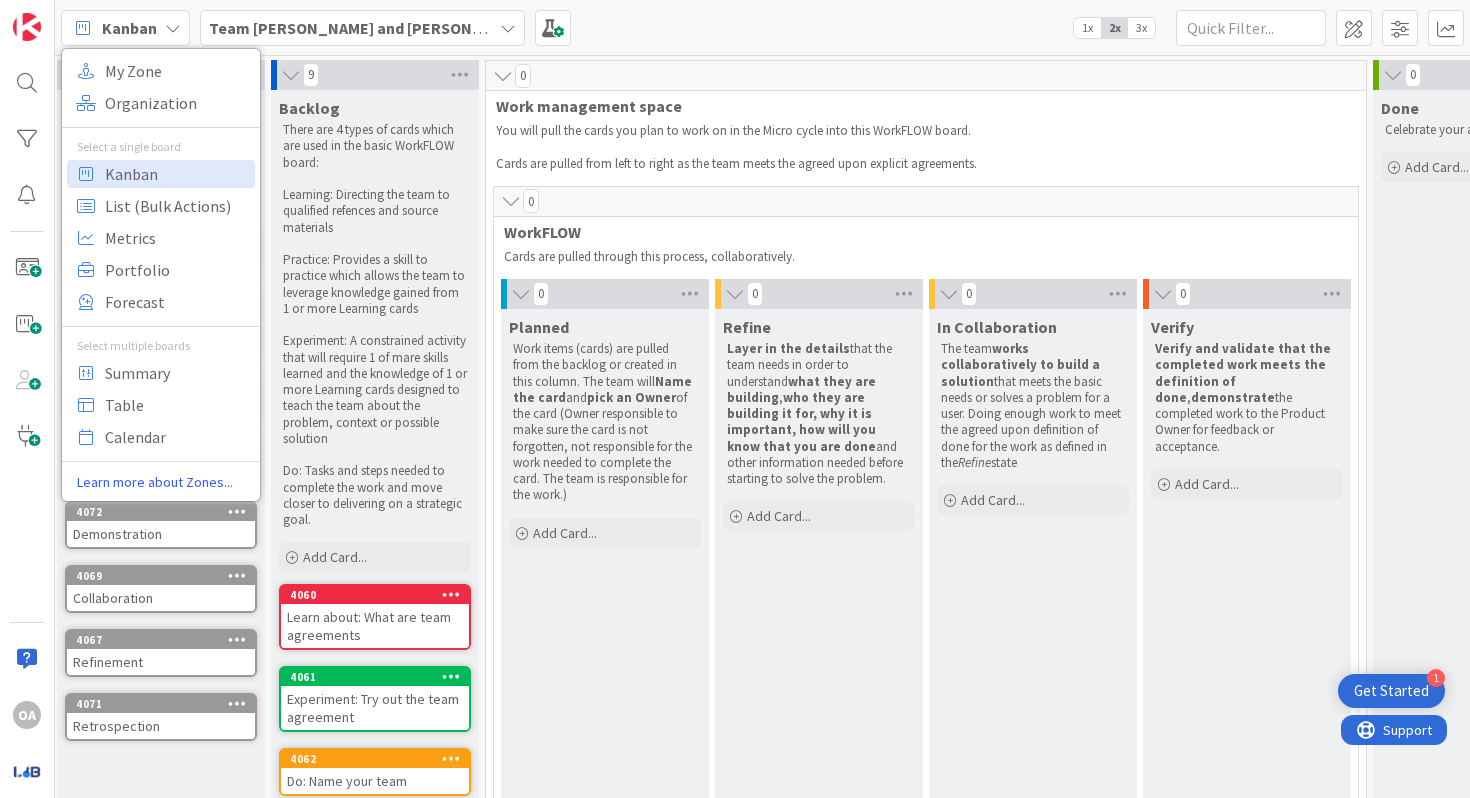 click at bounding box center [508, 28] 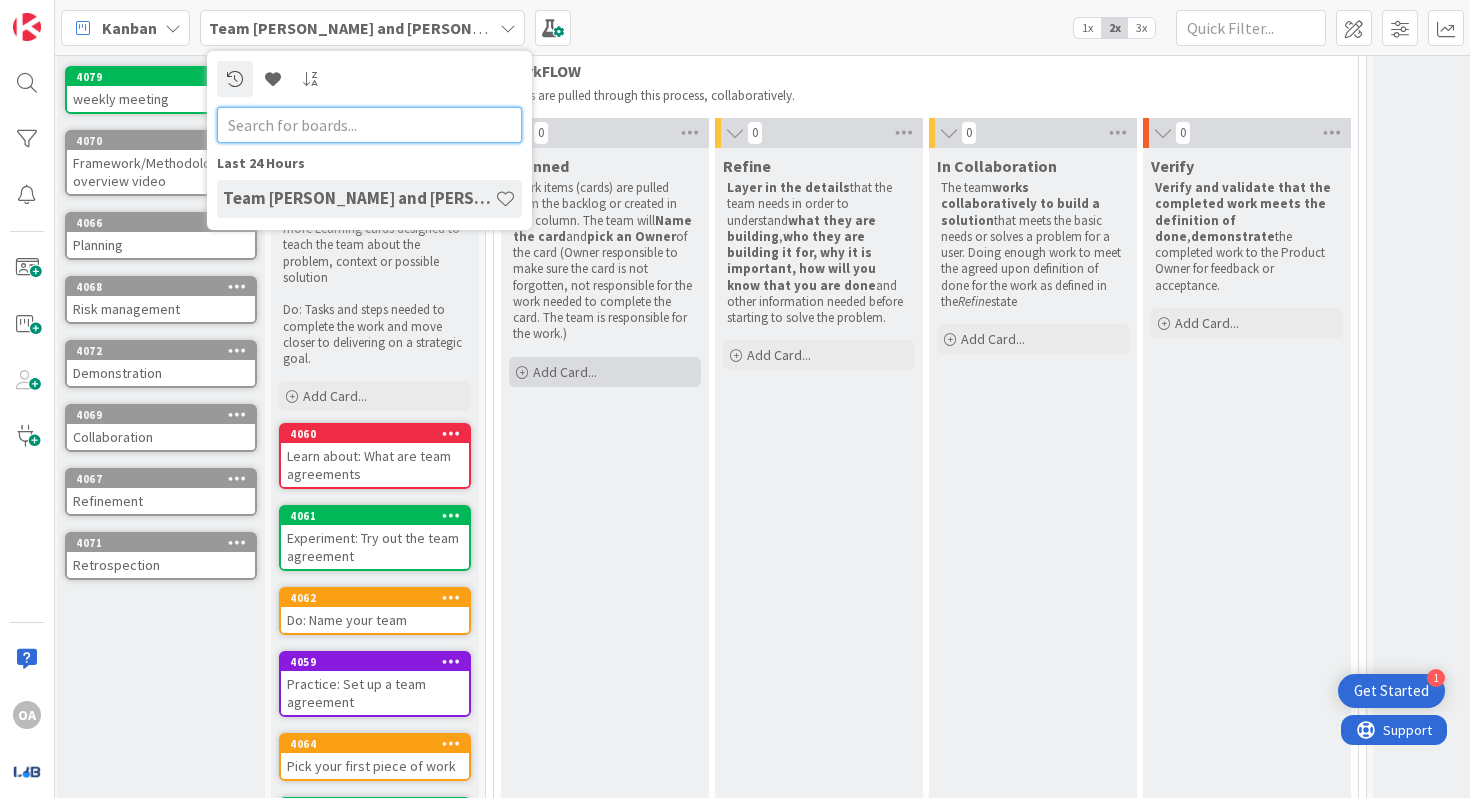 scroll, scrollTop: 172, scrollLeft: 5, axis: both 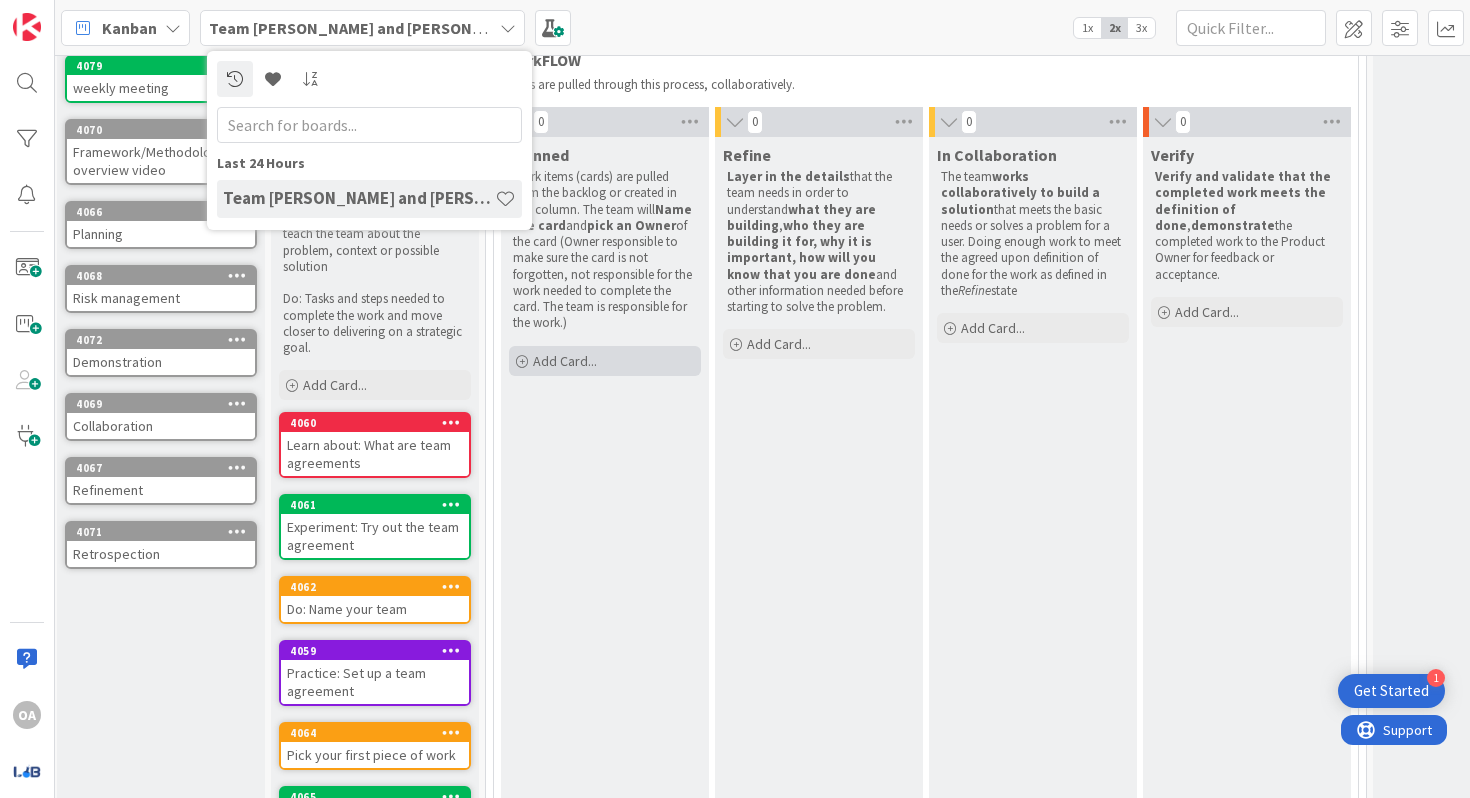click on "Planned Work items (cards) are pulled from the backlog or created in this column. The team will  Name the card  and  pick an Owner  of the card (Owner responsible to make sure the card is not forgotten, not responsible for the work needed to complete the card. The team is responsible for the work.) Add Card..." at bounding box center [605, 596] 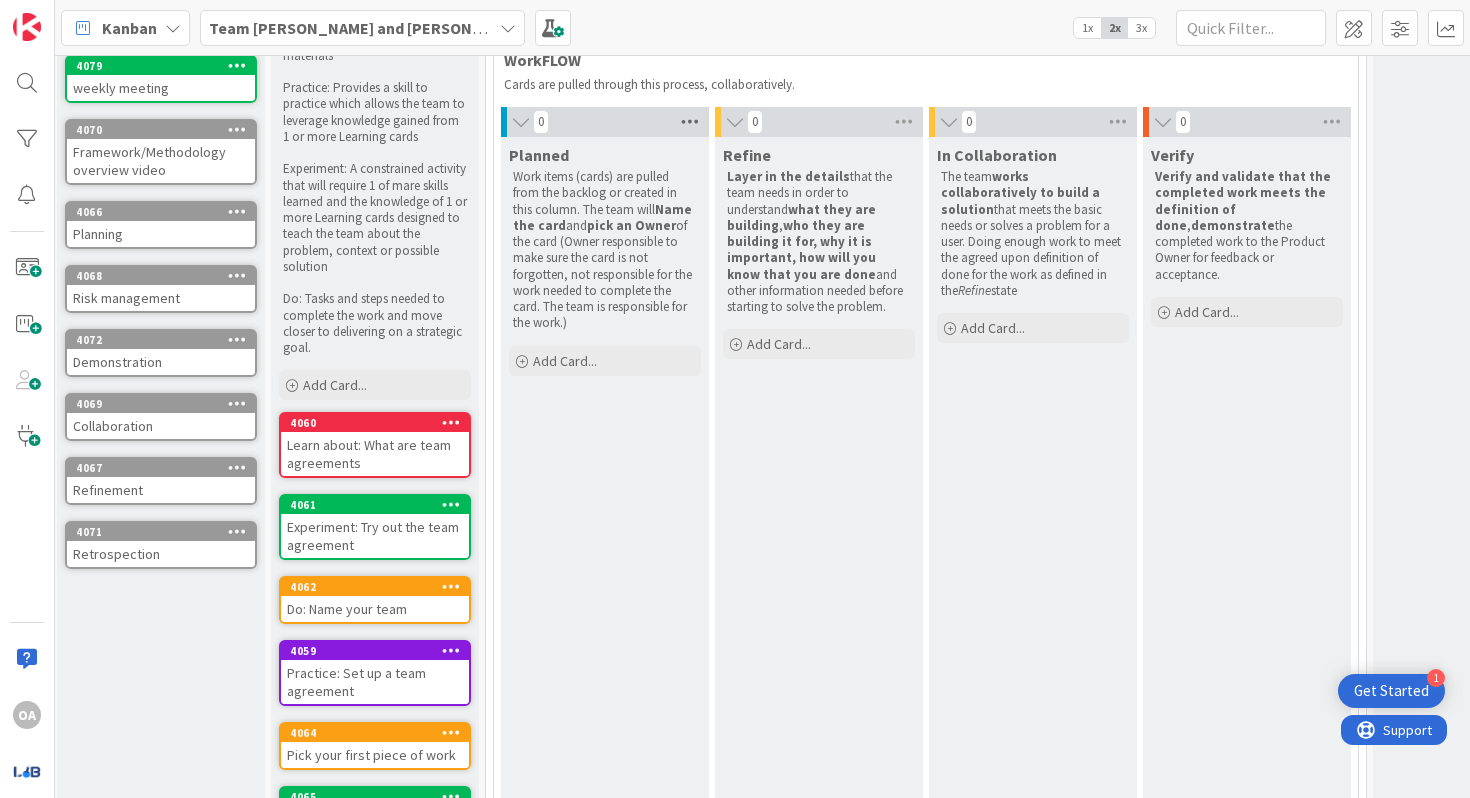click at bounding box center (690, 122) 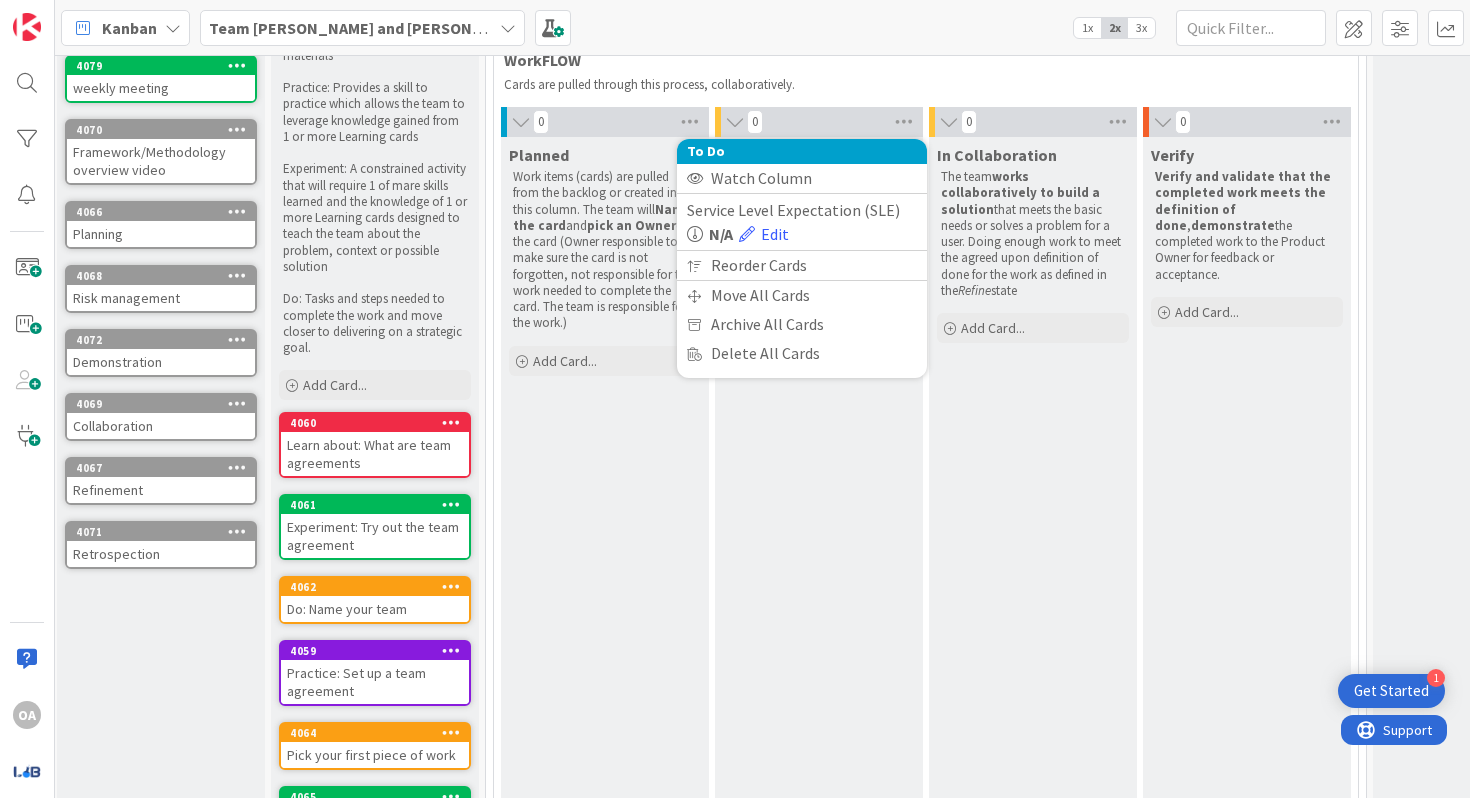 click at bounding box center (521, 122) 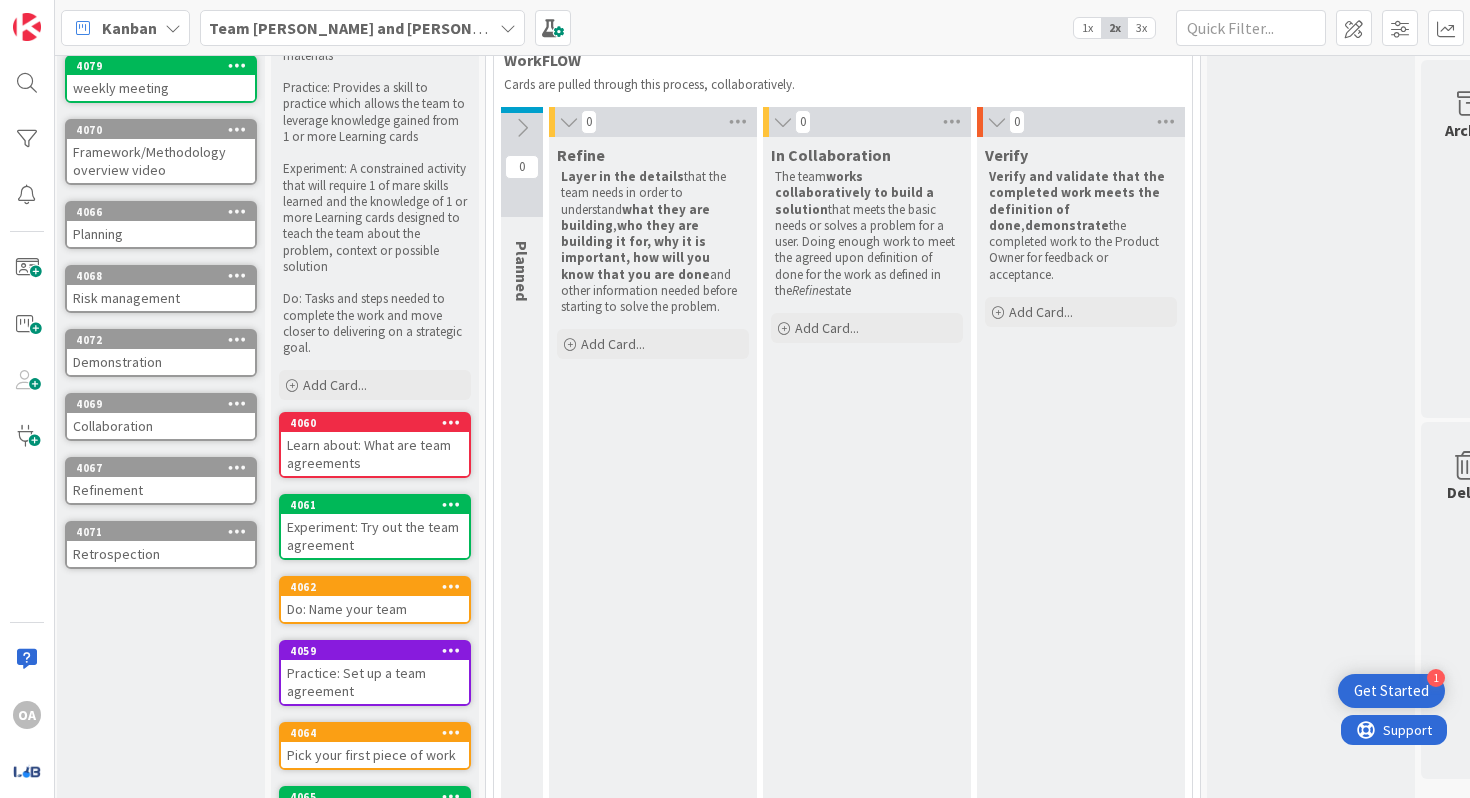 click on "1 Get Started" at bounding box center [1391, 691] 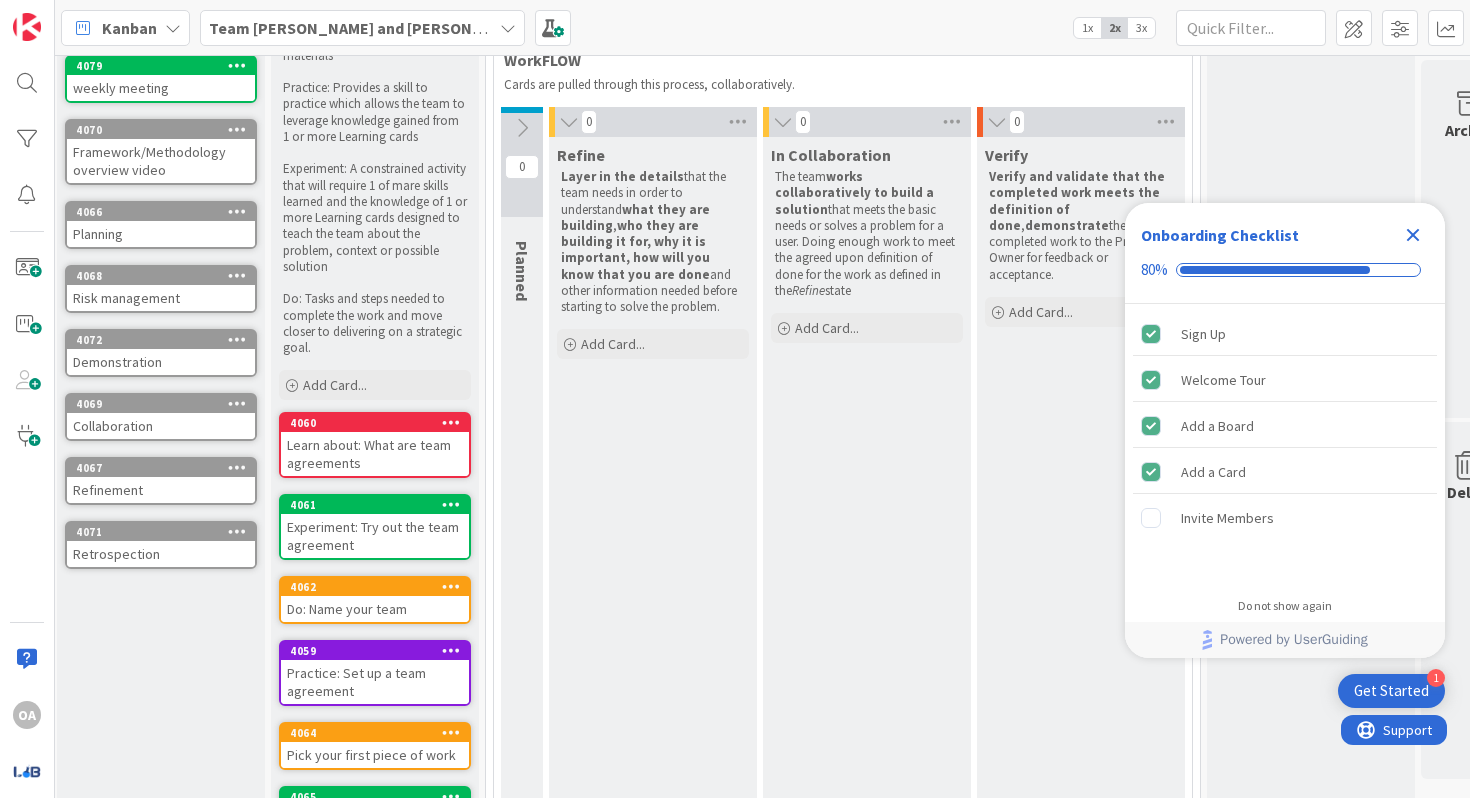 scroll, scrollTop: 0, scrollLeft: 0, axis: both 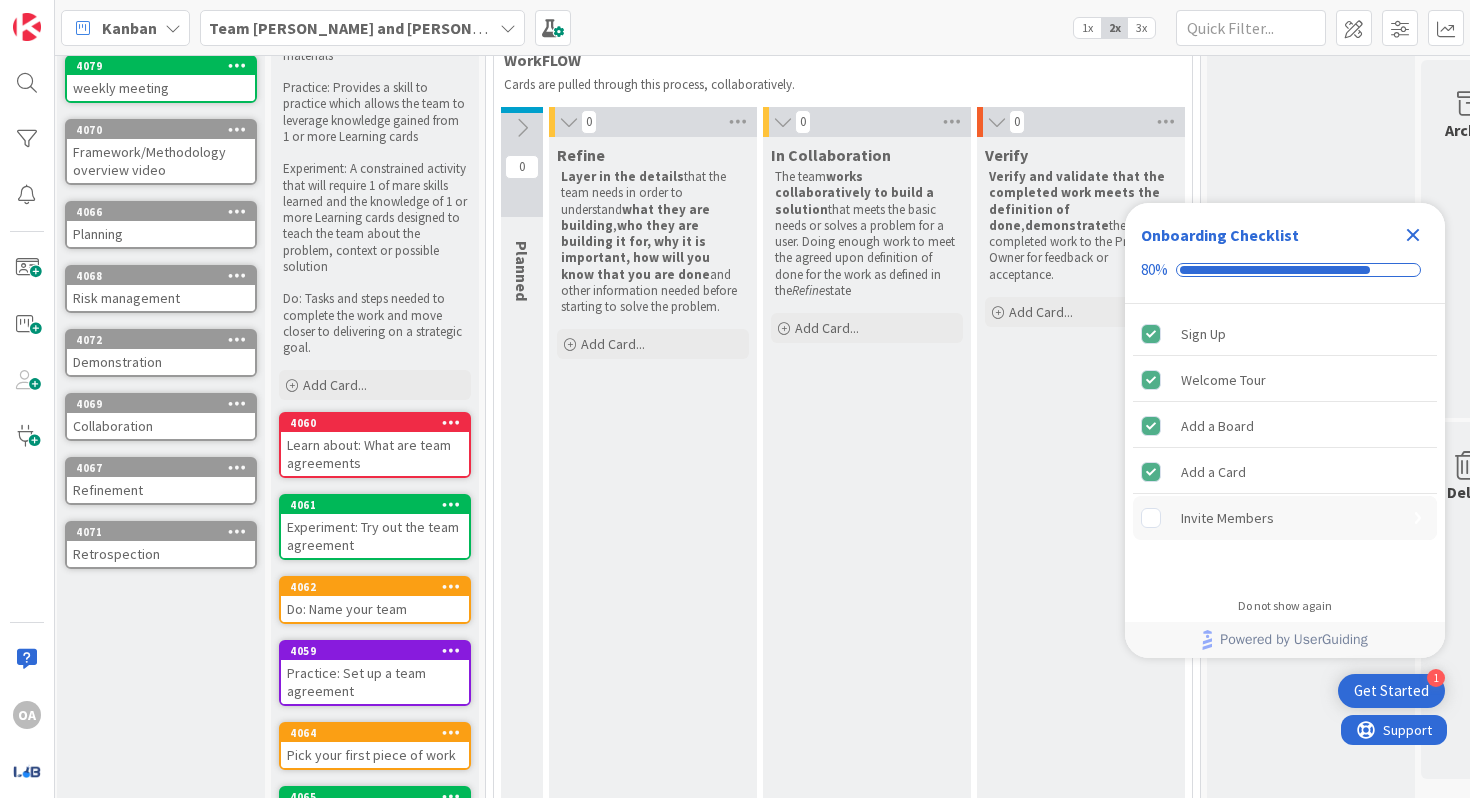 click on "Invite Members" at bounding box center (1227, 518) 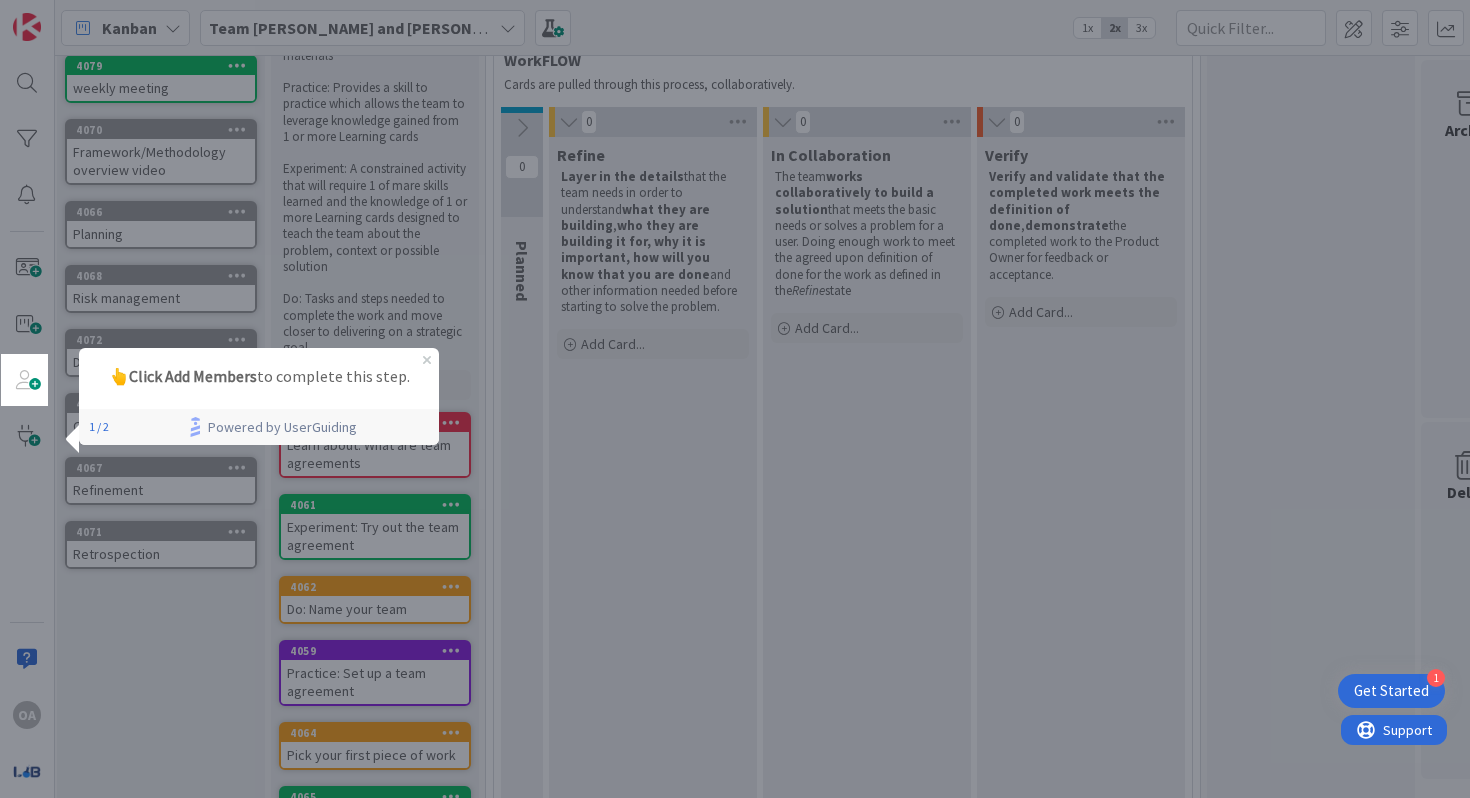 scroll, scrollTop: 0, scrollLeft: 0, axis: both 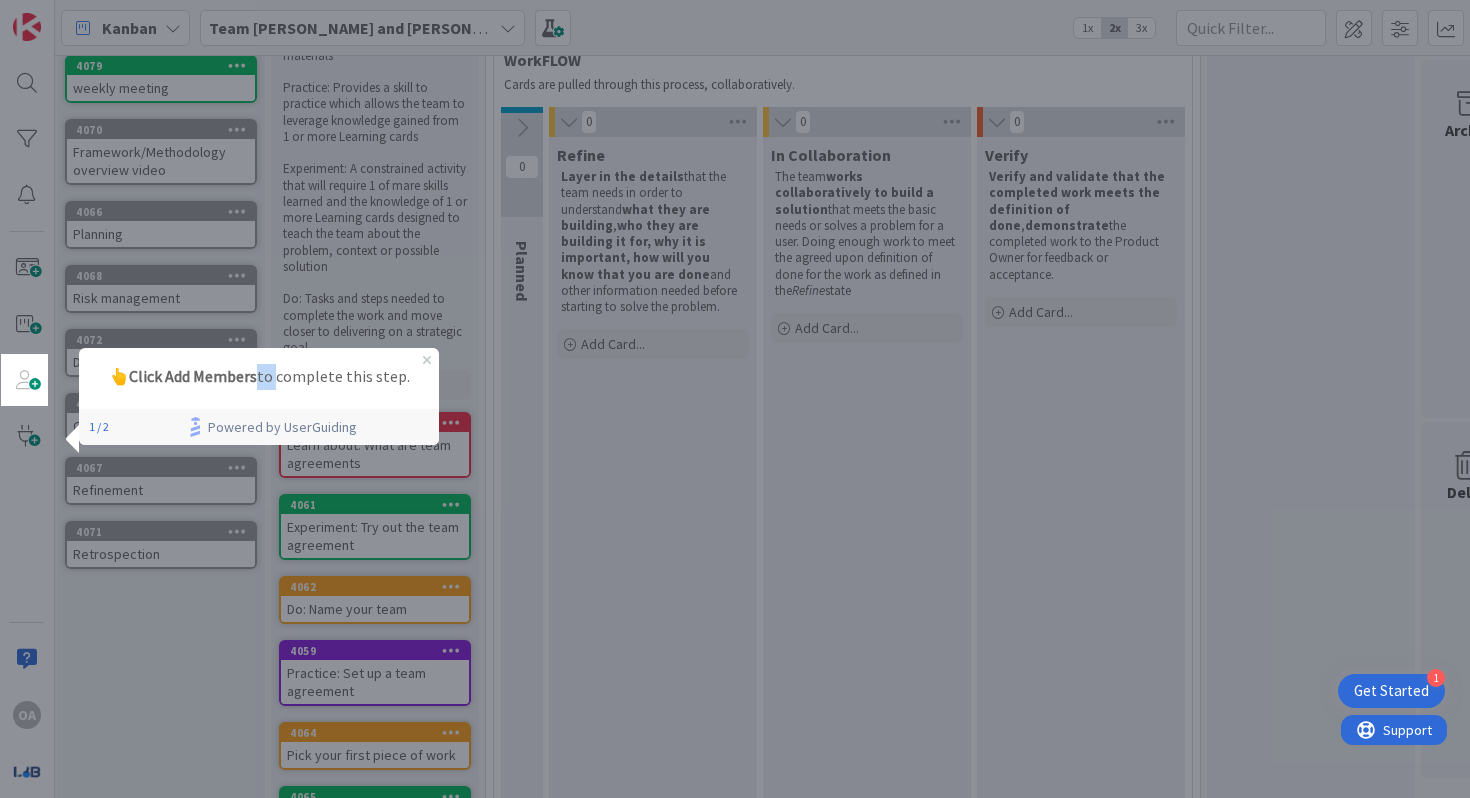 drag, startPoint x: 274, startPoint y: 377, endPoint x: 259, endPoint y: 382, distance: 15.811388 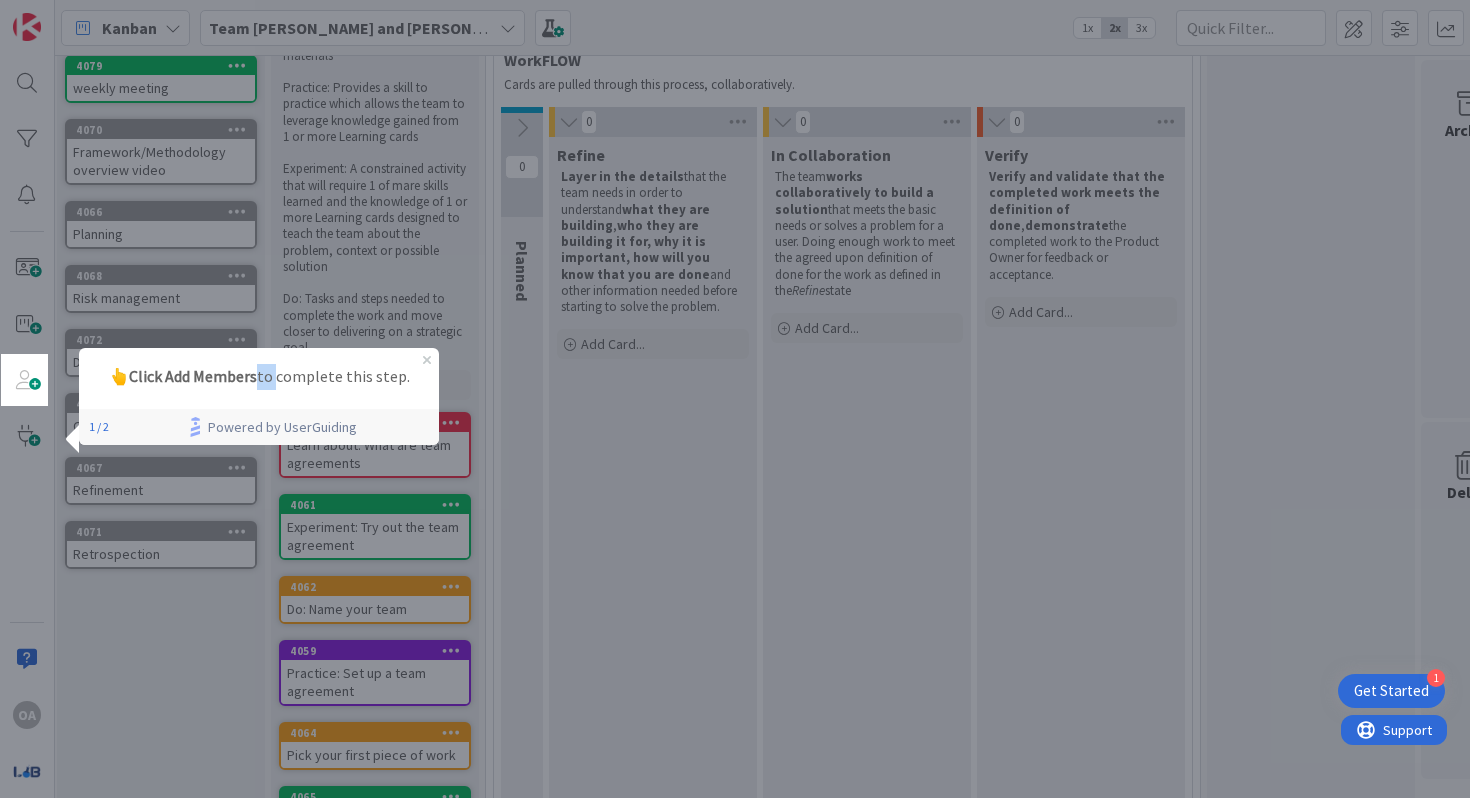 click on "👆  Click Add Members  to complete this step." at bounding box center [259, 377] 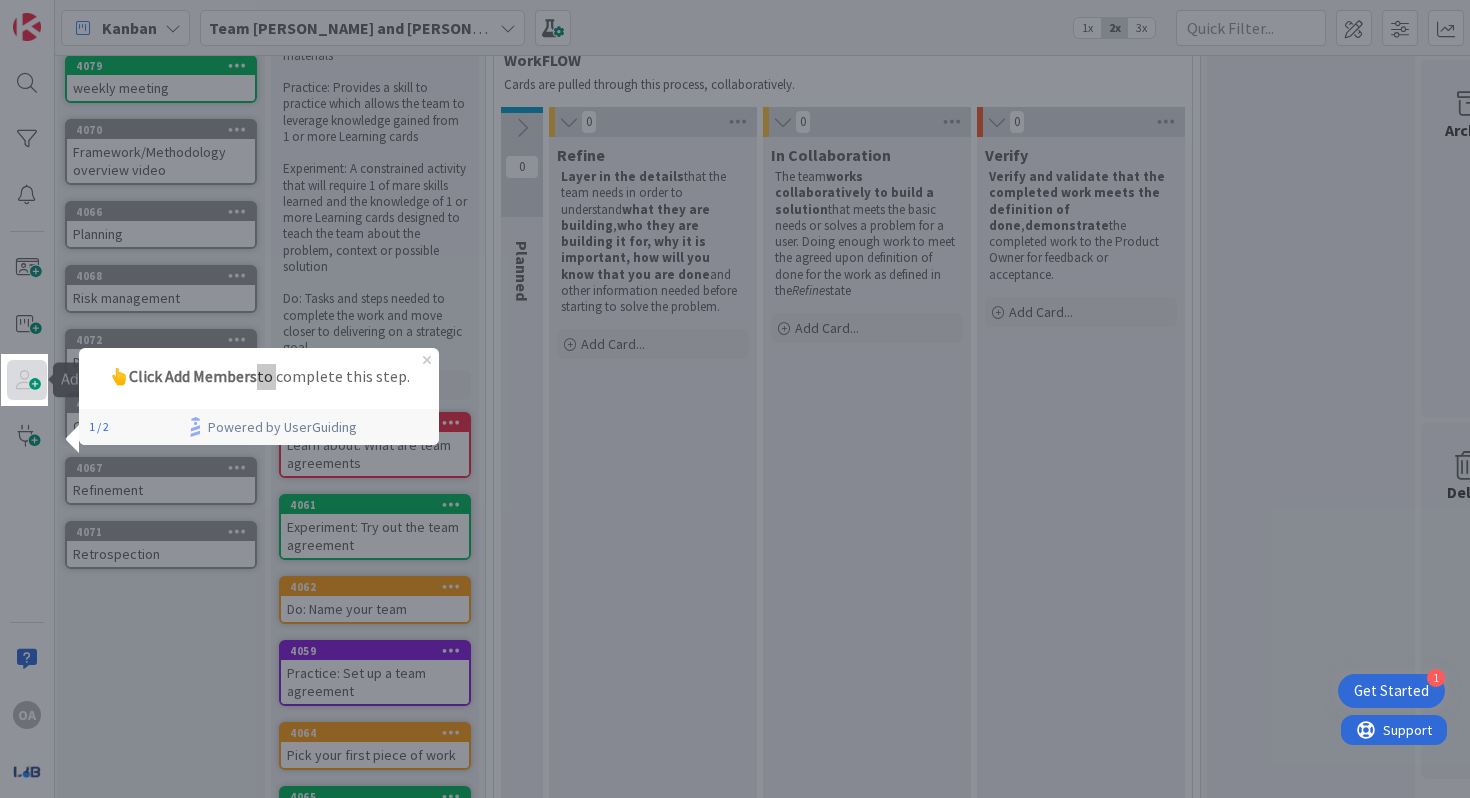 click at bounding box center (27, 380) 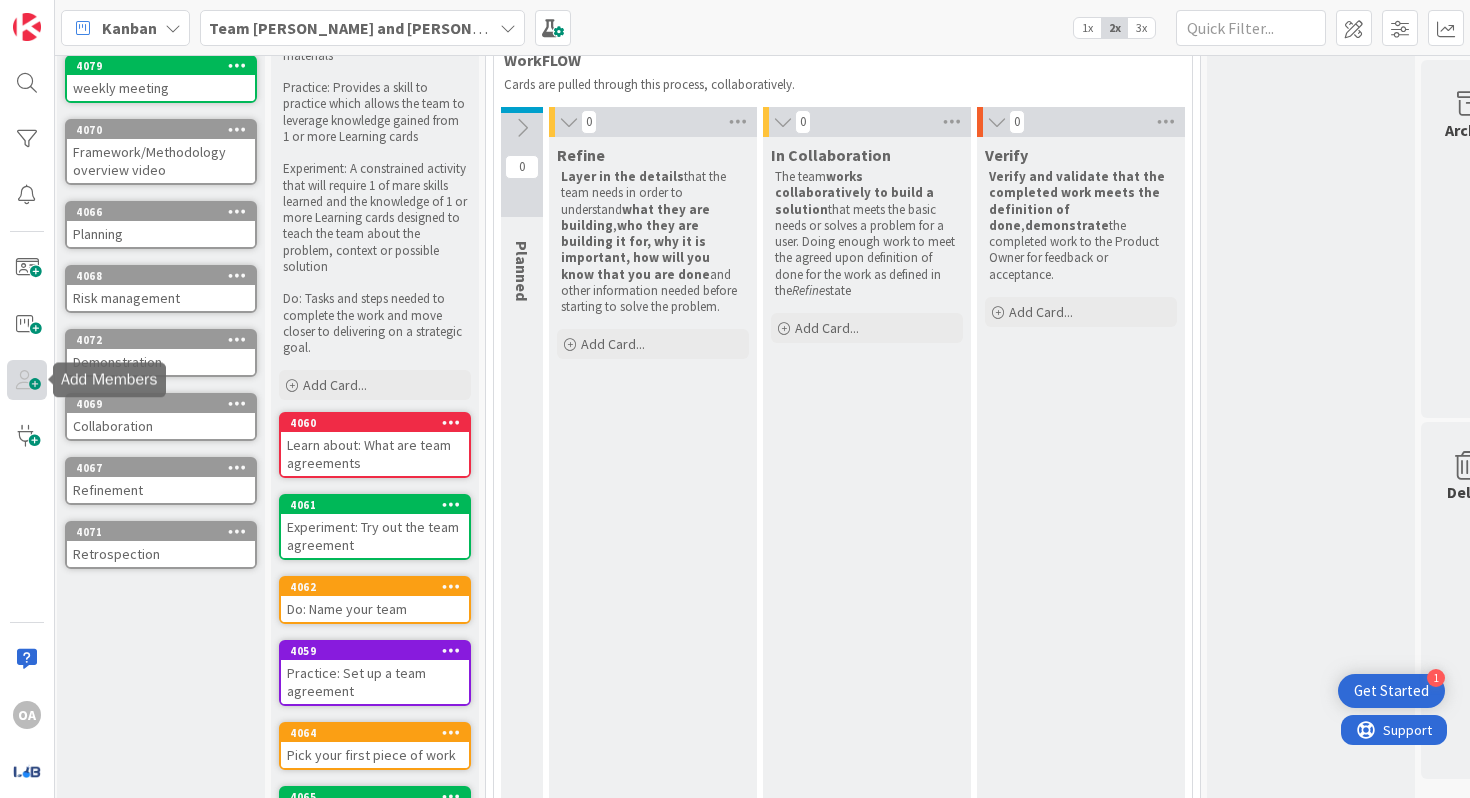 click at bounding box center [27, 380] 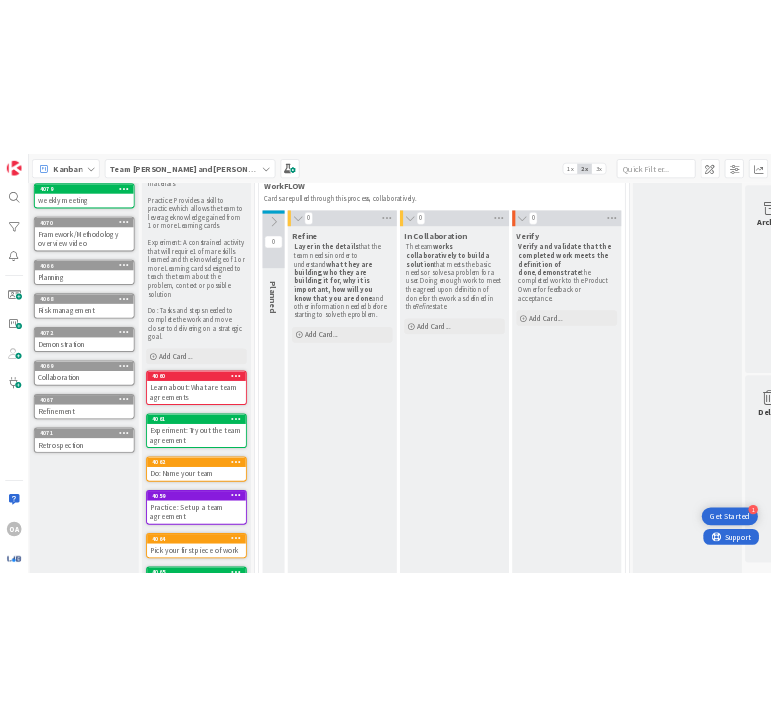 scroll, scrollTop: 0, scrollLeft: 0, axis: both 